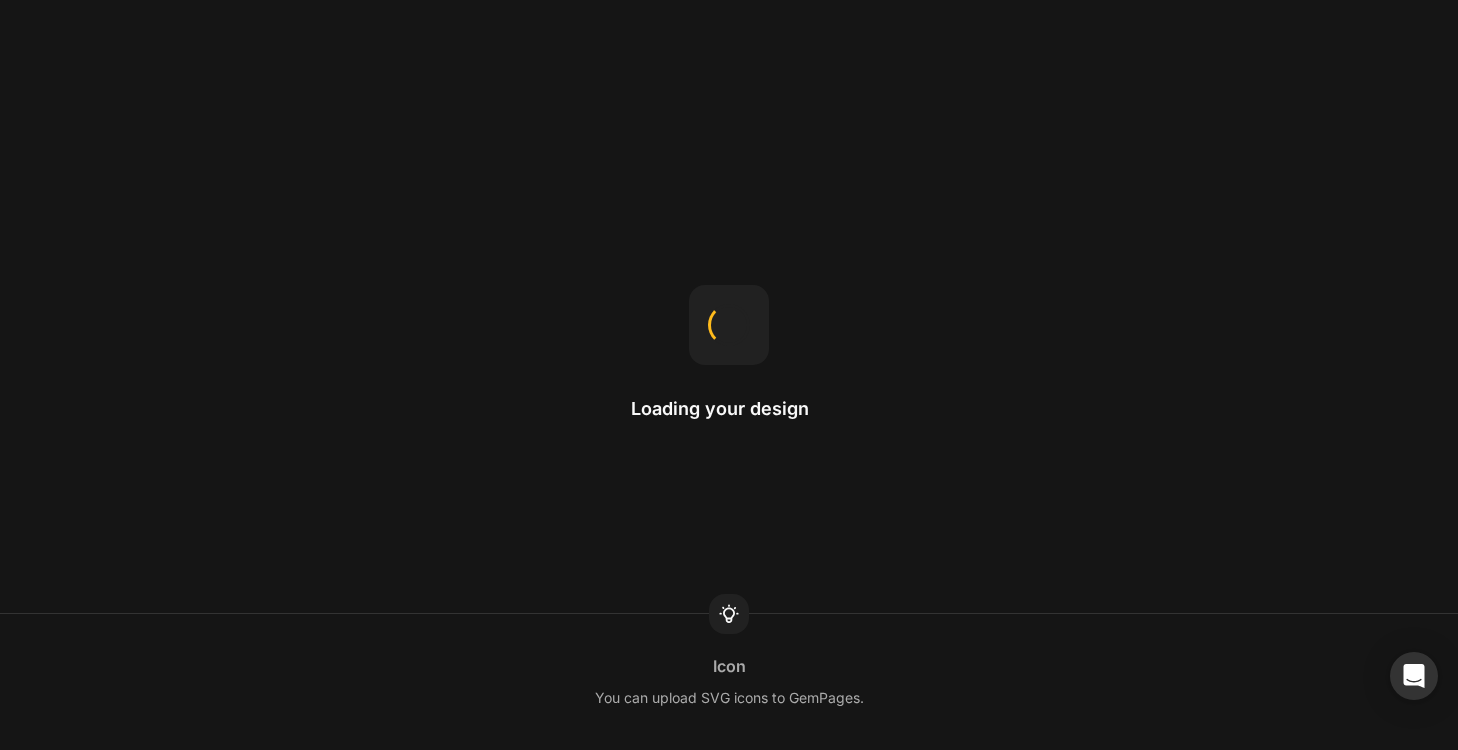 scroll, scrollTop: 0, scrollLeft: 0, axis: both 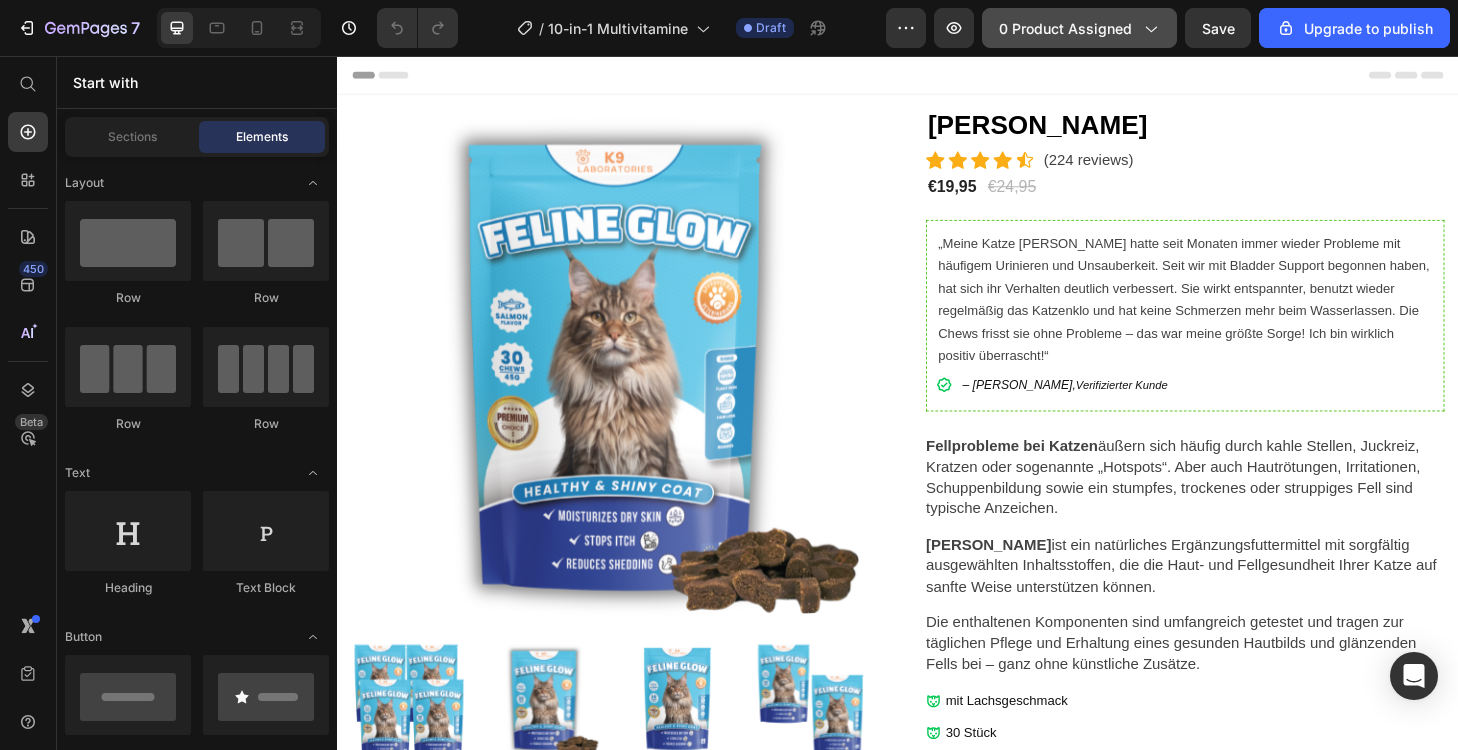 click on "0 product assigned" at bounding box center [1079, 28] 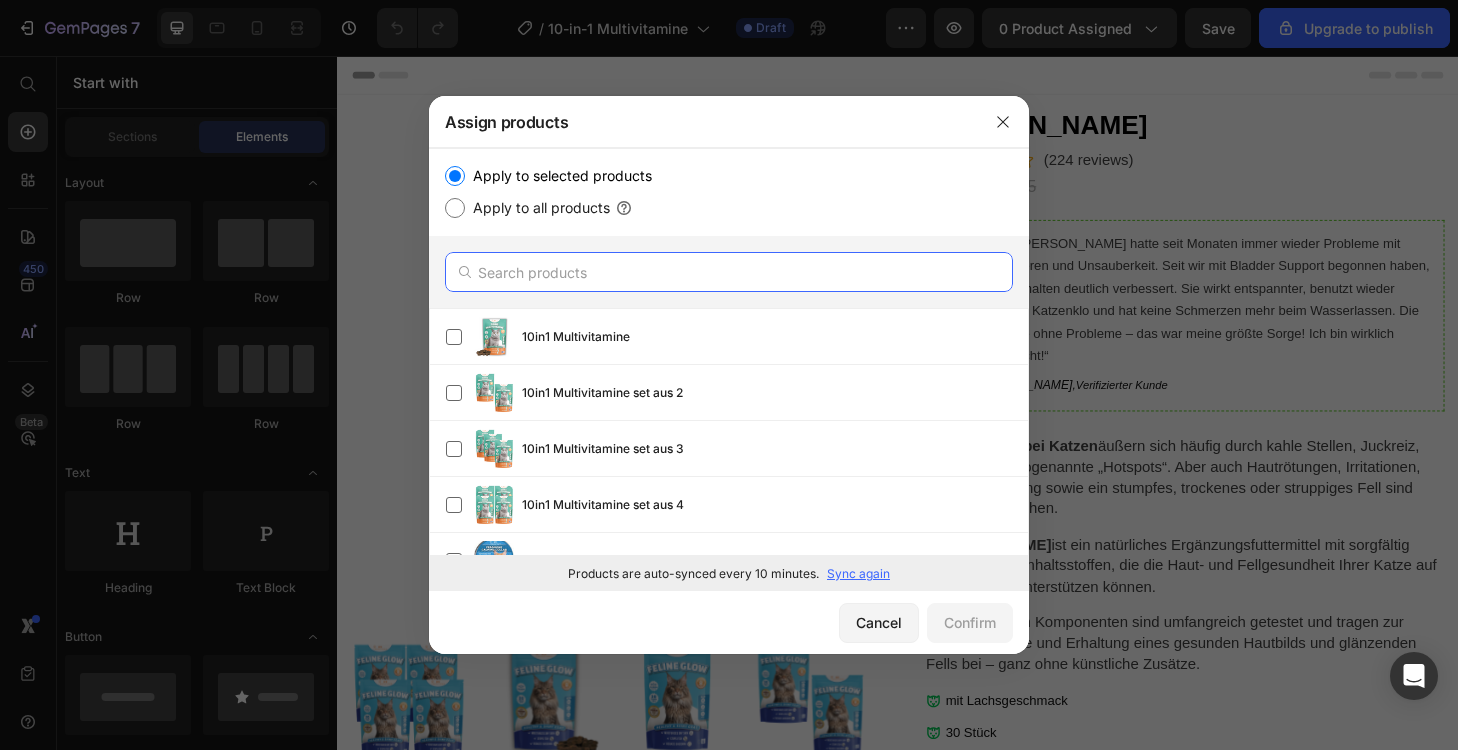 click at bounding box center [729, 272] 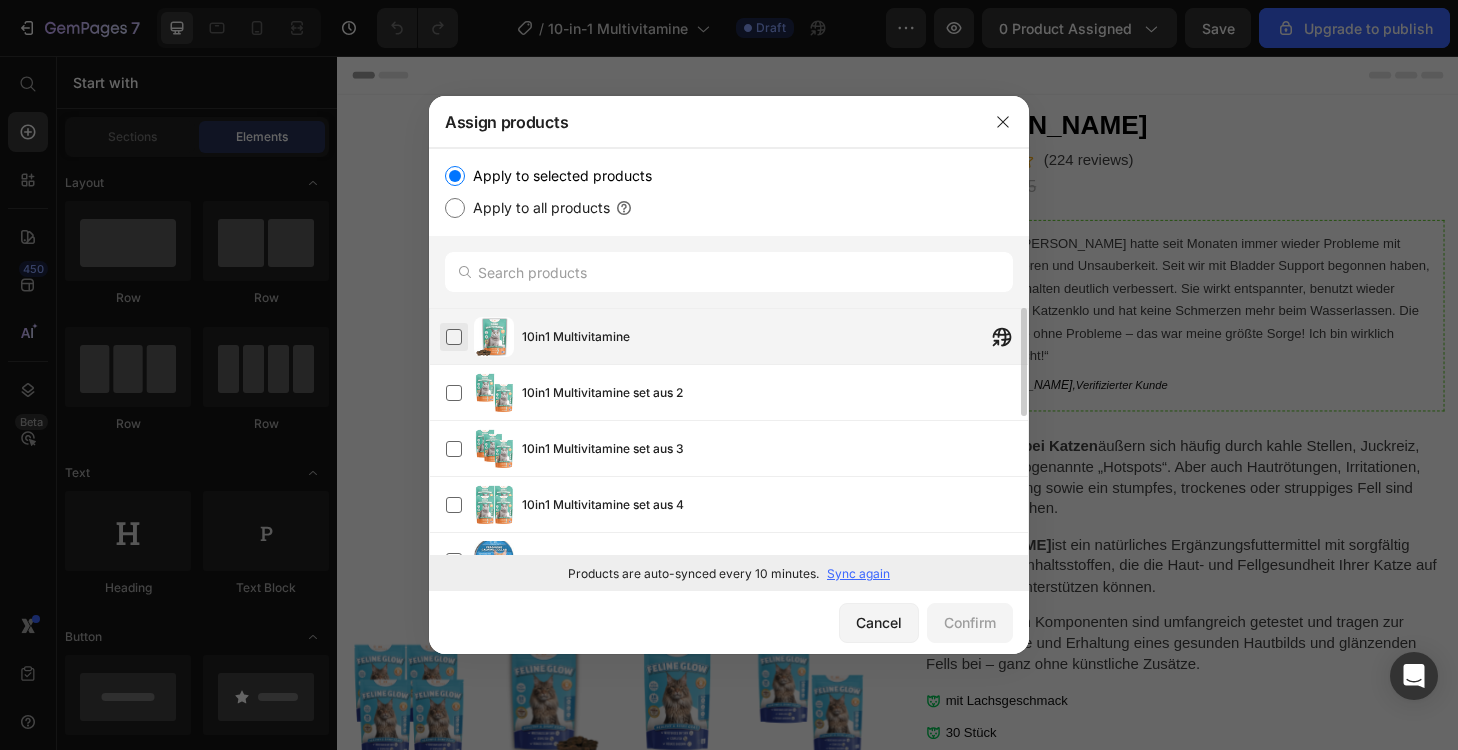 click at bounding box center (454, 337) 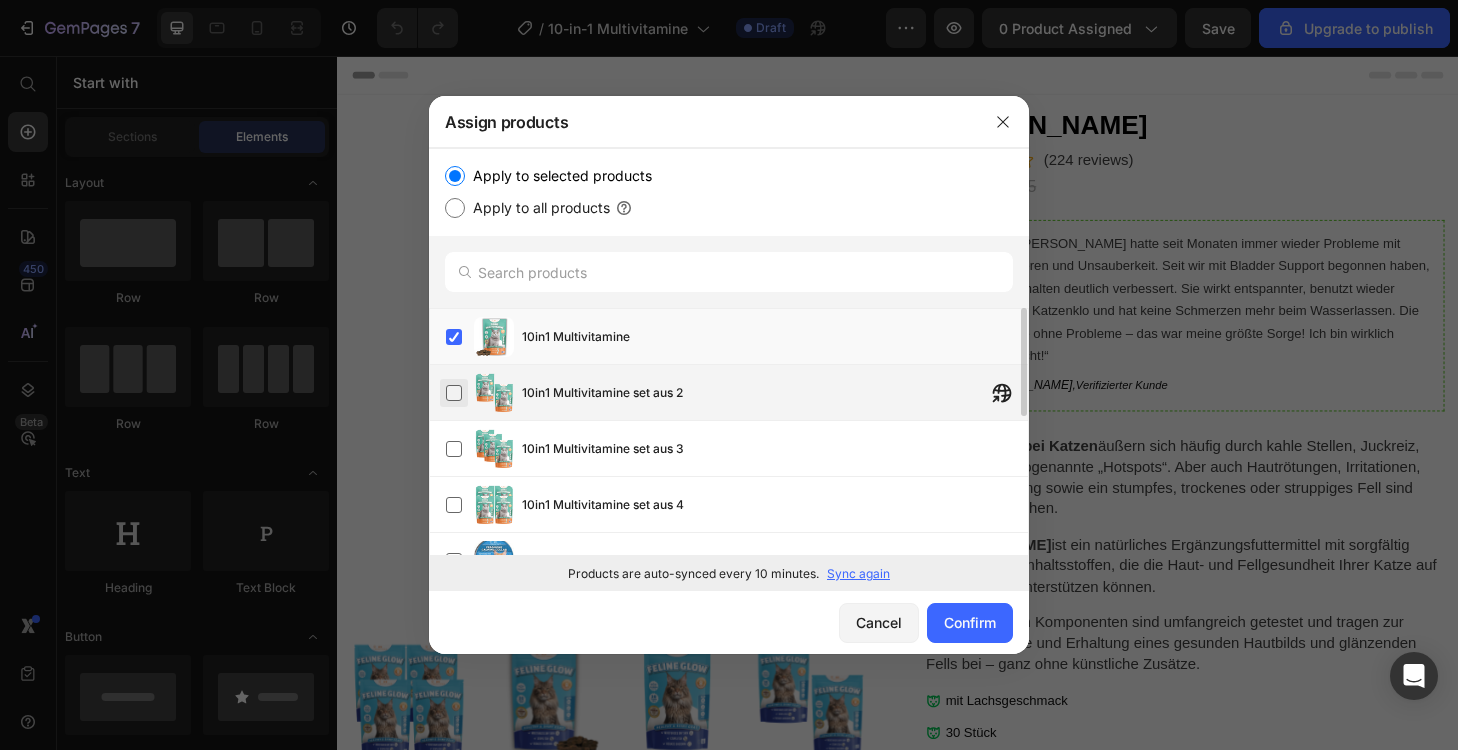 click at bounding box center [454, 393] 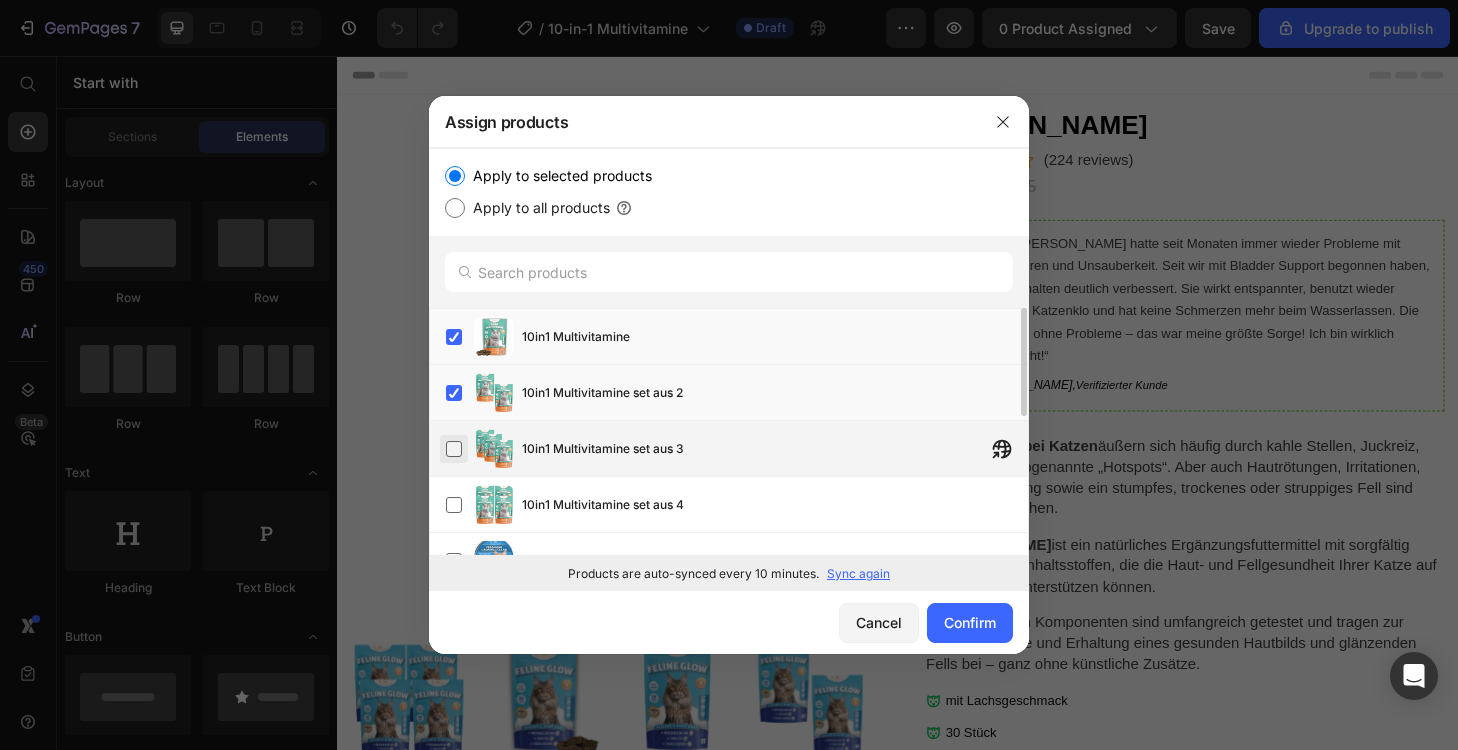 click at bounding box center [454, 449] 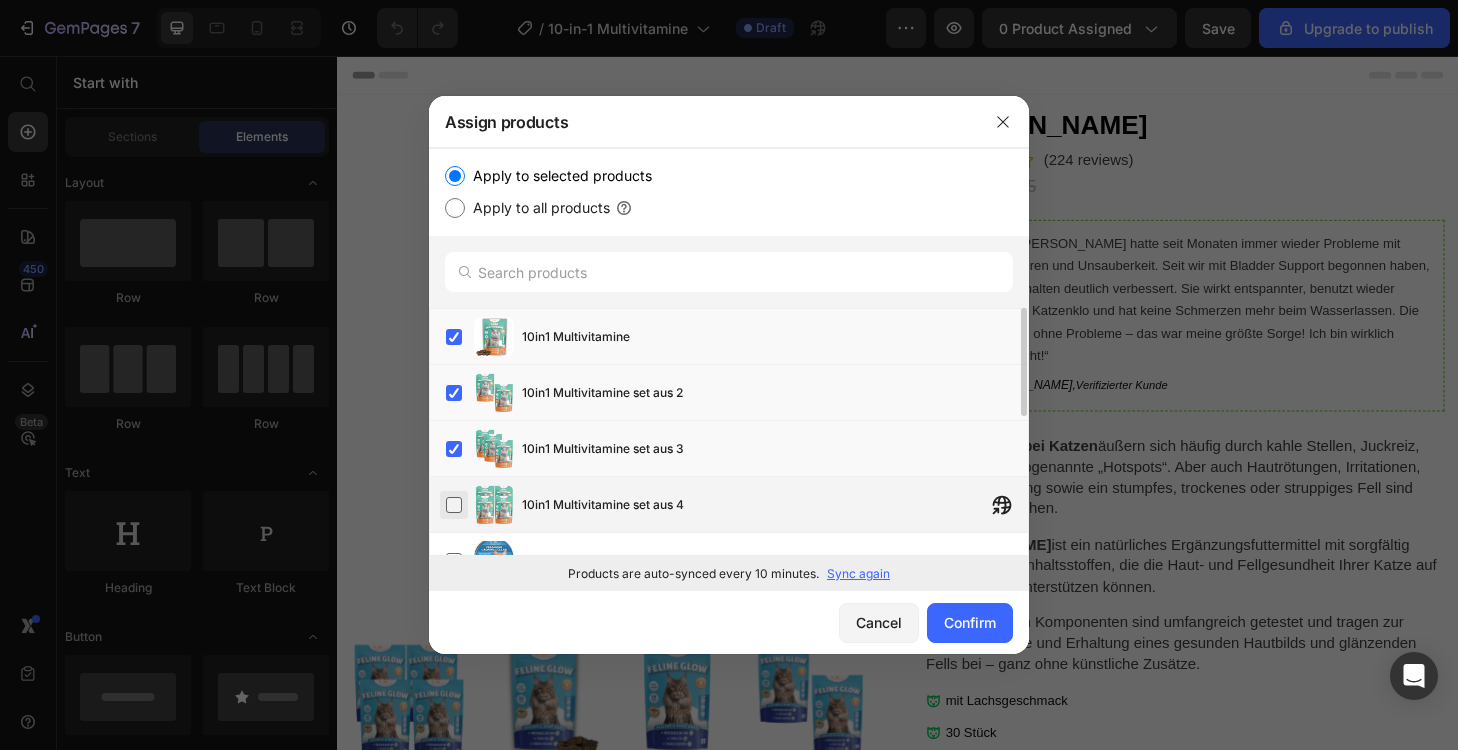 click at bounding box center (454, 505) 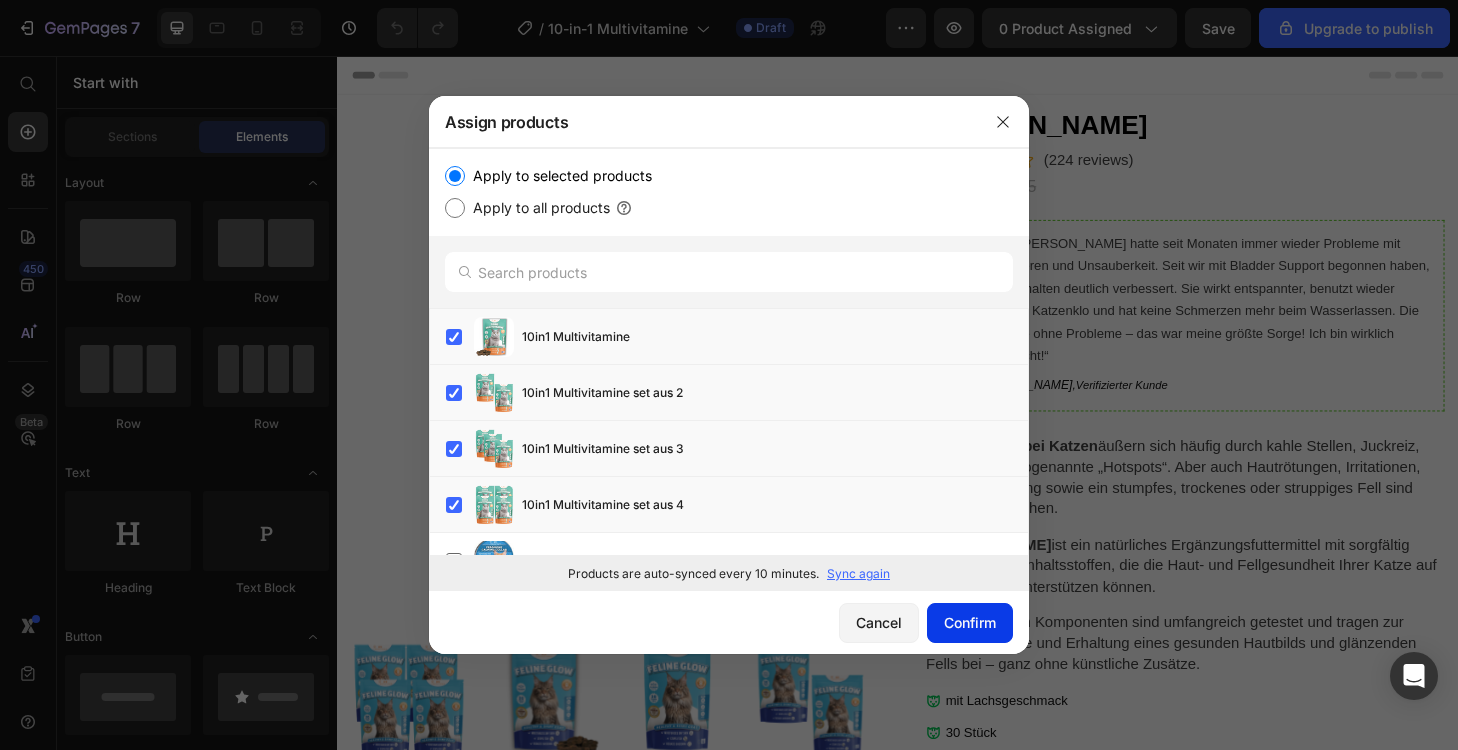 click on "Confirm" at bounding box center [970, 622] 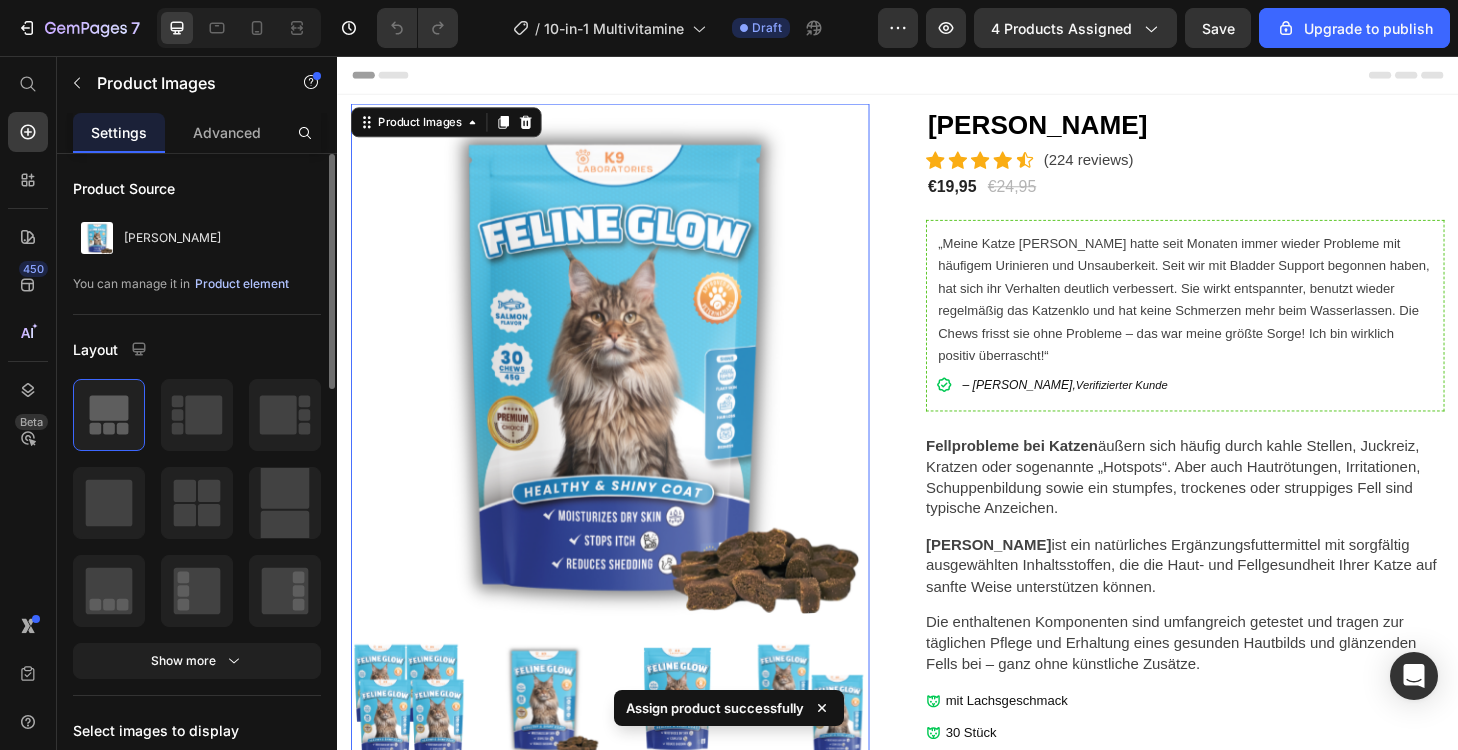 click on "Product element" at bounding box center [242, 284] 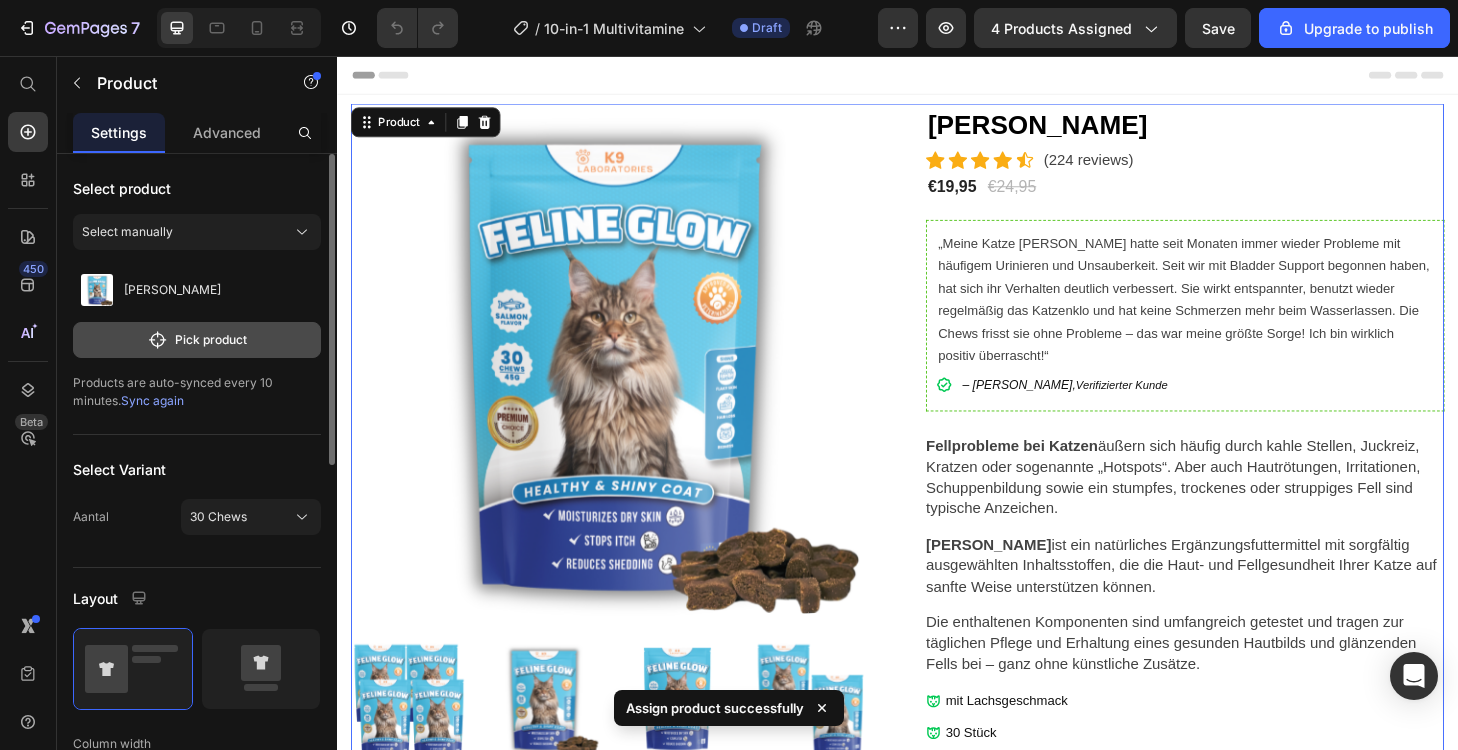 click on "Pick product" at bounding box center (197, 340) 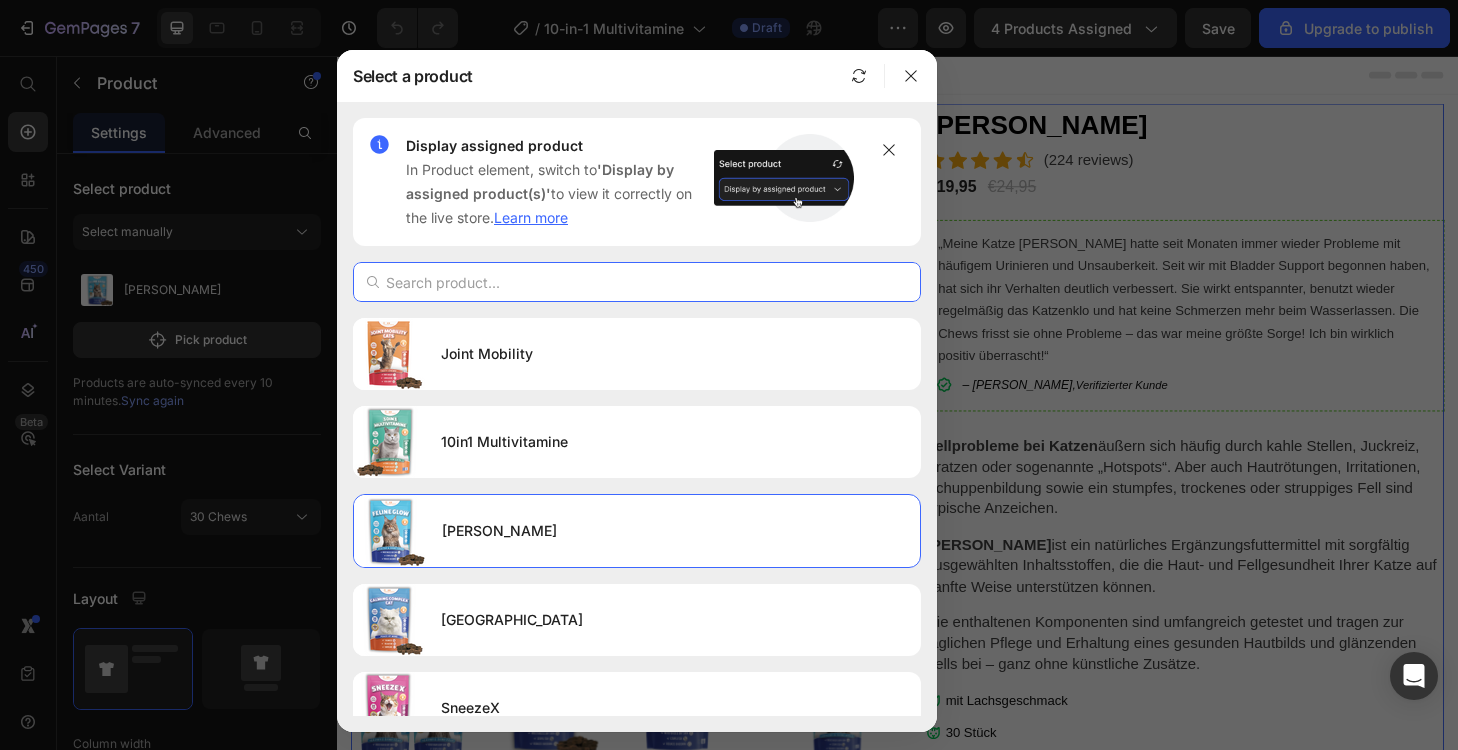 click at bounding box center [637, 282] 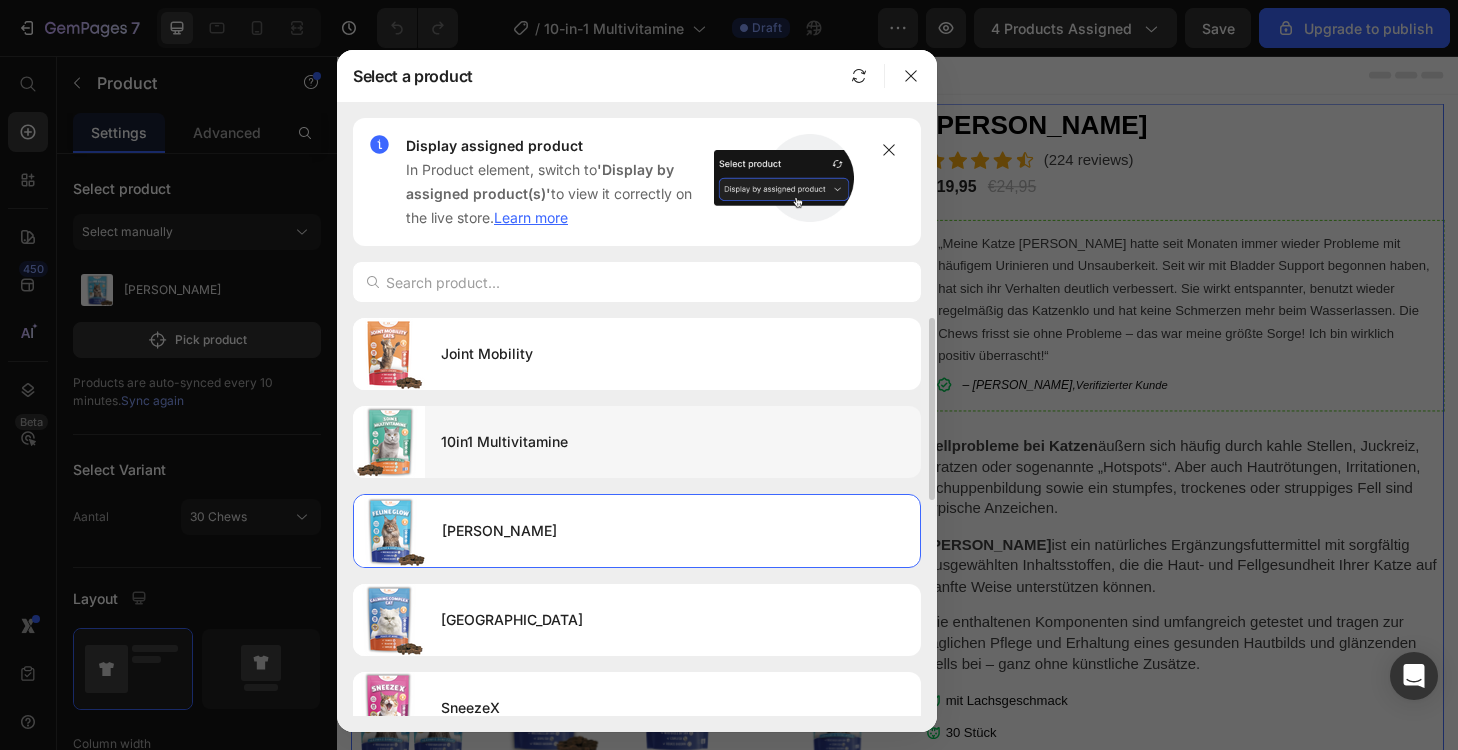click on "10in1 Multivitamine" at bounding box center (673, 442) 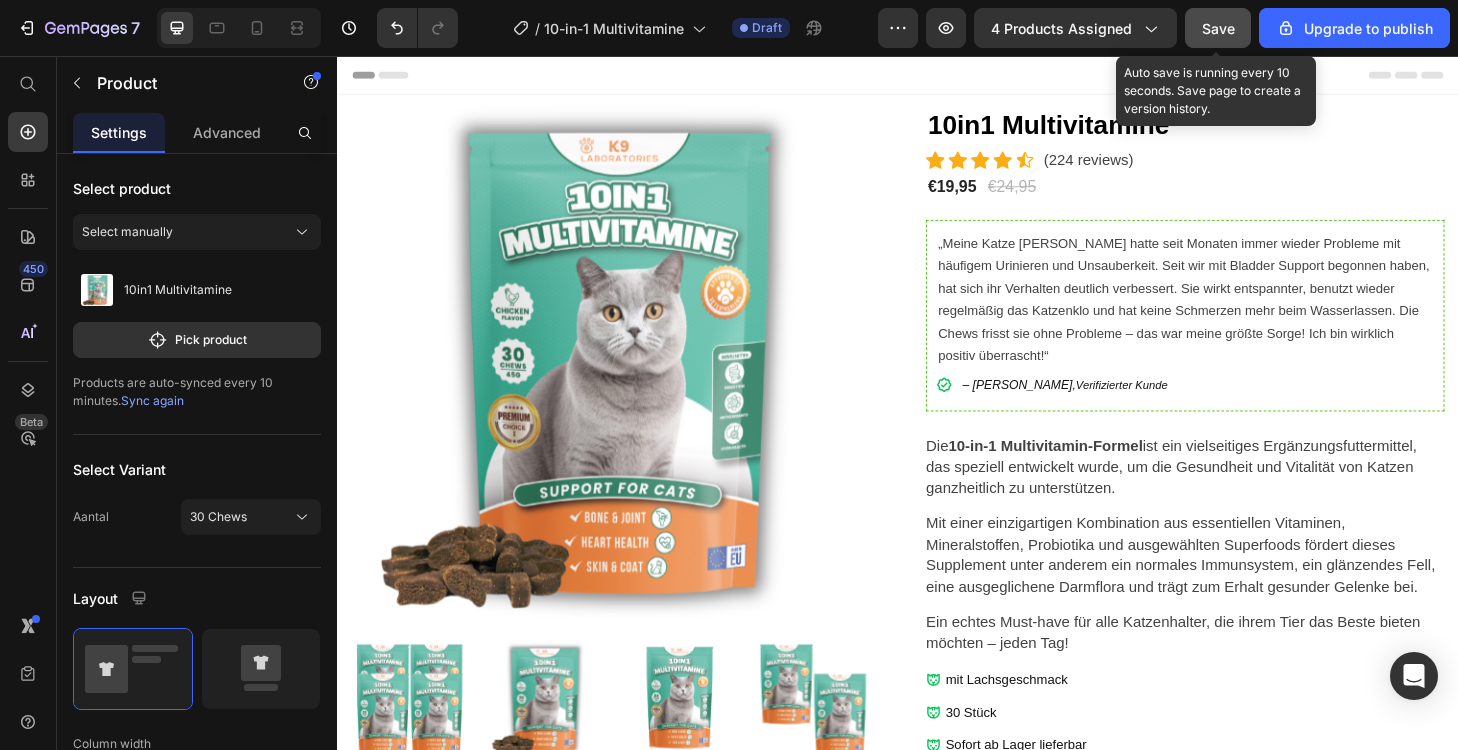 click on "Save" at bounding box center [1218, 28] 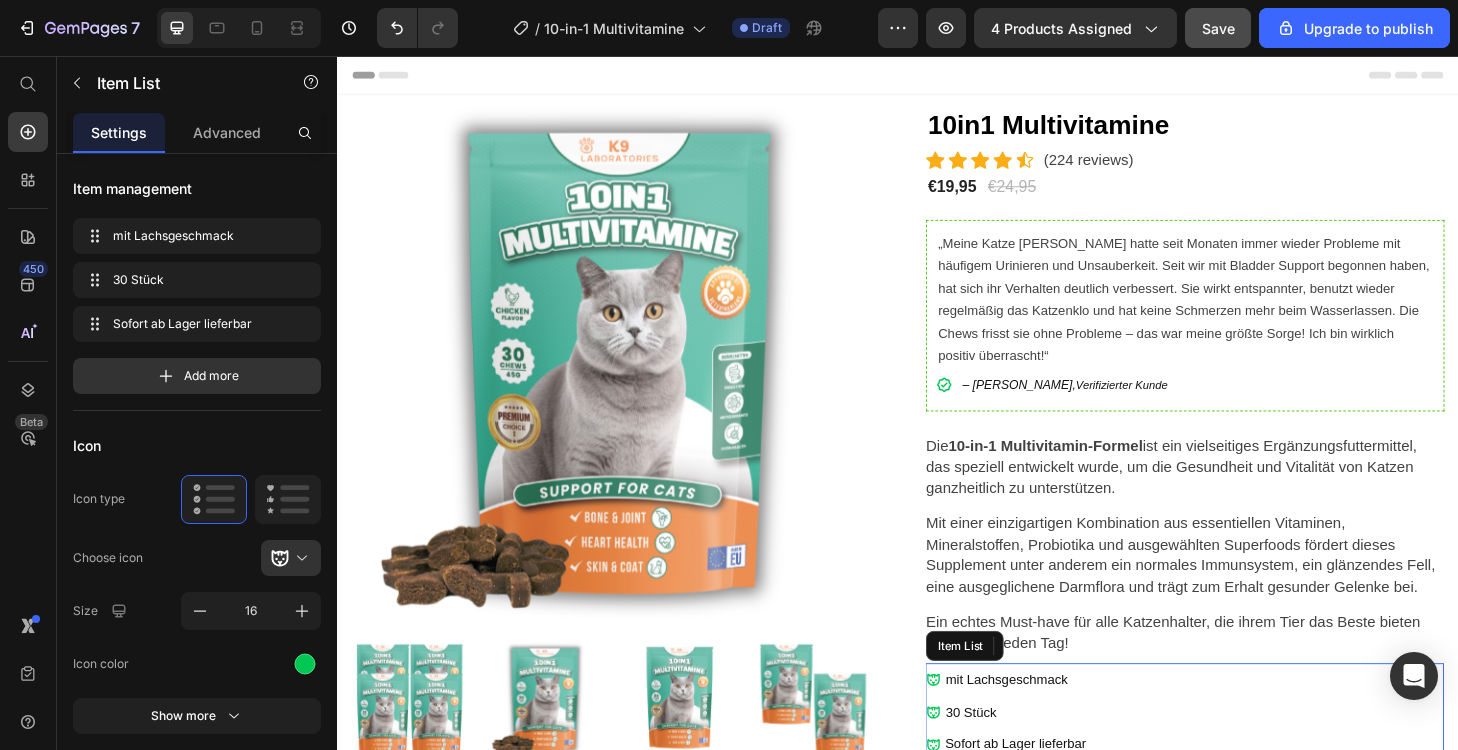 click on "mit Lachsgeschmack" at bounding box center [1053, 723] 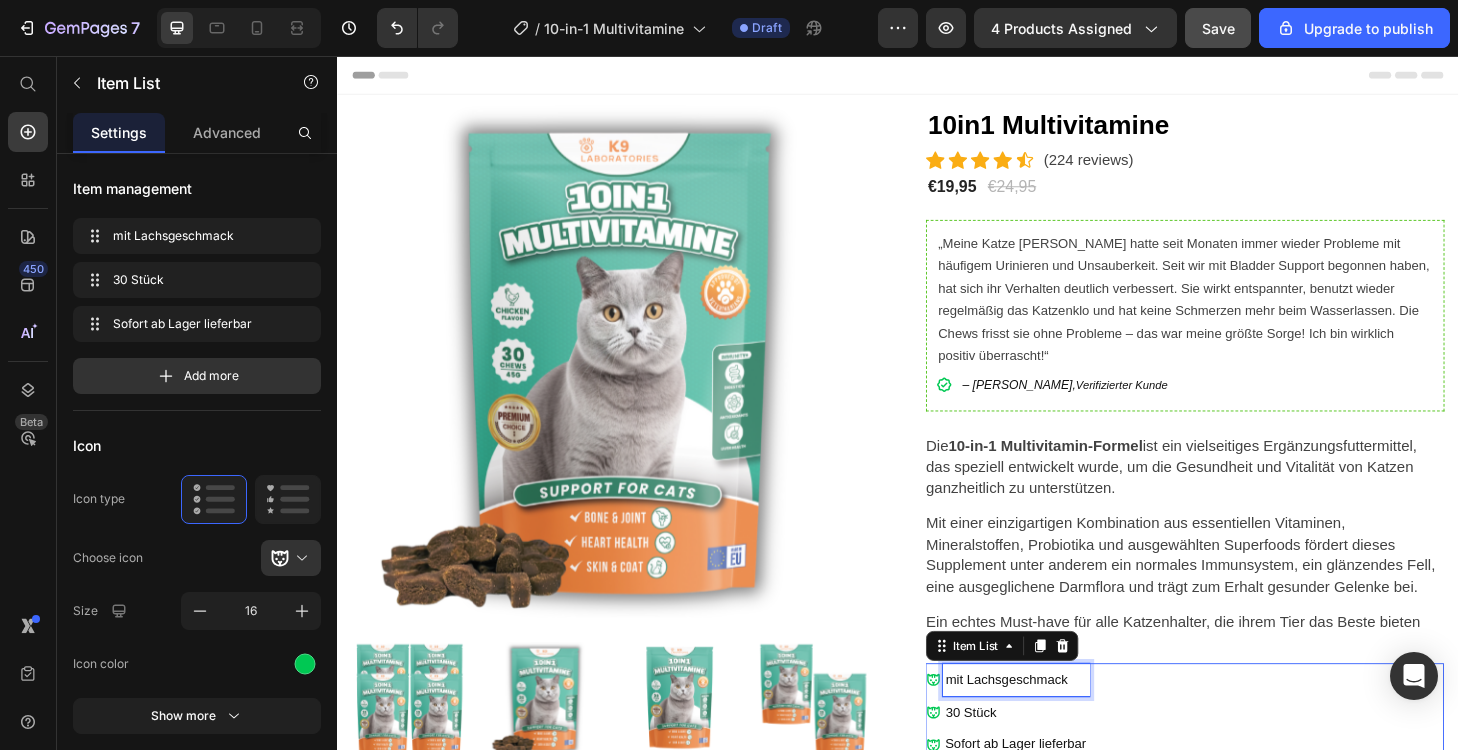click on "mit Lachsgeschmack" at bounding box center [1053, 723] 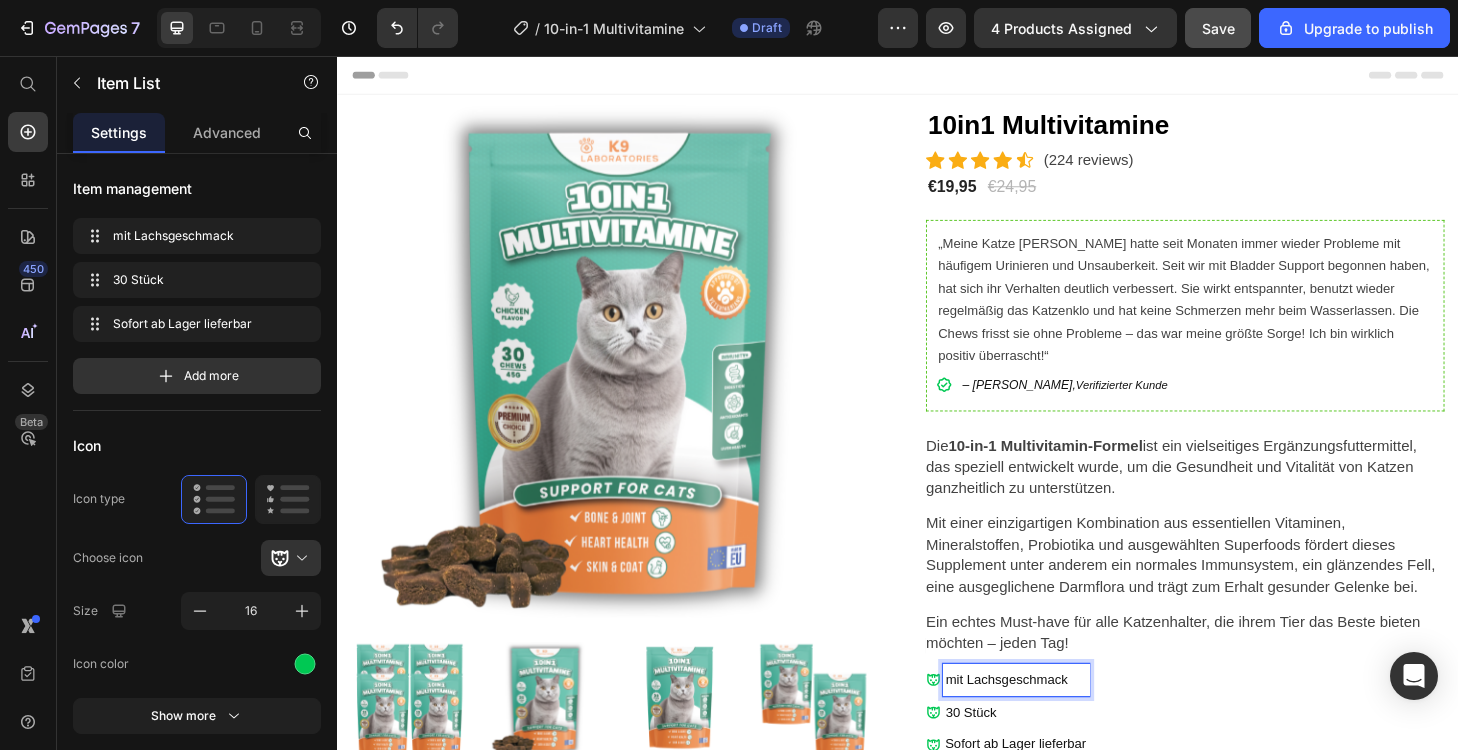 click on "mit Lachsgeschmack" at bounding box center (1053, 723) 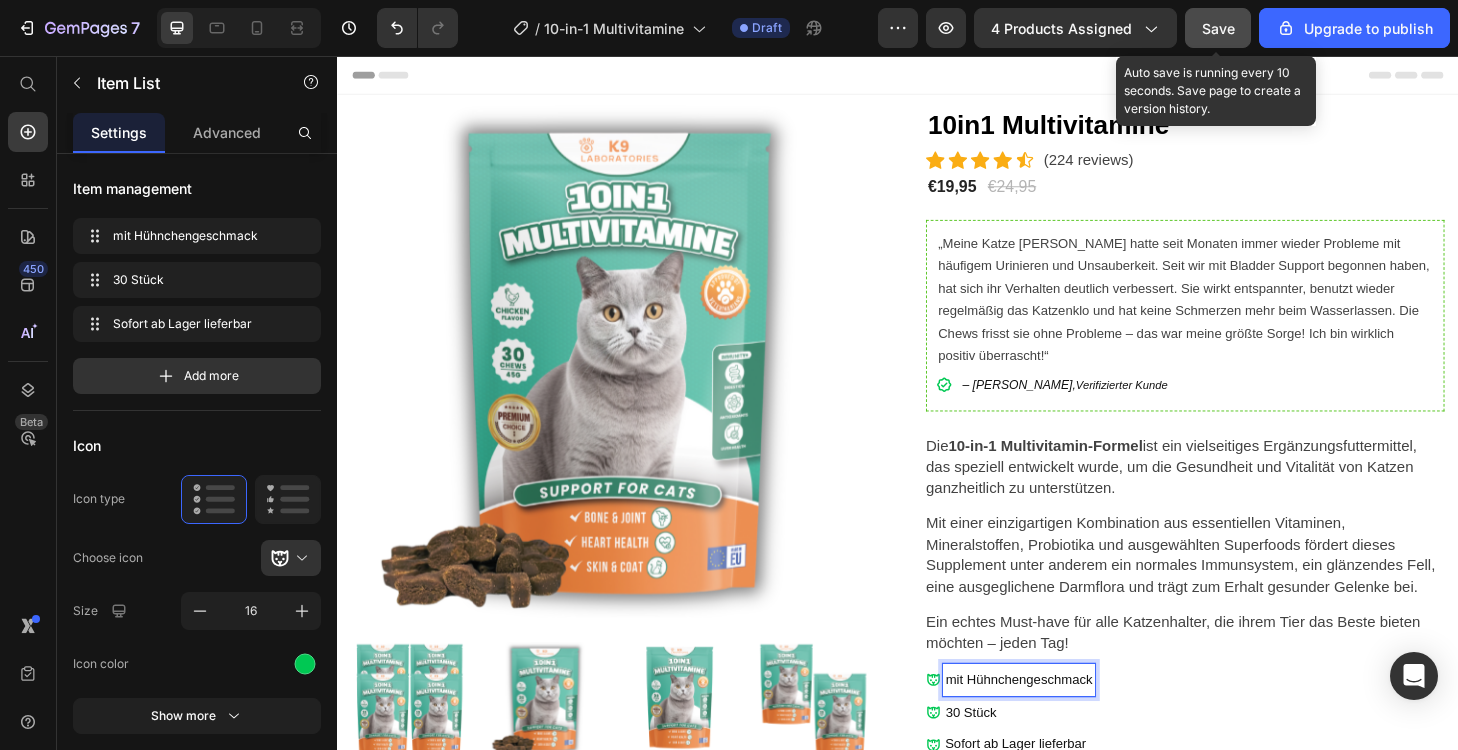 click on "Save" 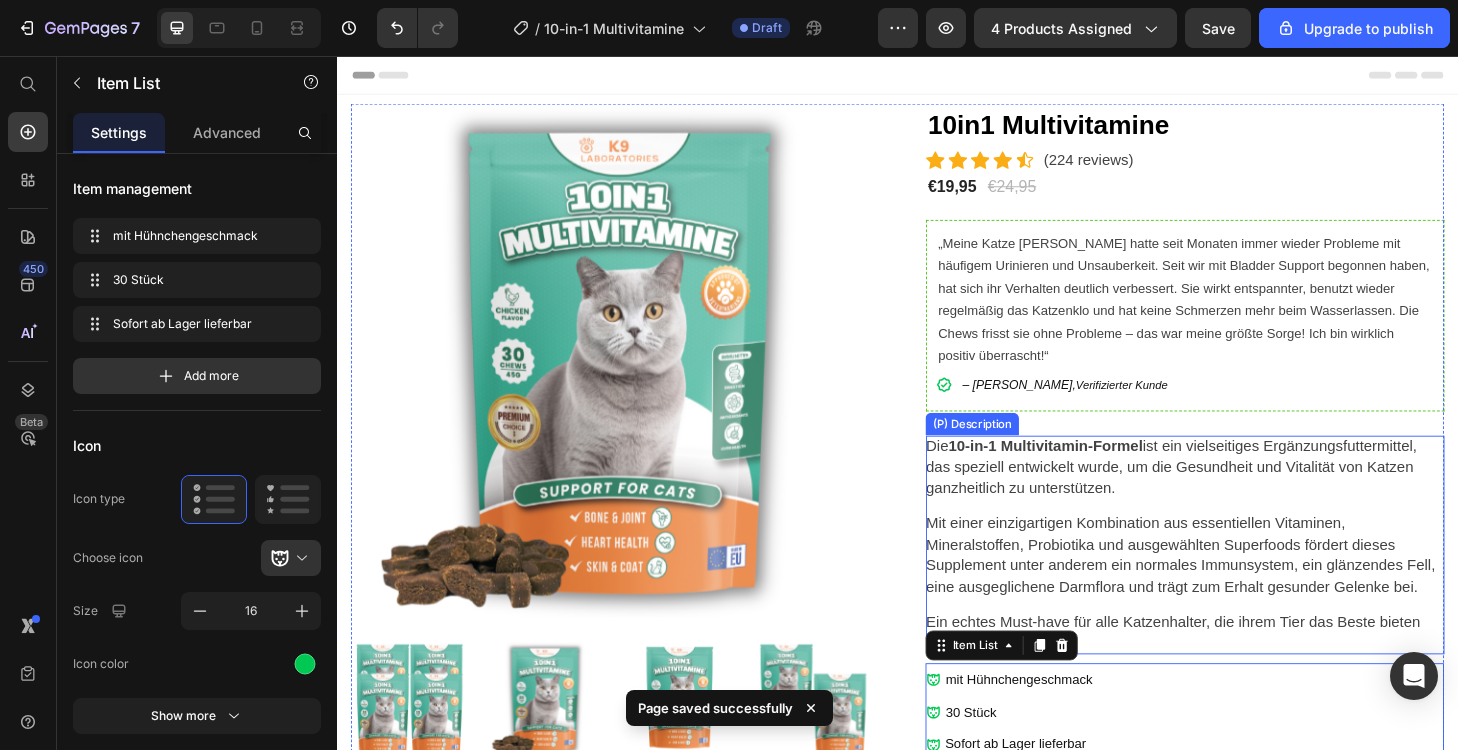 scroll, scrollTop: 12, scrollLeft: 0, axis: vertical 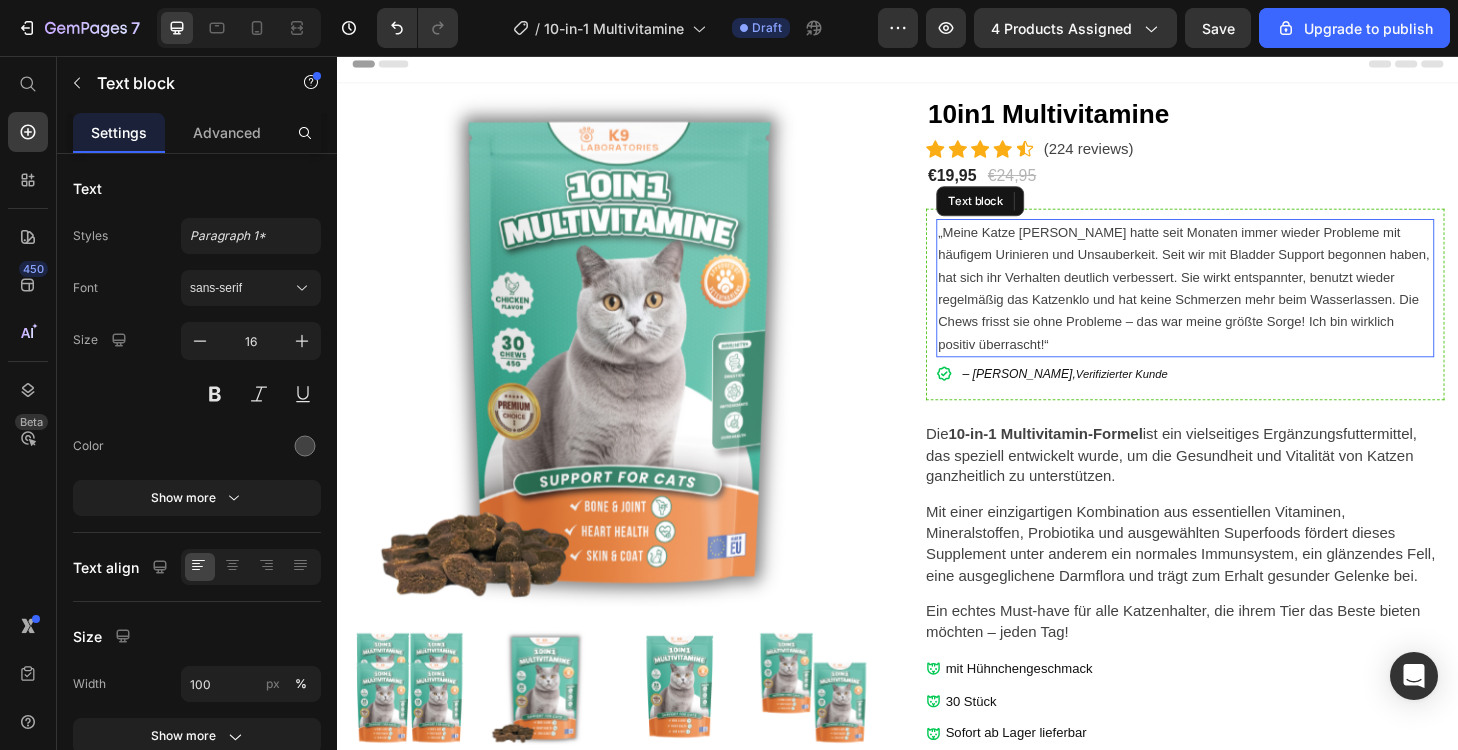 click on "„Meine Katze [PERSON_NAME] hatte seit Monaten immer wieder Probleme mit häufigem Urinieren und Unsauberkeit. Seit wir mit Bladder Support begonnen haben, hat sich ihr Verhalten deutlich verbessert. Sie wirkt entspannter, benutzt wieder regelmäßig das Katzenklo und hat keine Schmerzen mehr beim Wasserlassen. Die Chews frisst sie ohne Probleme – das war meine größte Sorge! Ich bin wirklich positiv überrascht!“" at bounding box center (1243, 304) 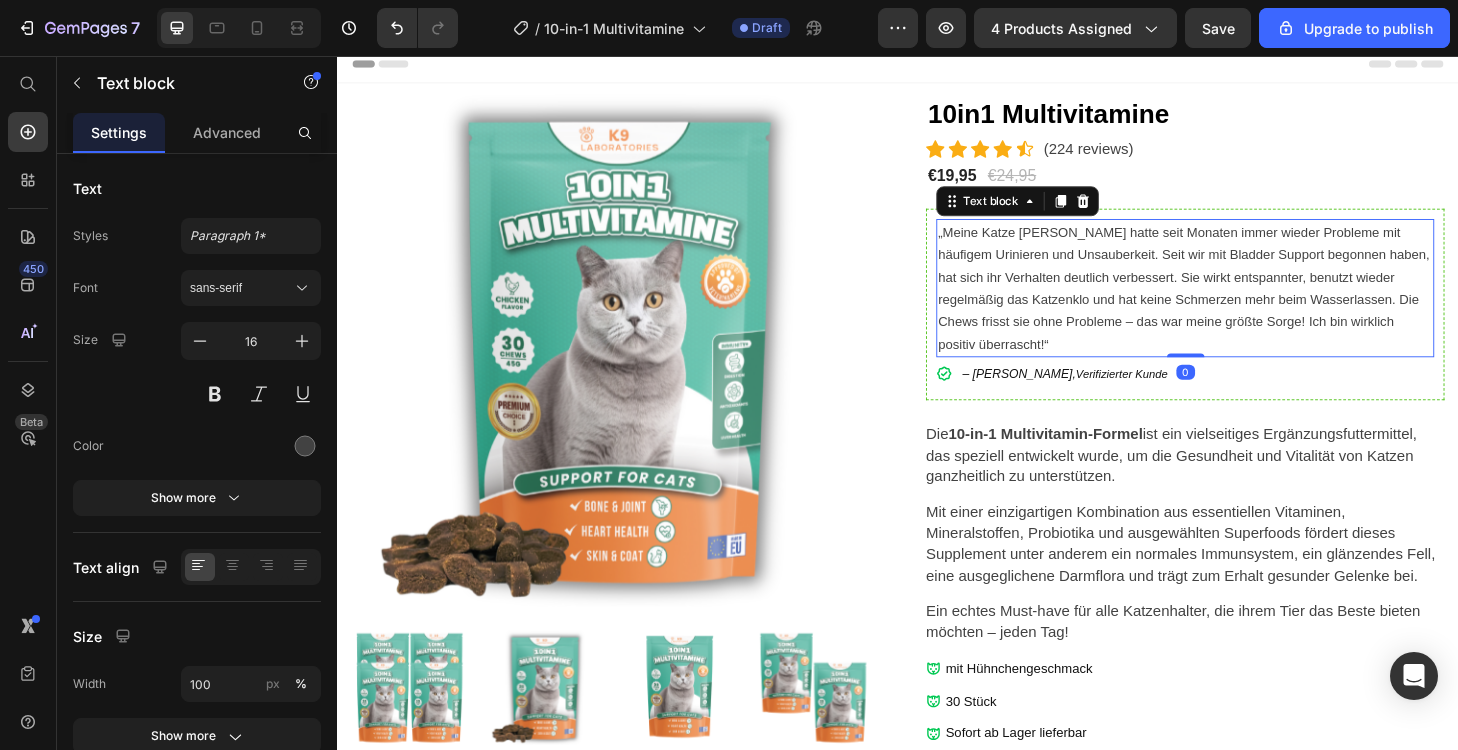 click on "„Meine Katze [PERSON_NAME] hatte seit Monaten immer wieder Probleme mit häufigem Urinieren und Unsauberkeit. Seit wir mit Bladder Support begonnen haben, hat sich ihr Verhalten deutlich verbessert. Sie wirkt entspannter, benutzt wieder regelmäßig das Katzenklo und hat keine Schmerzen mehr beim Wasserlassen. Die Chews frisst sie ohne Probleme – das war meine größte Sorge! Ich bin wirklich positiv überrascht!“" at bounding box center [1243, 304] 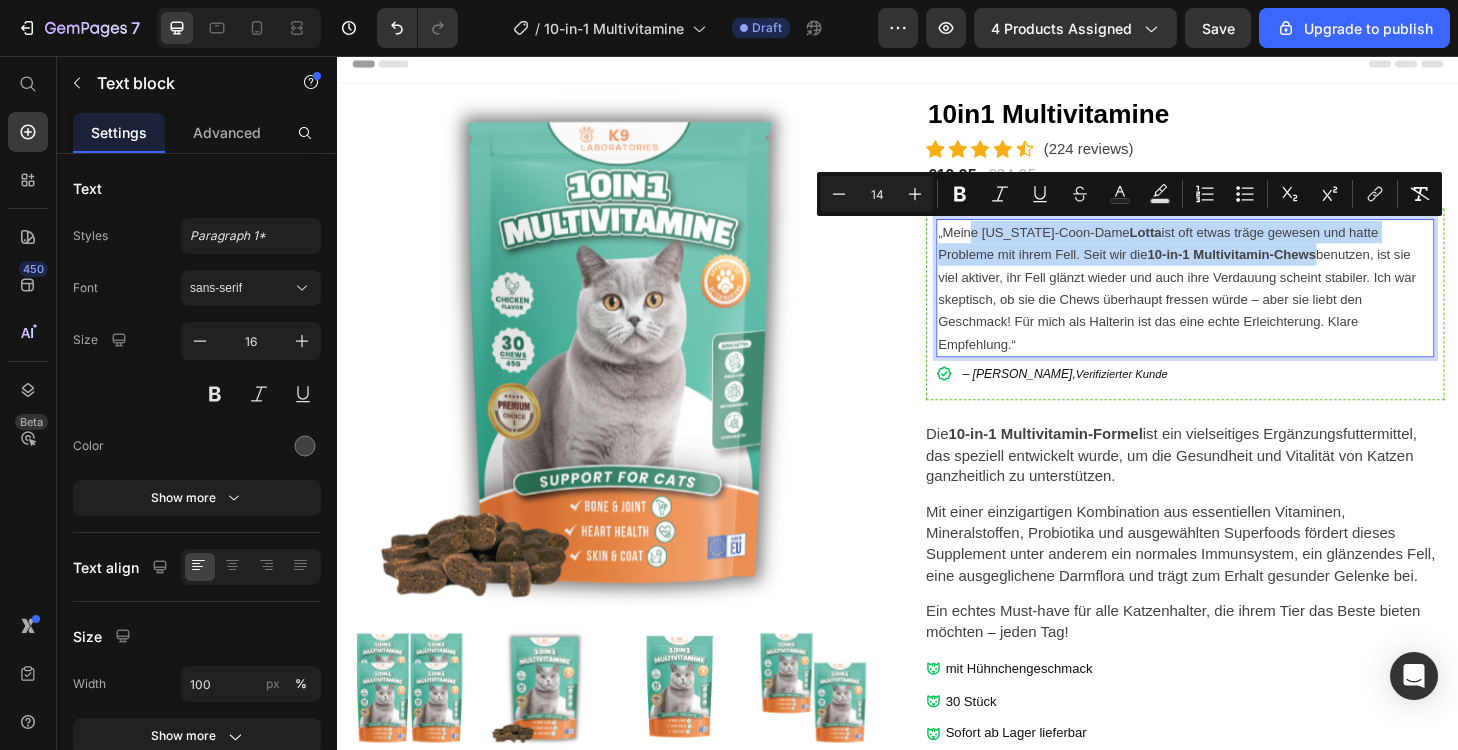 drag, startPoint x: 1304, startPoint y: 272, endPoint x: 1012, endPoint y: 237, distance: 294.09012 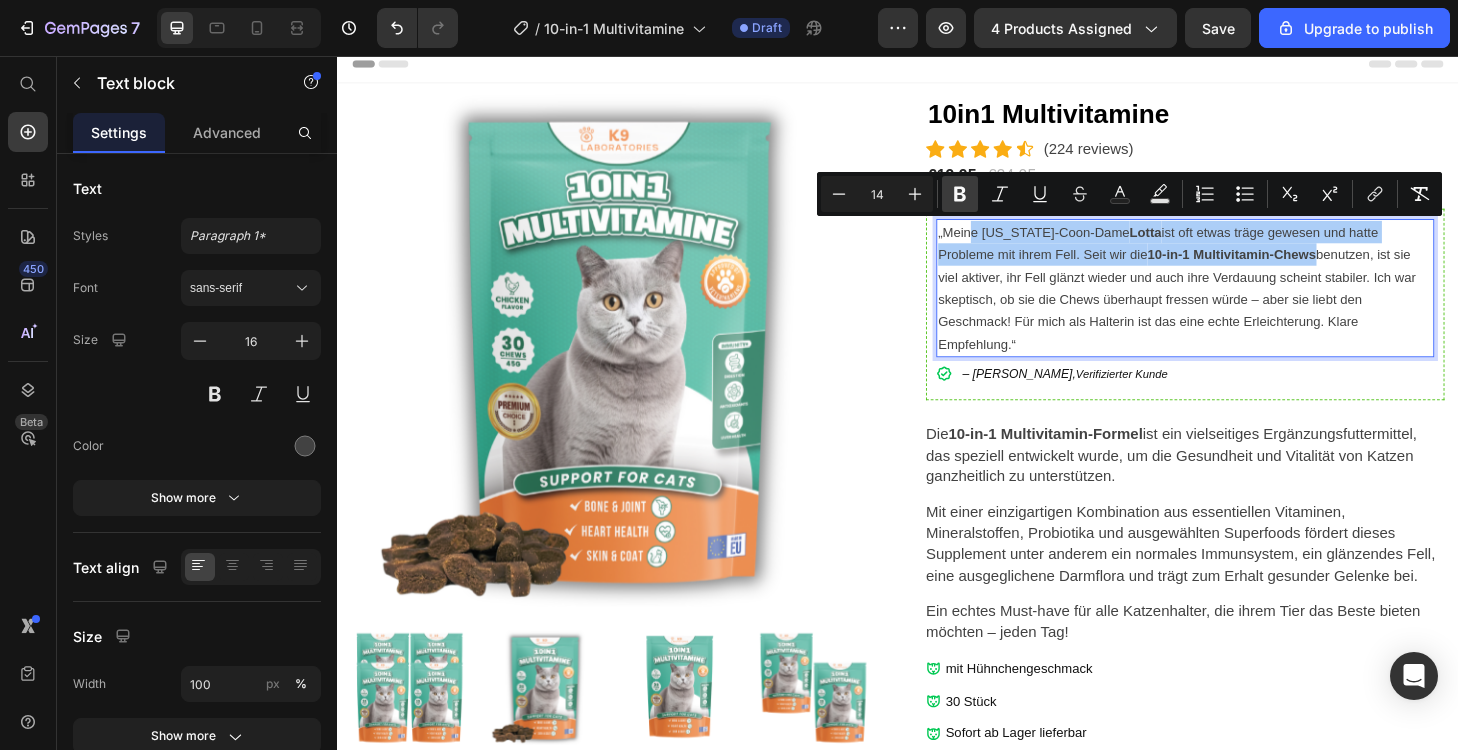 click 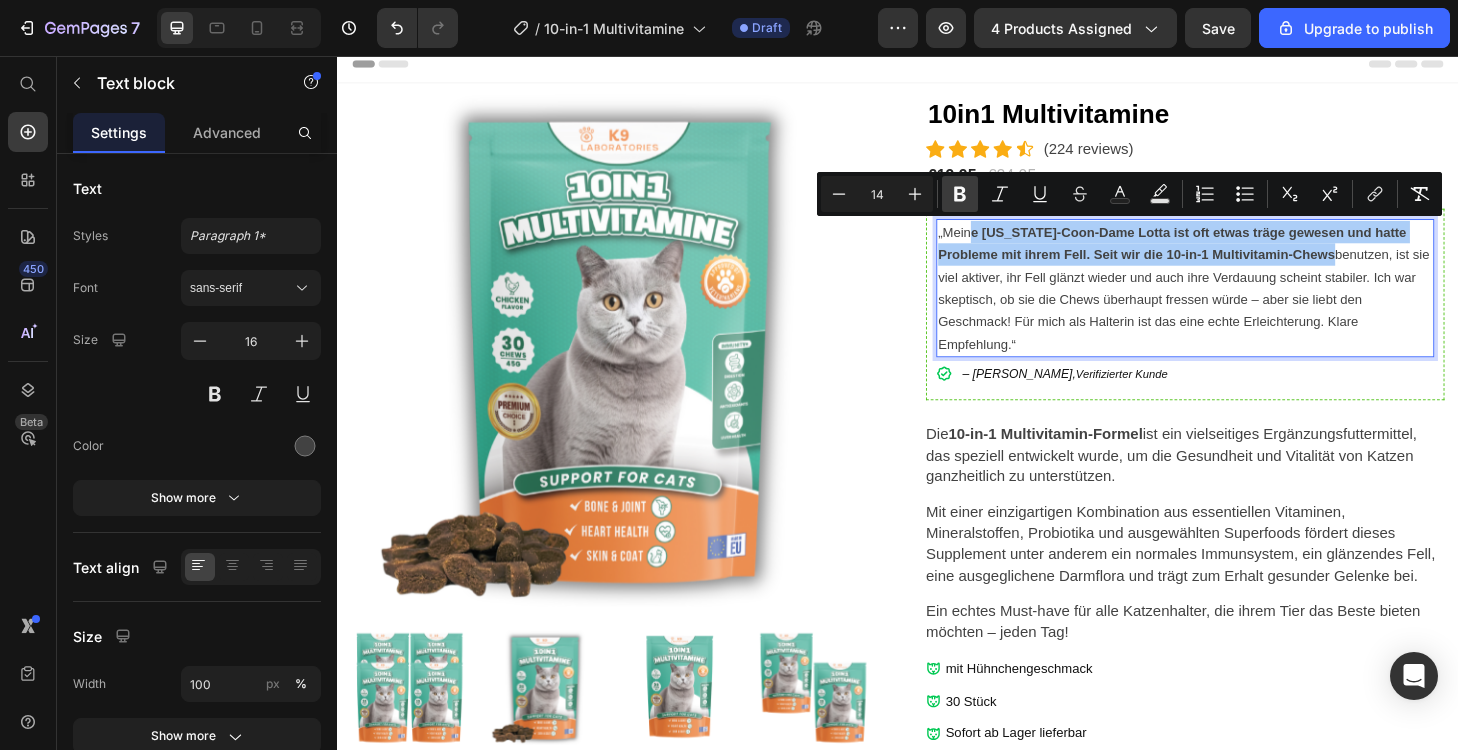 click 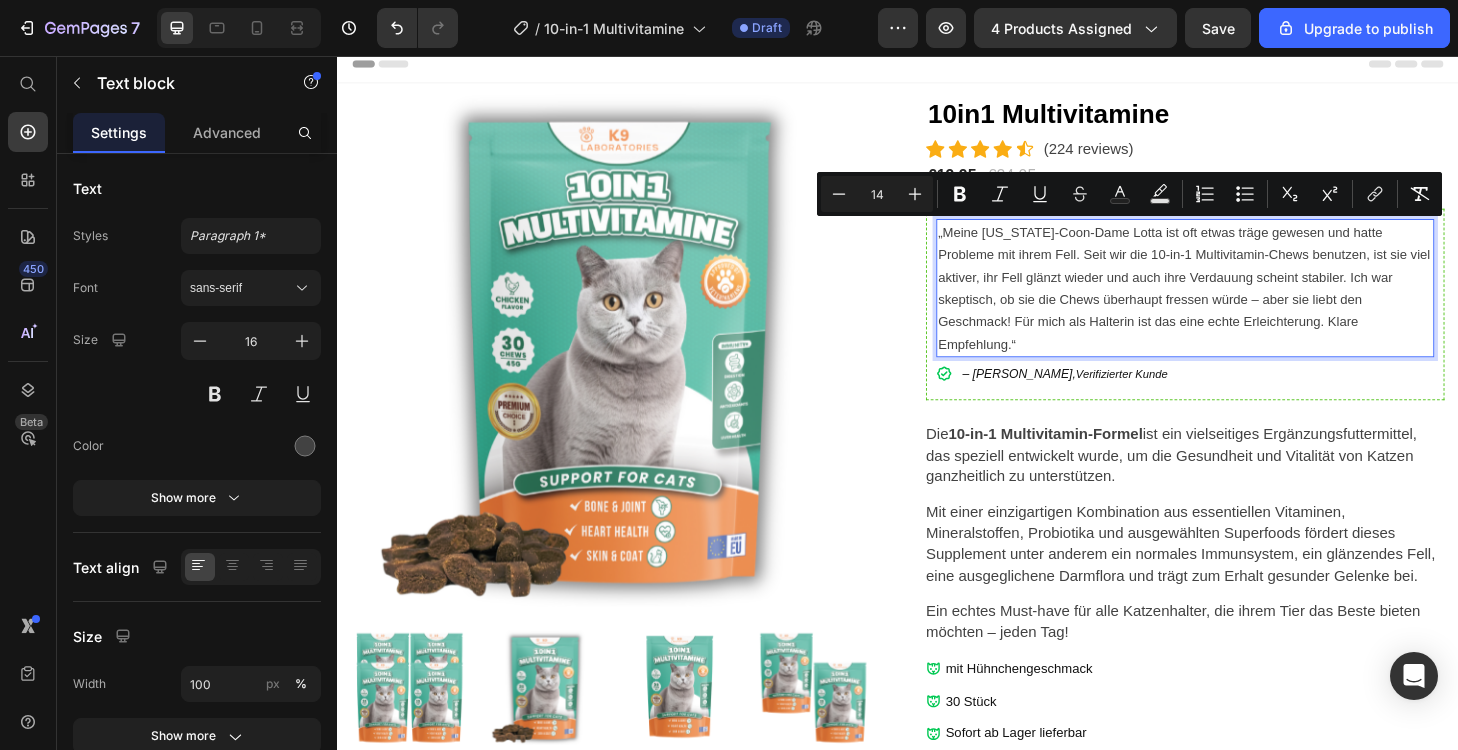 click on "„Meine [US_STATE]-Coon-Dame Lotta ist oft etwas träge gewesen und hatte Probleme mit ihrem Fell. Seit wir die 10-in-1 Multivitamin-Chews benutzen, ist sie viel aktiver, ihr Fell glänzt wieder und auch ihre Verdauung scheint stabiler. Ich war skeptisch, ob sie die Chews überhaupt fressen würde – aber sie liebt den Geschmack! Für mich als Halterin ist das eine echte Erleichterung. Klare Empfehlung.“" at bounding box center (1243, 304) 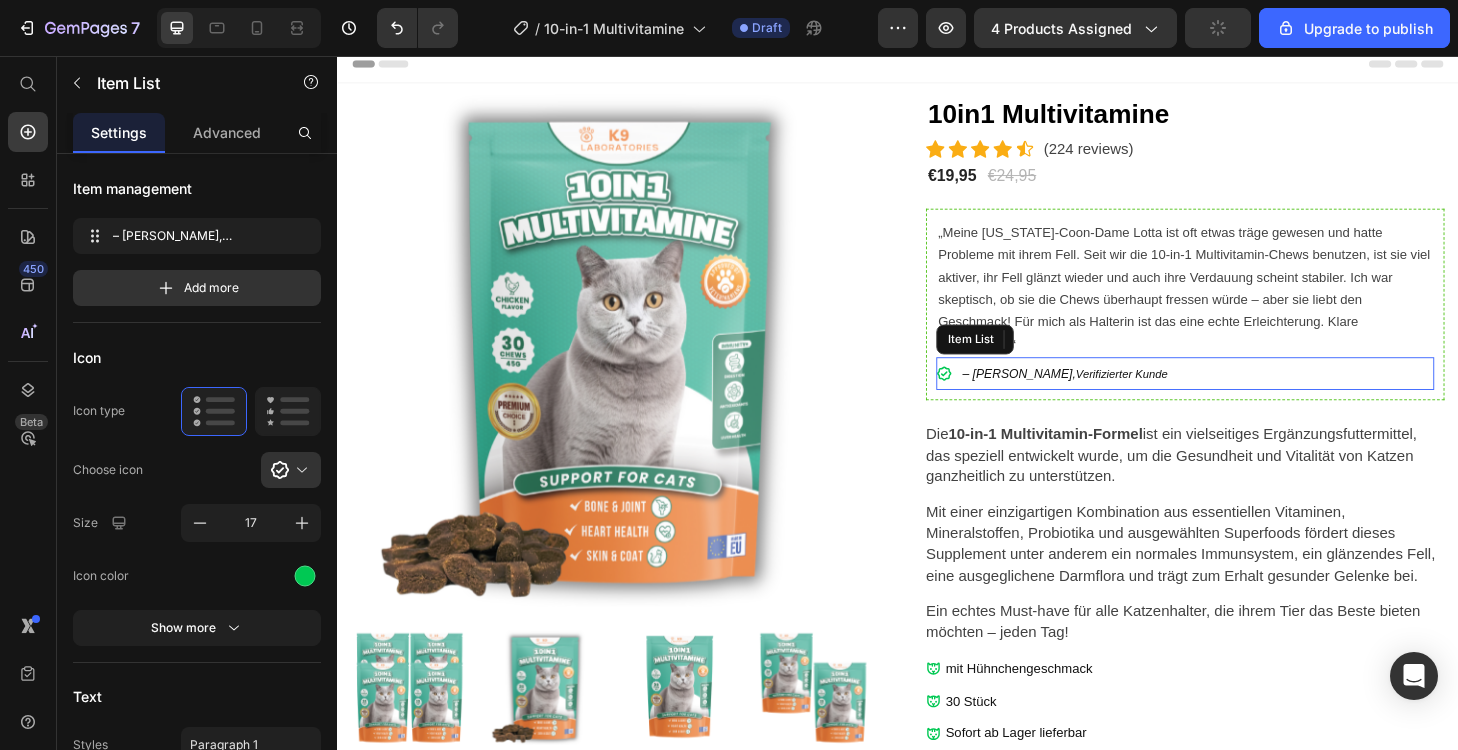 click on "– [PERSON_NAME]," at bounding box center [1066, 395] 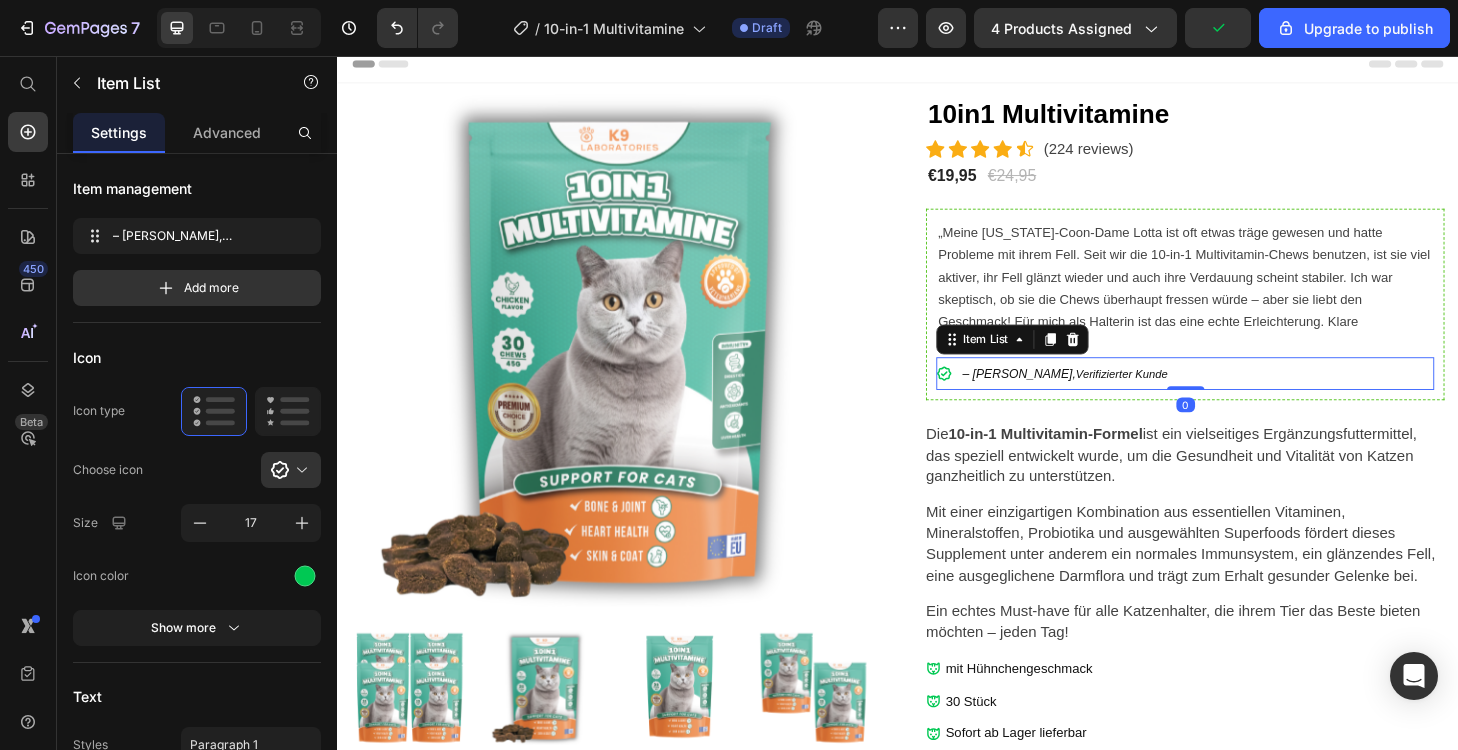 click on "– [PERSON_NAME]," at bounding box center [1066, 395] 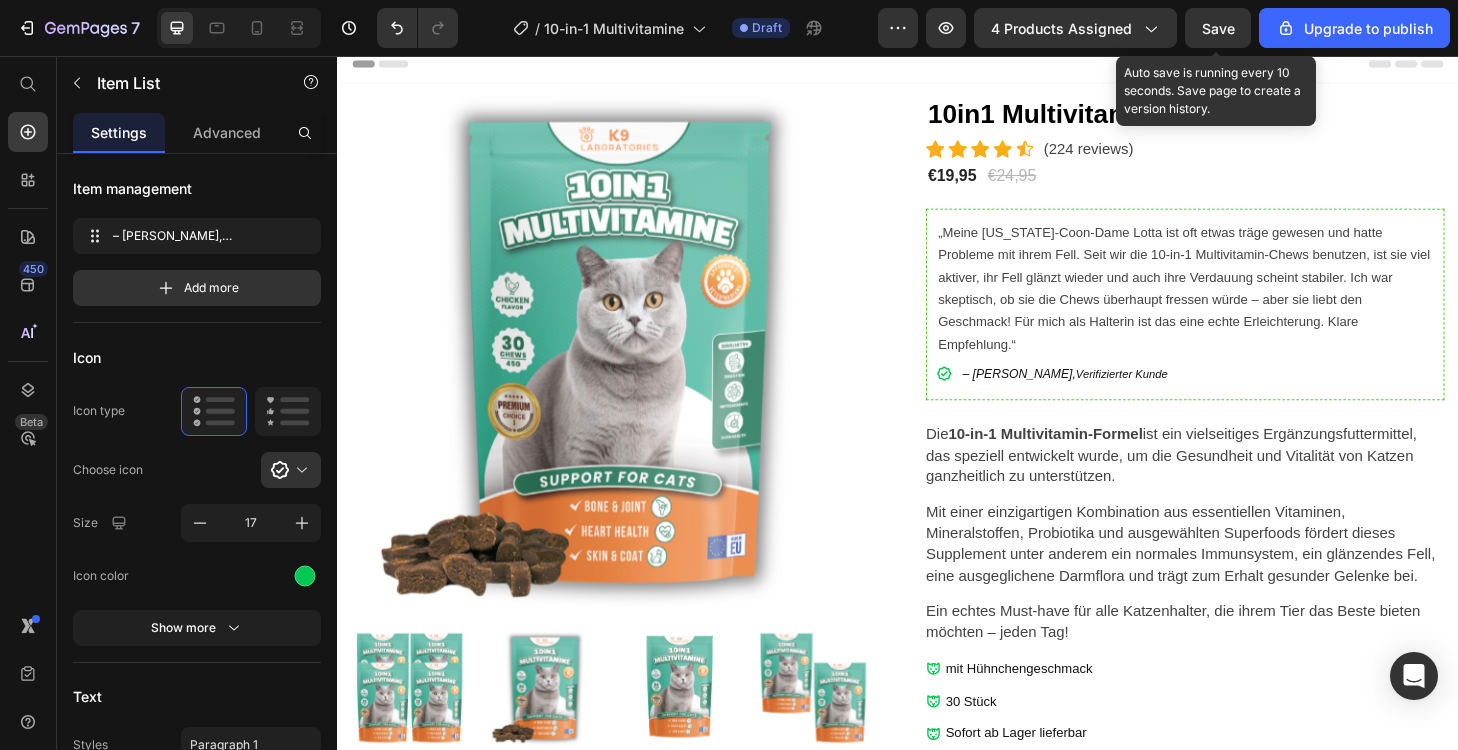 click on "Save" at bounding box center [1218, 28] 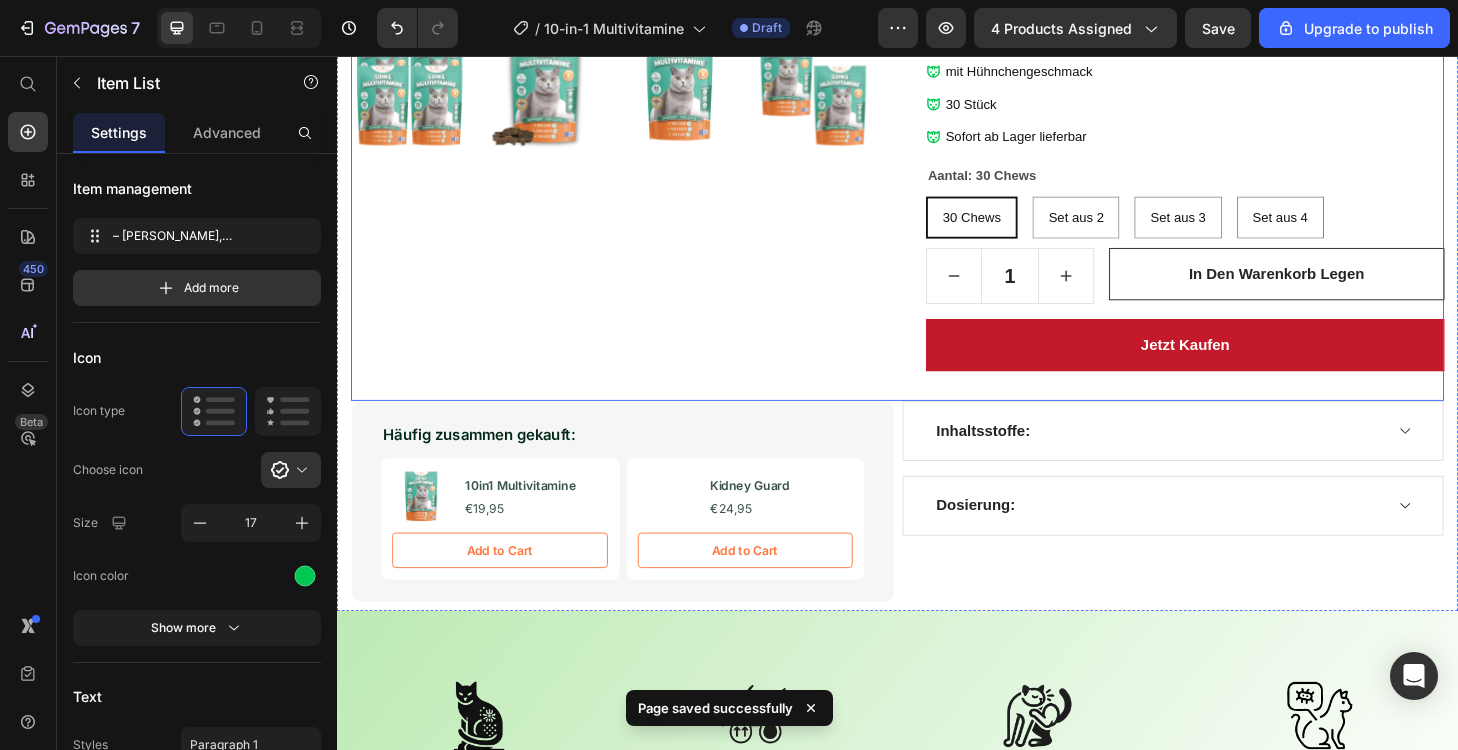 scroll, scrollTop: 652, scrollLeft: 0, axis: vertical 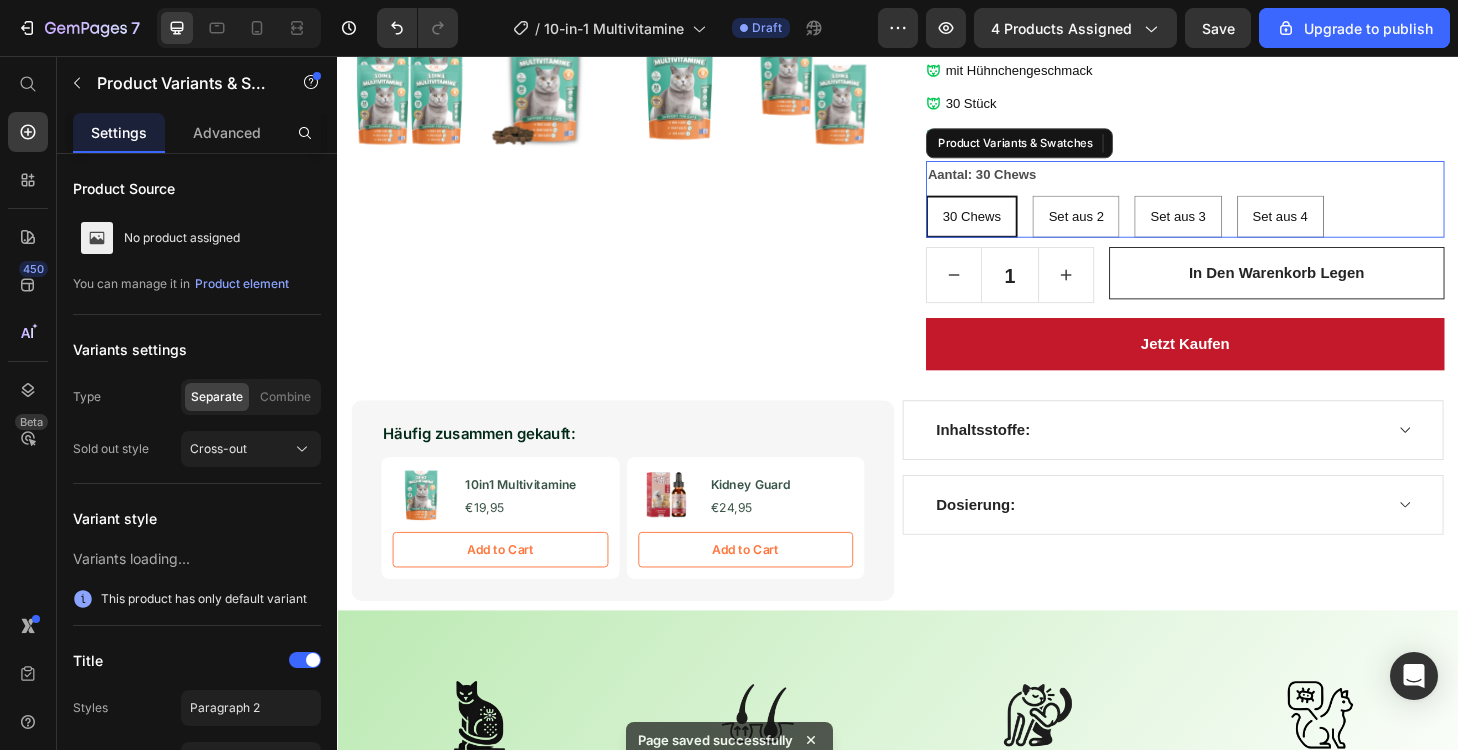 click on "Aantal: 30 Chews 30 Chews 30 Chews 30 Chews Set aus 2 Set aus 2 Set aus 2 Set aus 3 Set aus 3 Set aus 3 Set aus 4 Set aus 4 Set aus 4" at bounding box center (1244, 209) 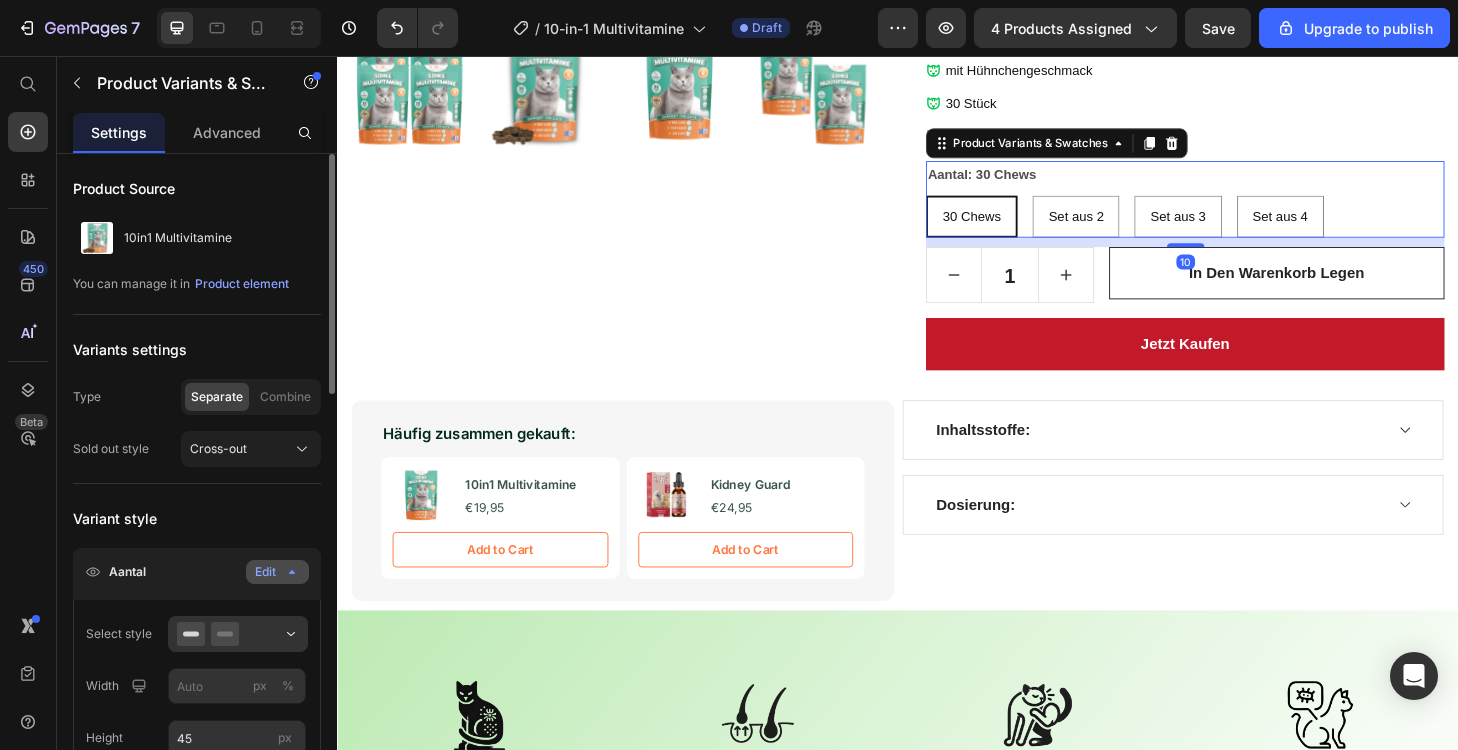 click on "Edit" 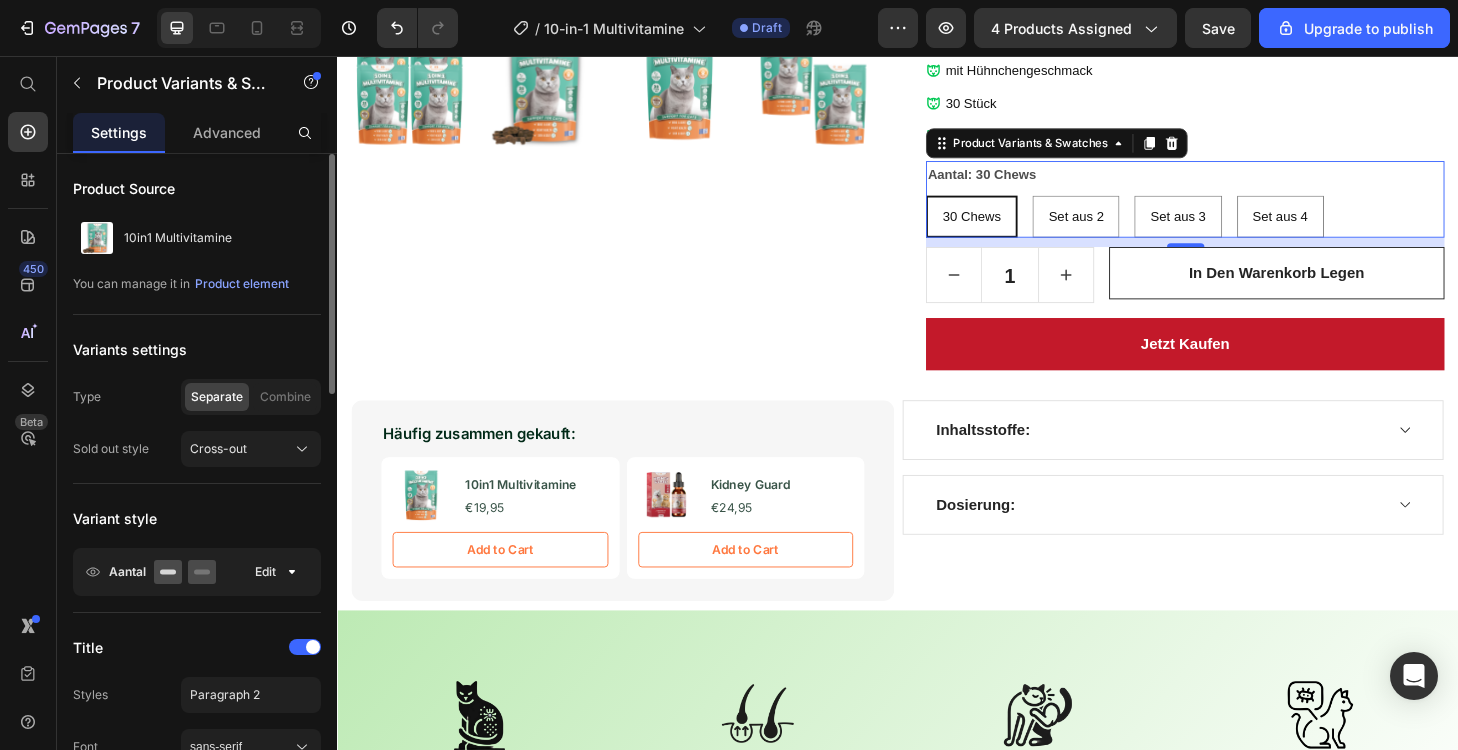 click on "Aantal Edit" 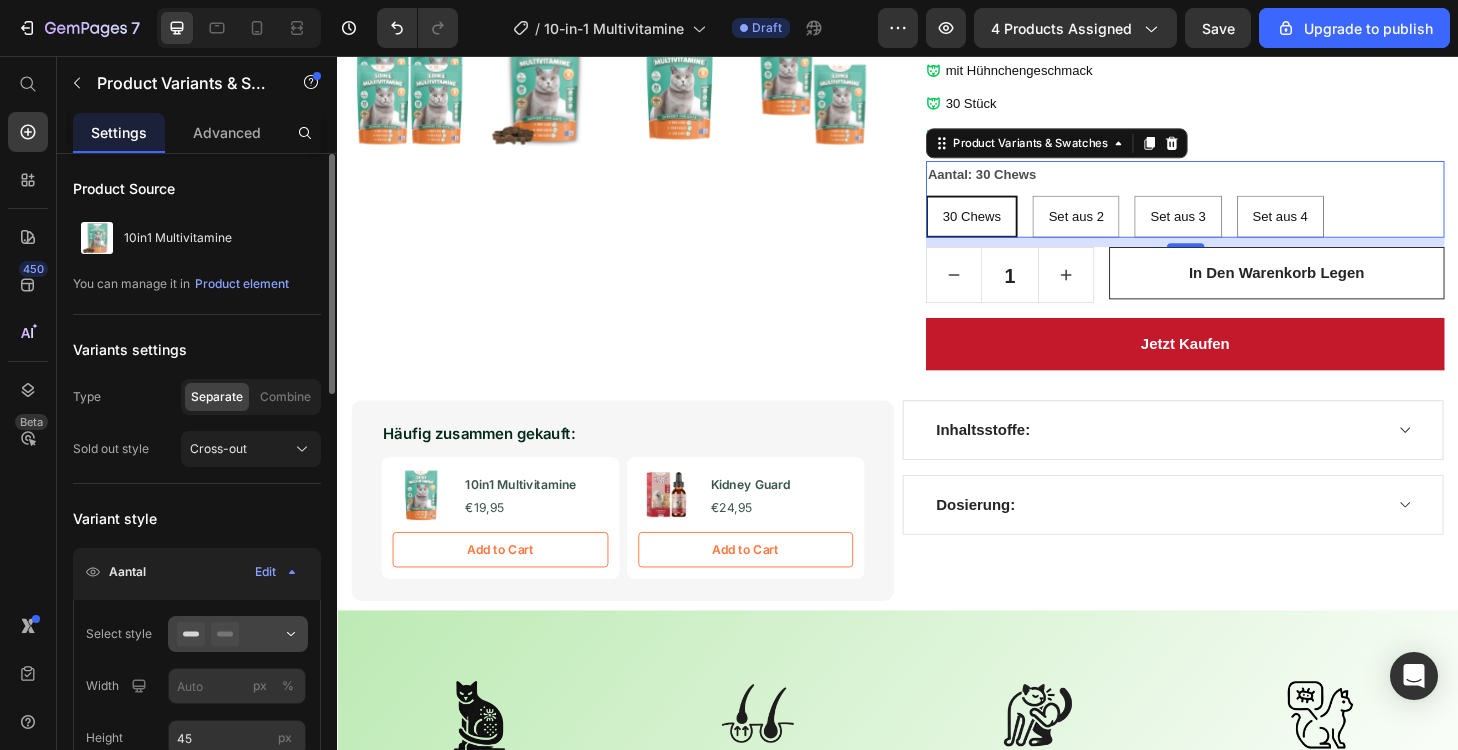click at bounding box center (238, 634) 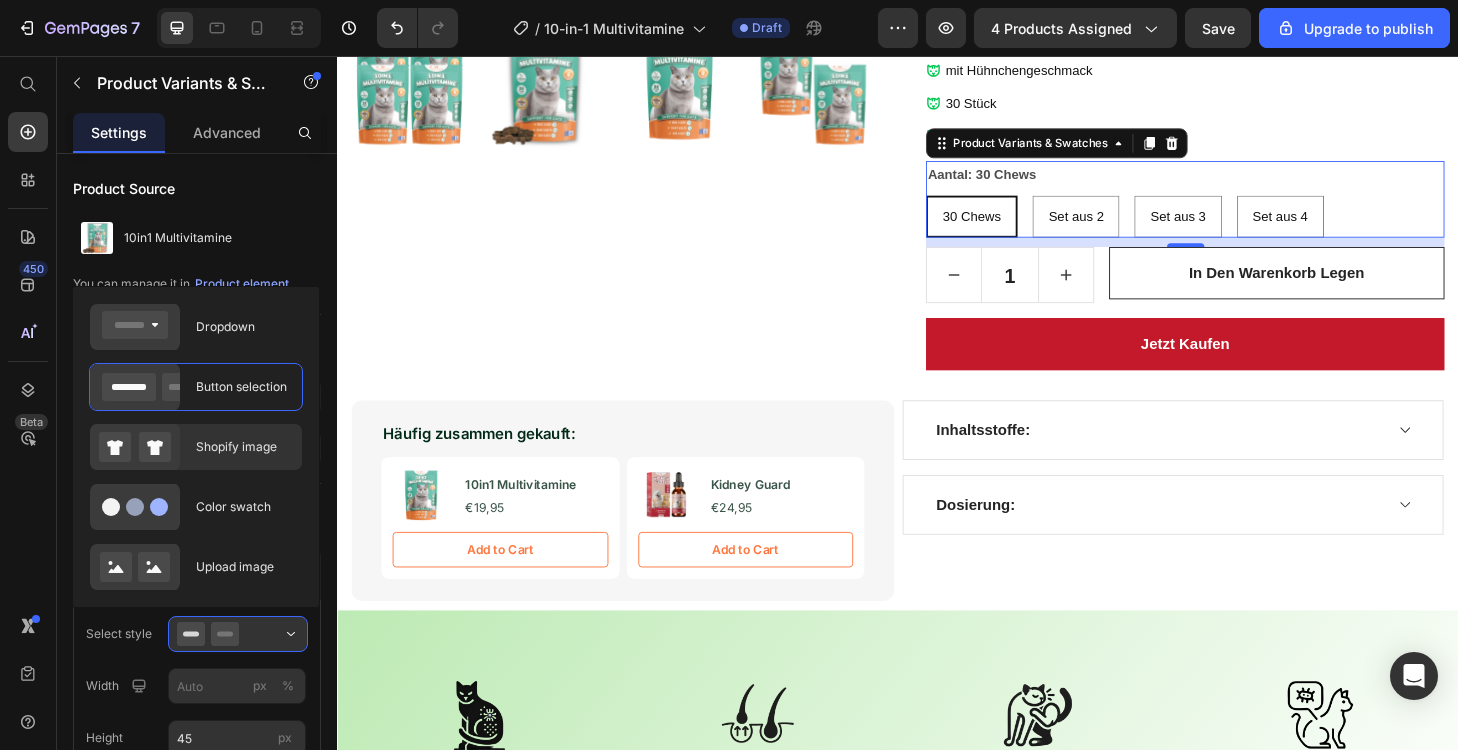 click on "Shopify image" at bounding box center (243, 447) 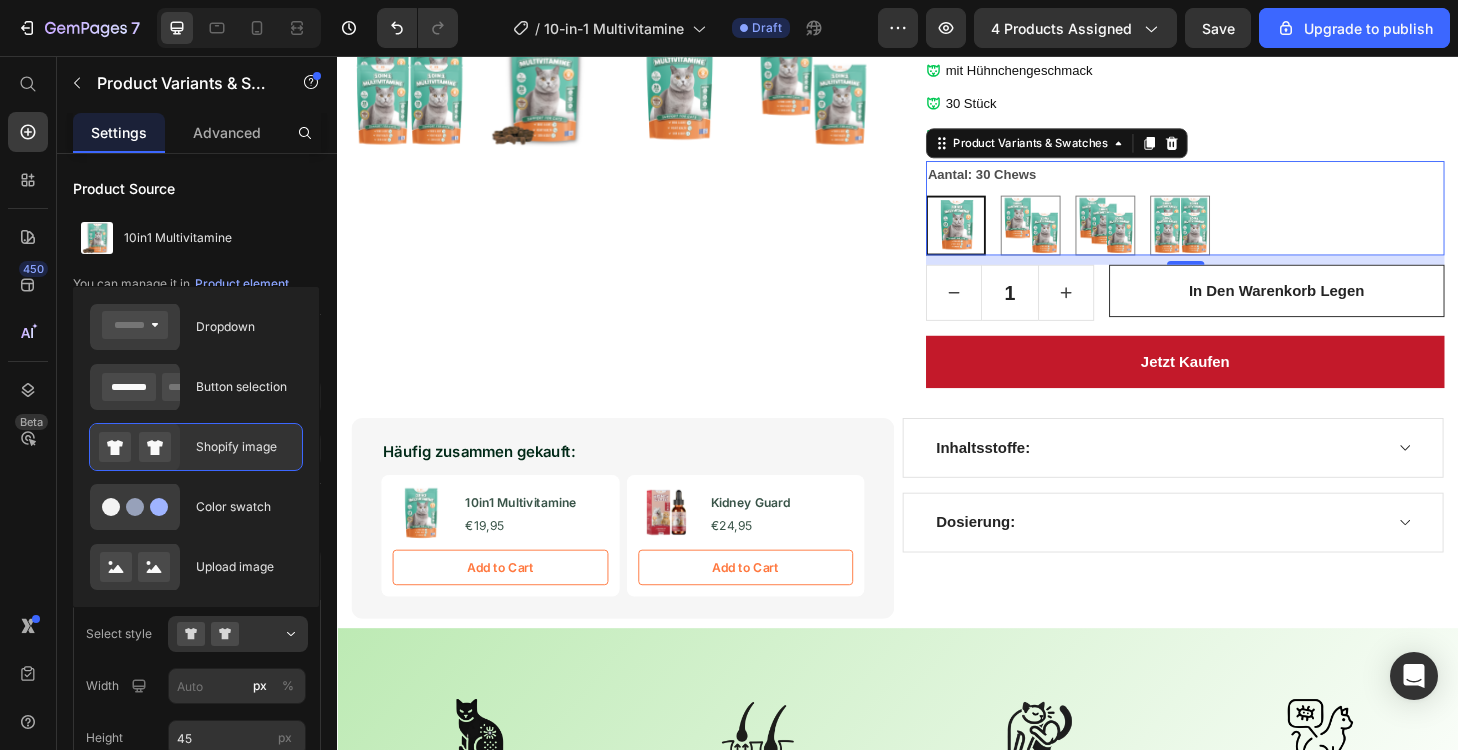 type on "64" 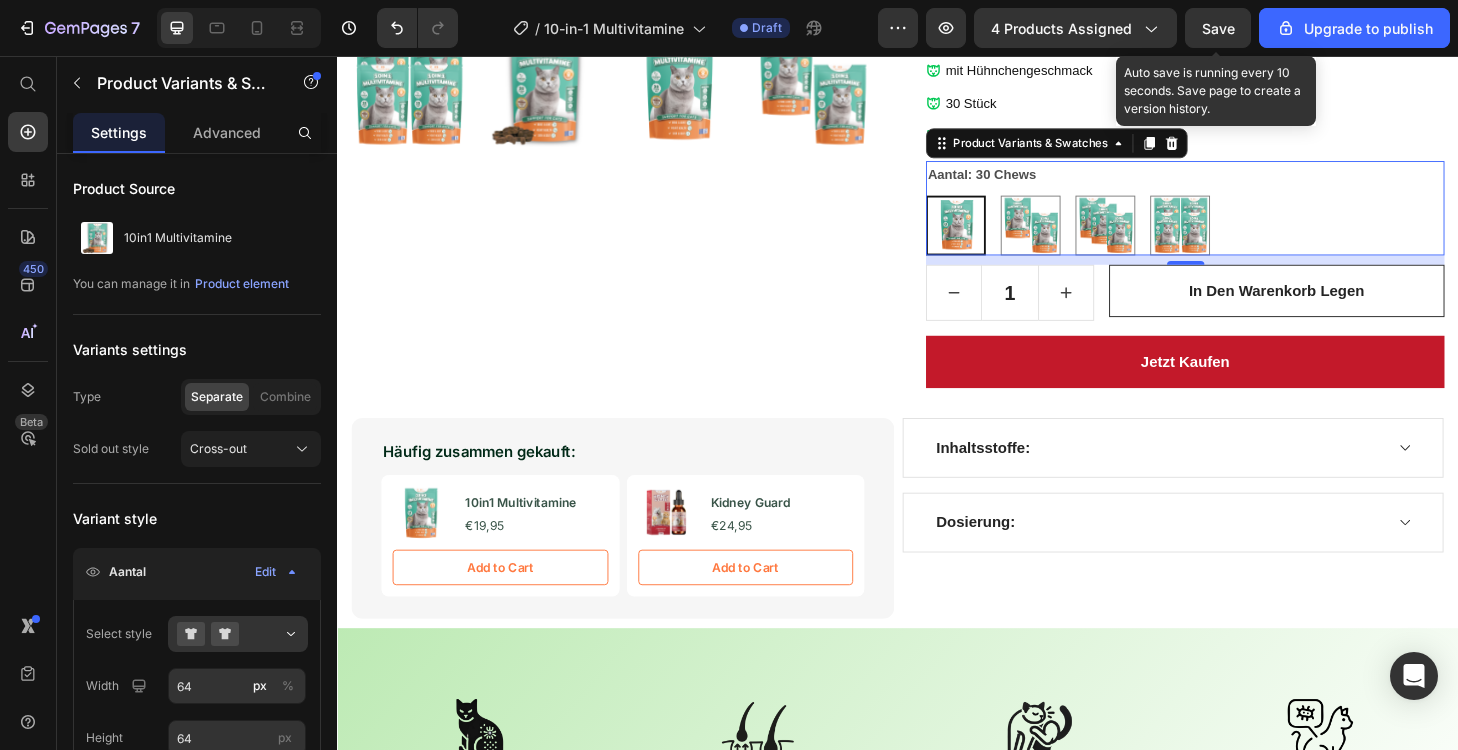click on "Save" at bounding box center (1218, 28) 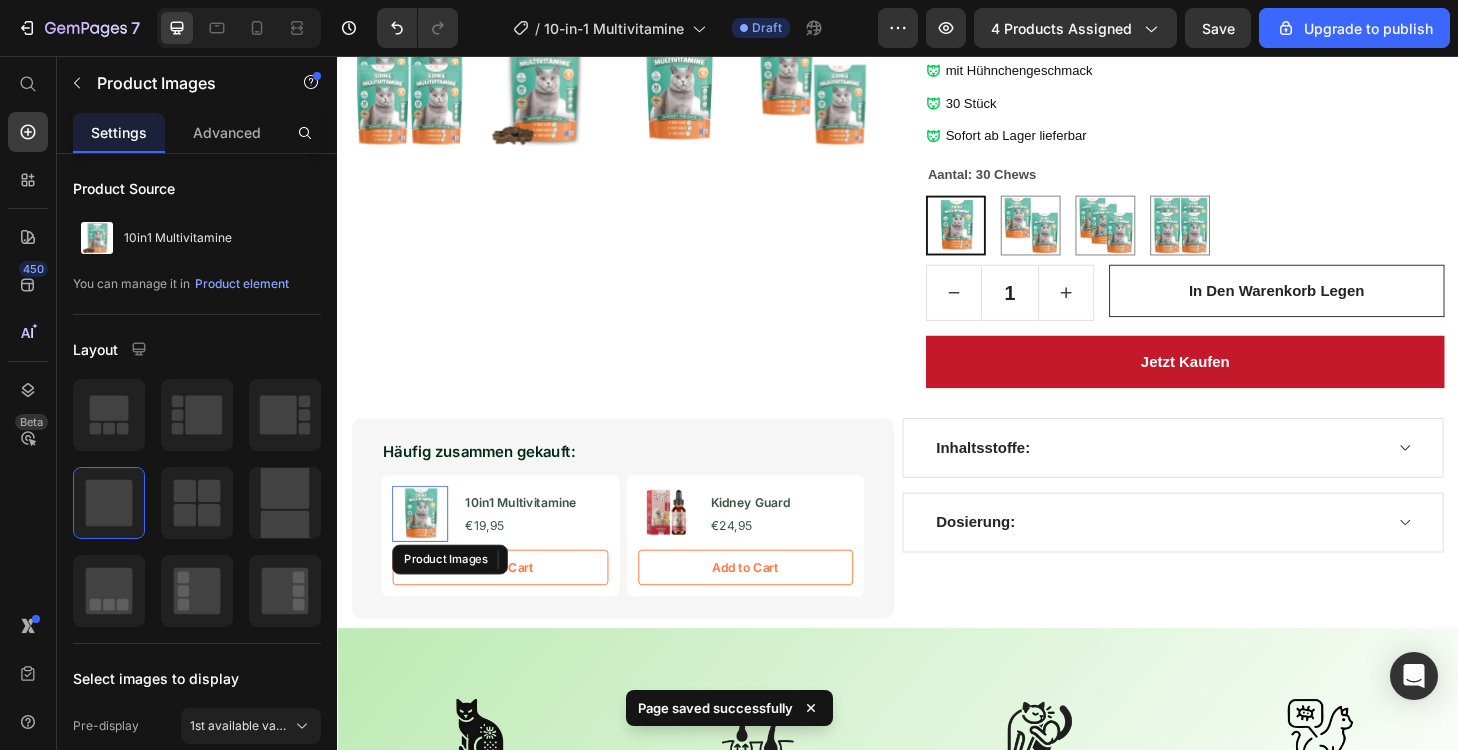 click at bounding box center (426, 546) 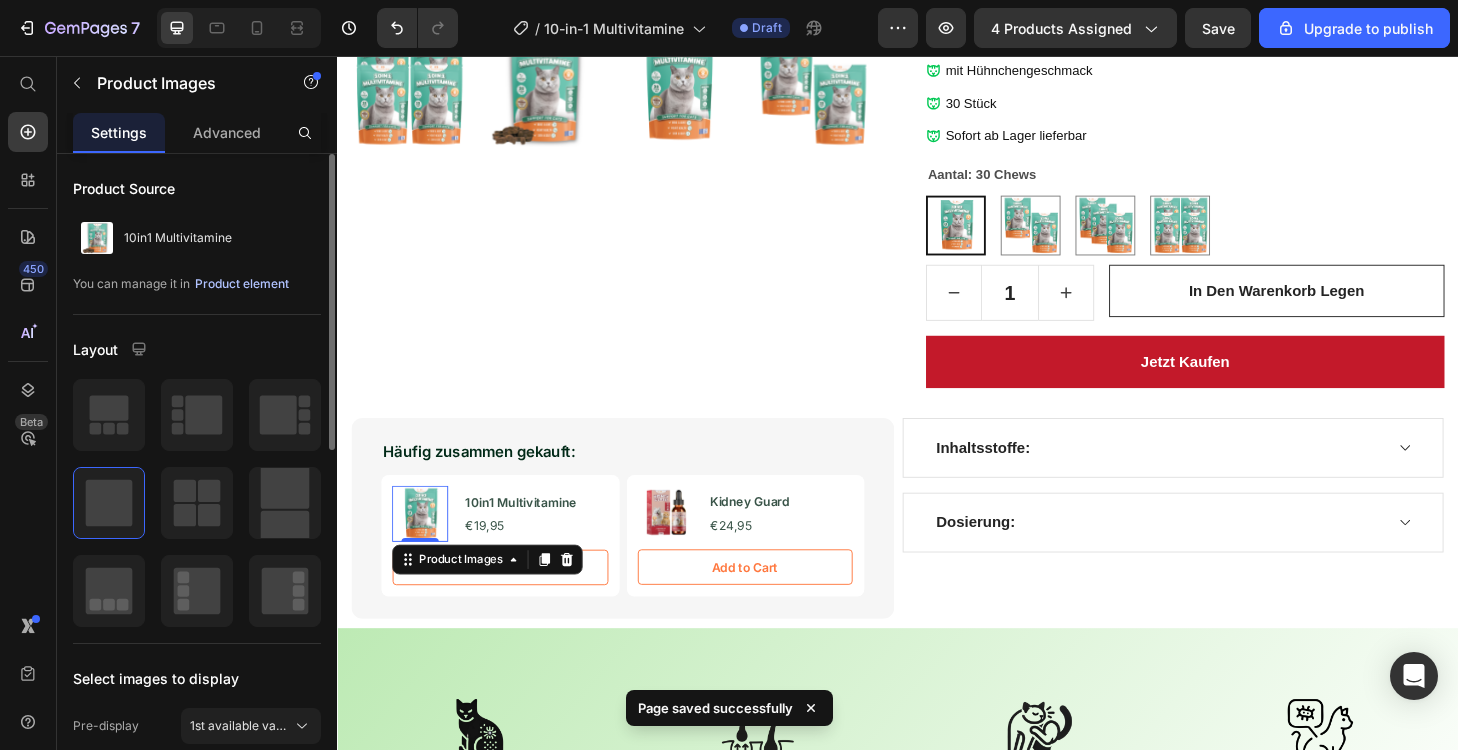 click on "Product element" at bounding box center [242, 284] 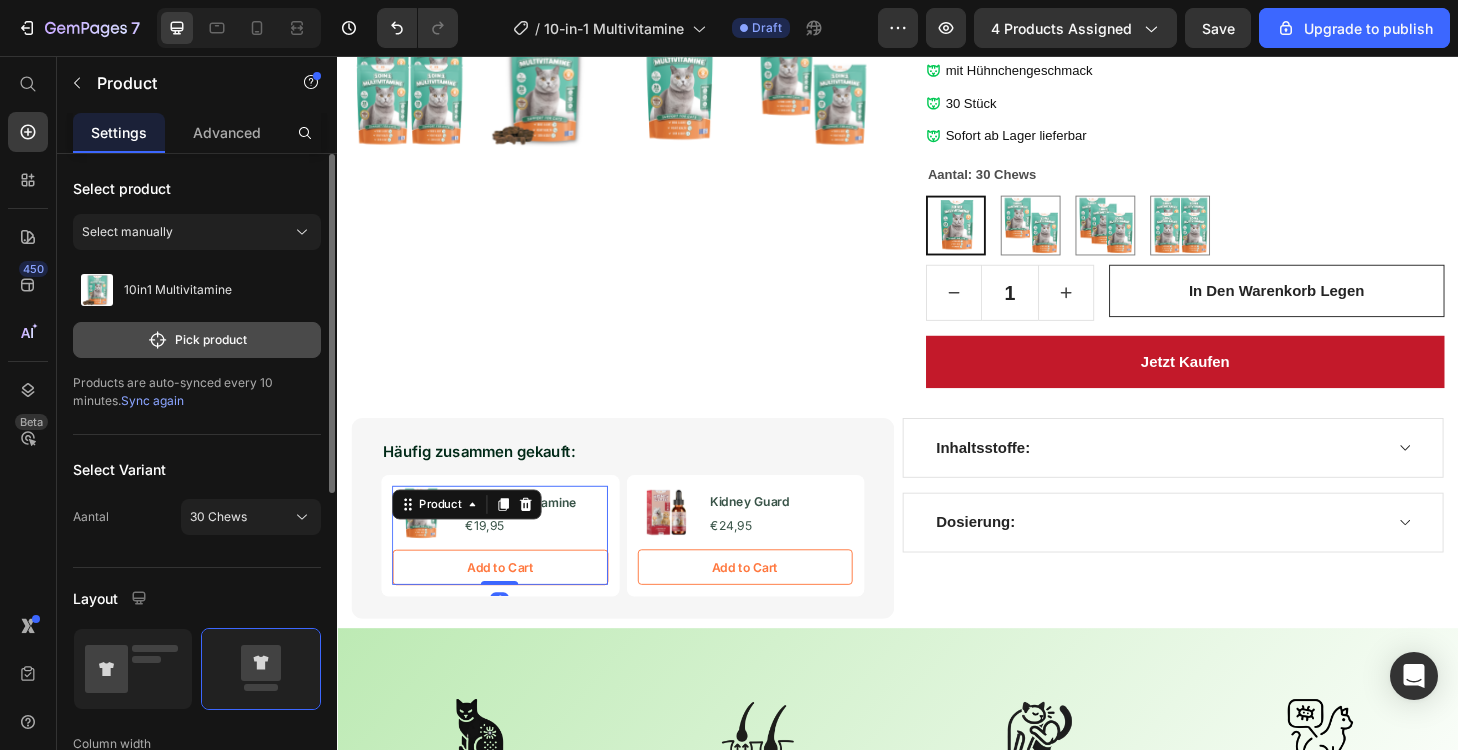 click on "Pick product" at bounding box center [197, 340] 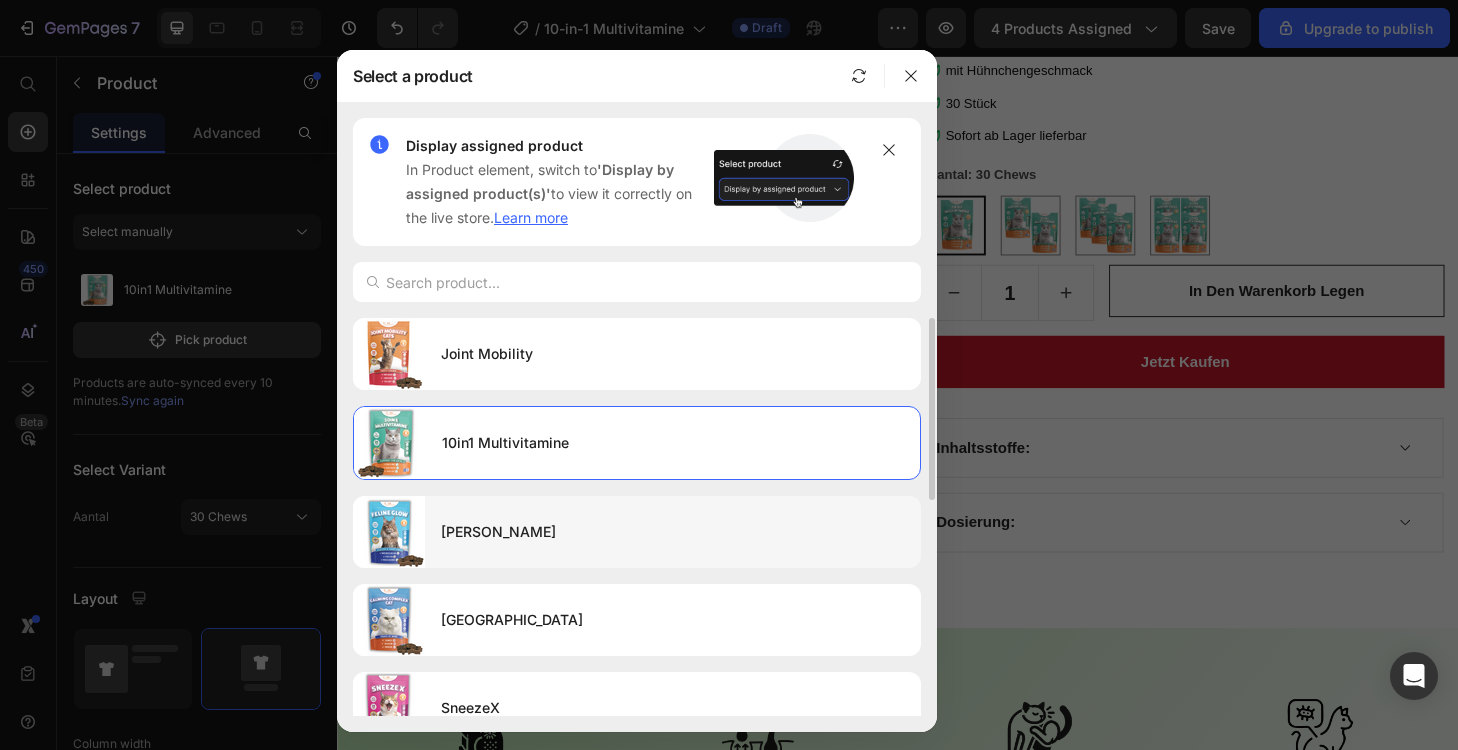 click on "[PERSON_NAME]" at bounding box center (673, 532) 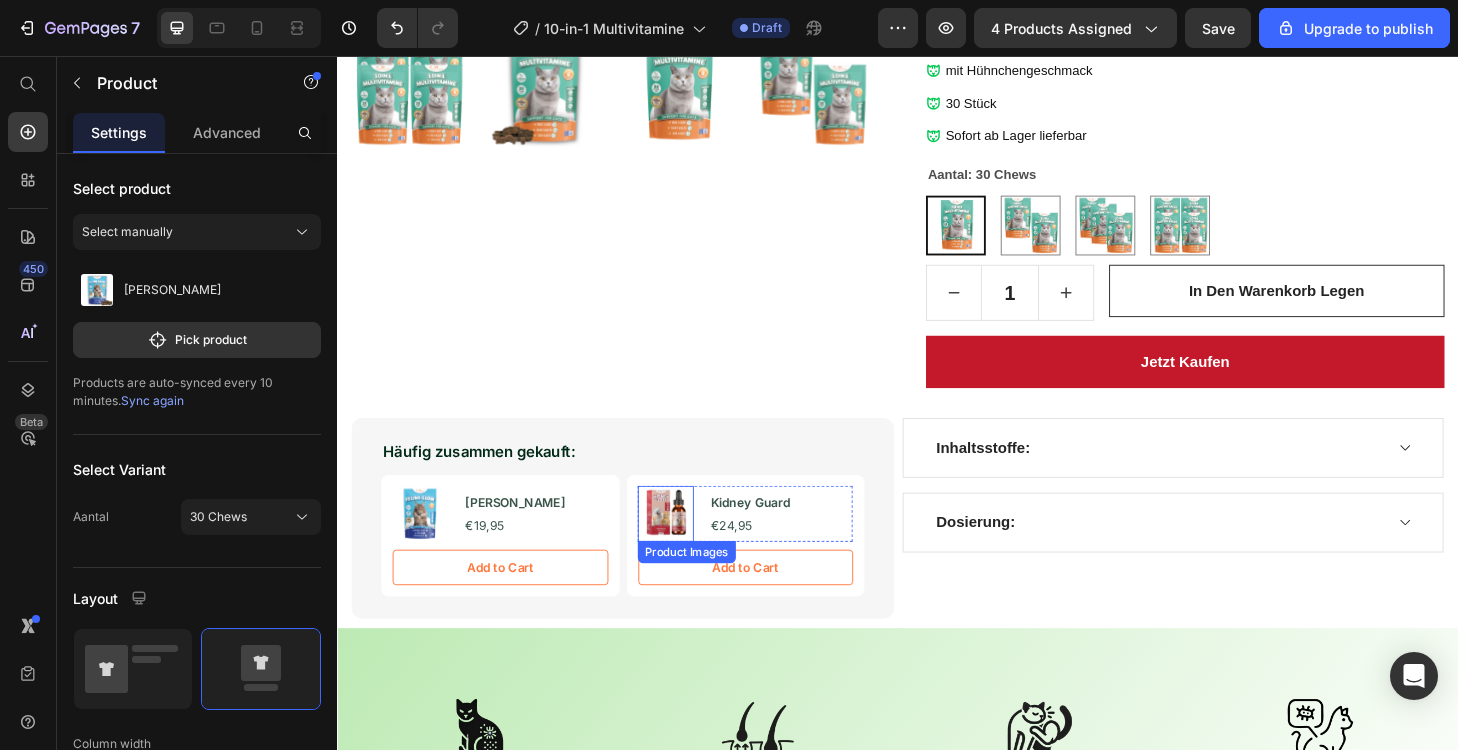 click at bounding box center (689, 546) 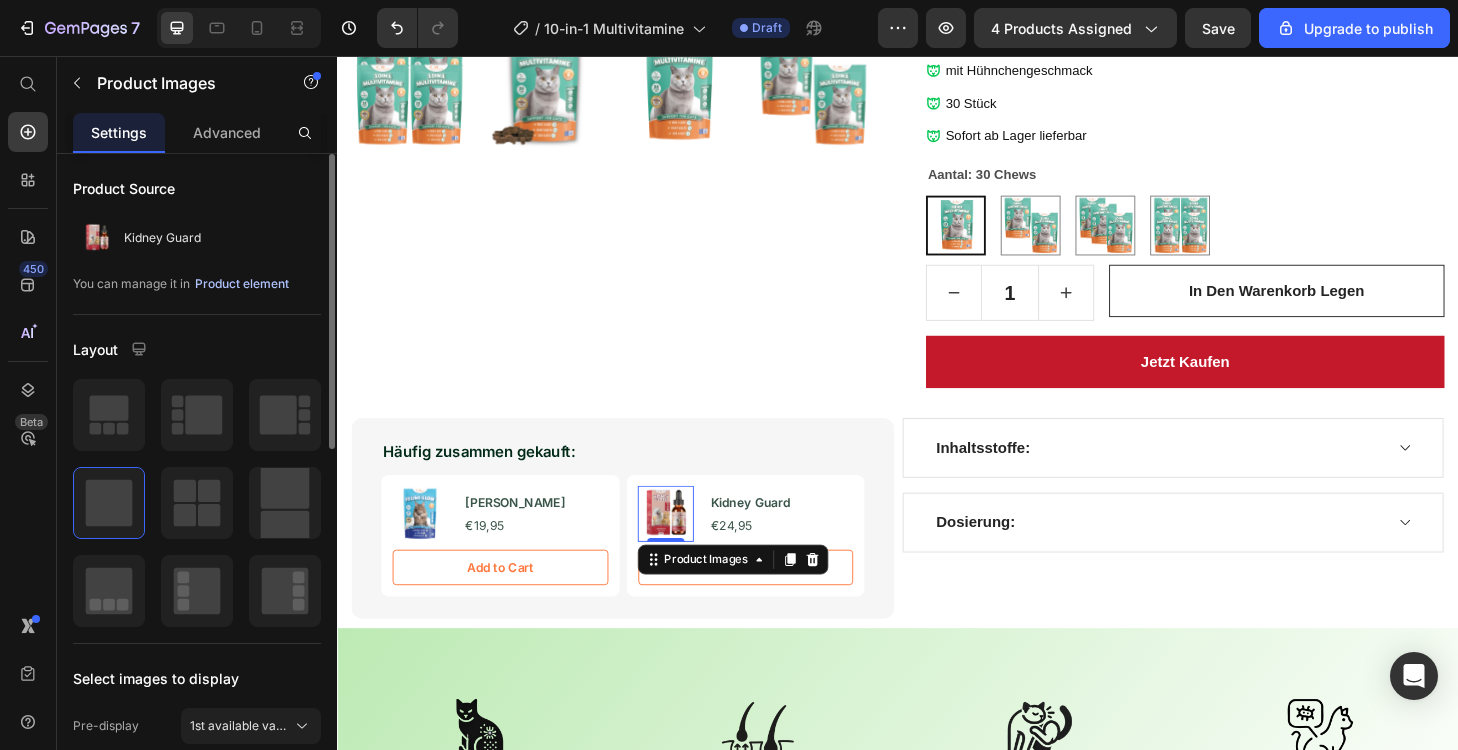 click on "Product element" at bounding box center [242, 284] 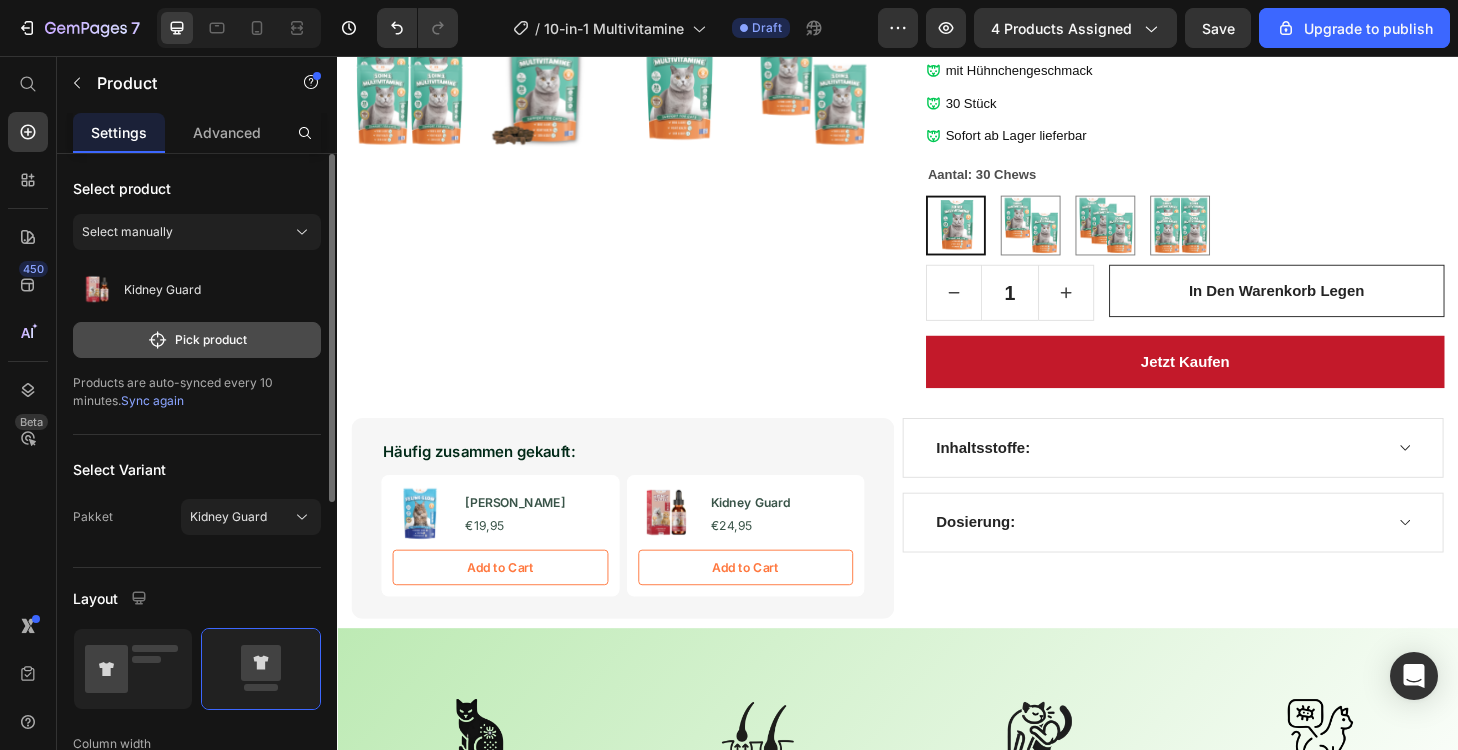 click on "Pick product" at bounding box center [197, 340] 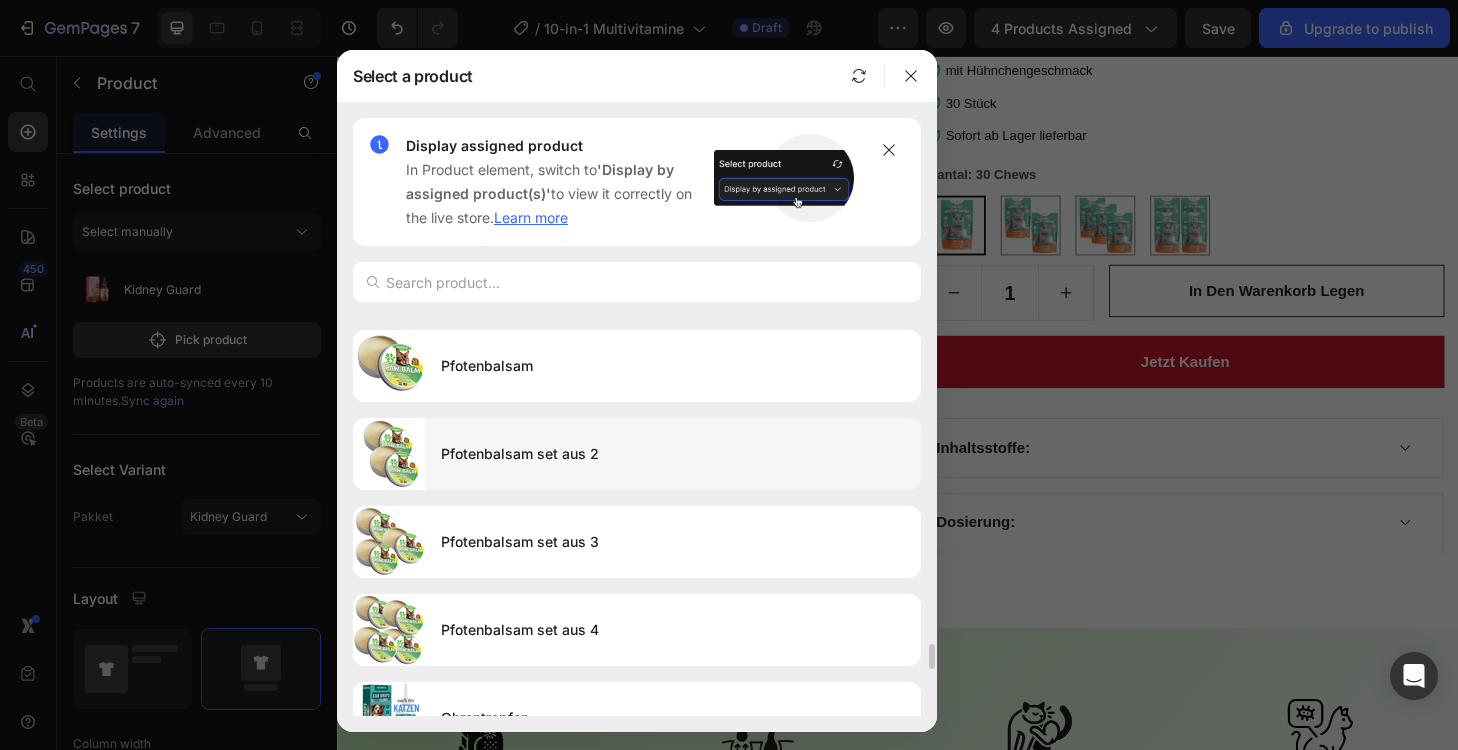 scroll, scrollTop: 5414, scrollLeft: 0, axis: vertical 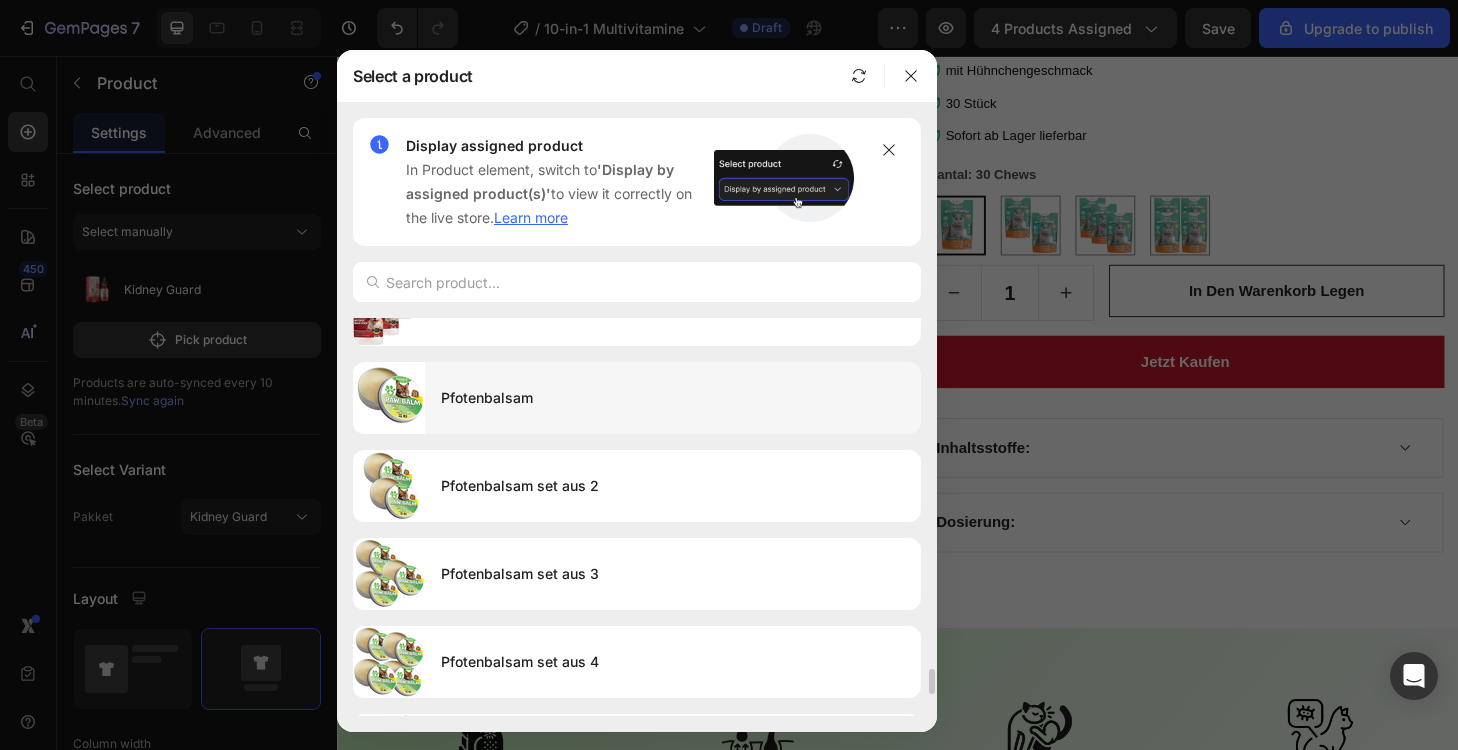 click on "Pfotenbalsam" at bounding box center (673, 398) 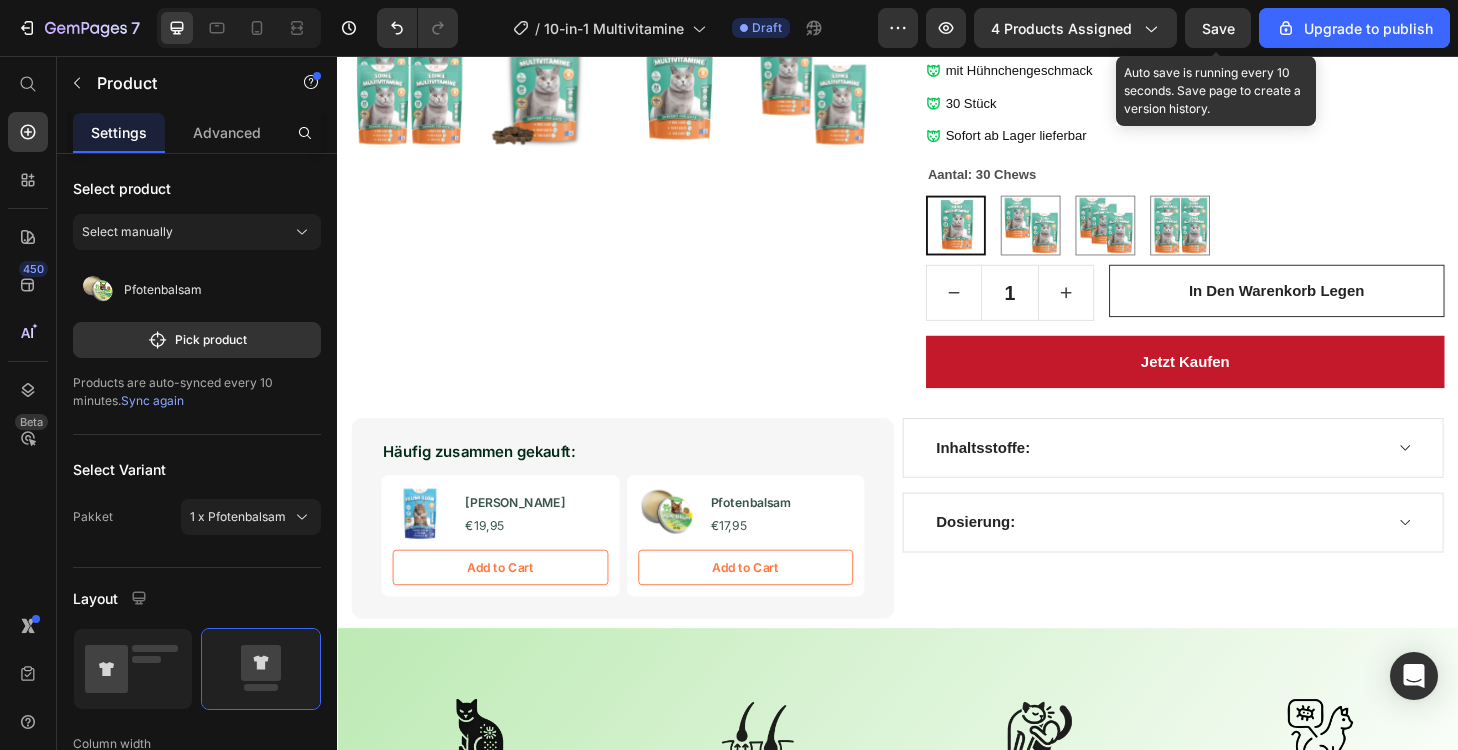click on "Save" at bounding box center (1218, 28) 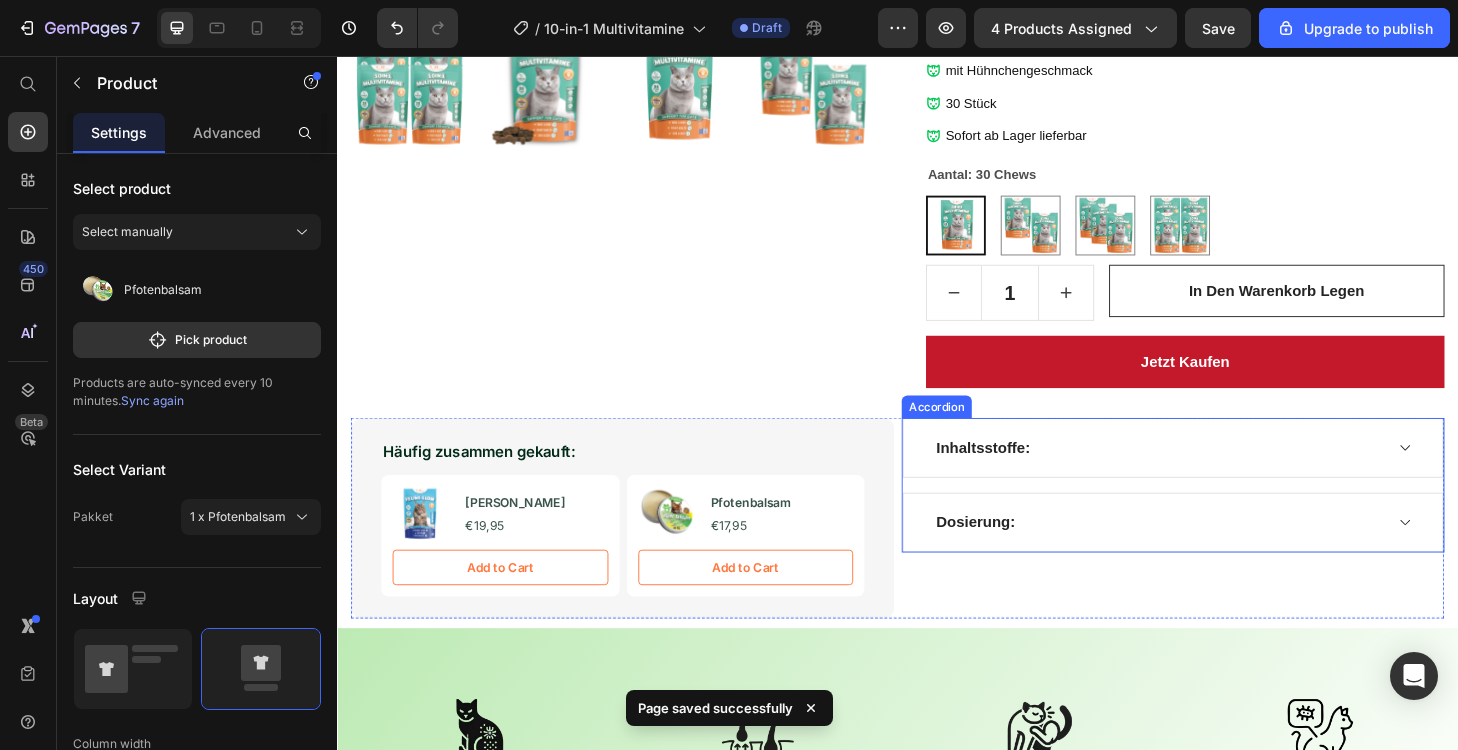 click on "Inhaltsstoffe:" at bounding box center [1215, 475] 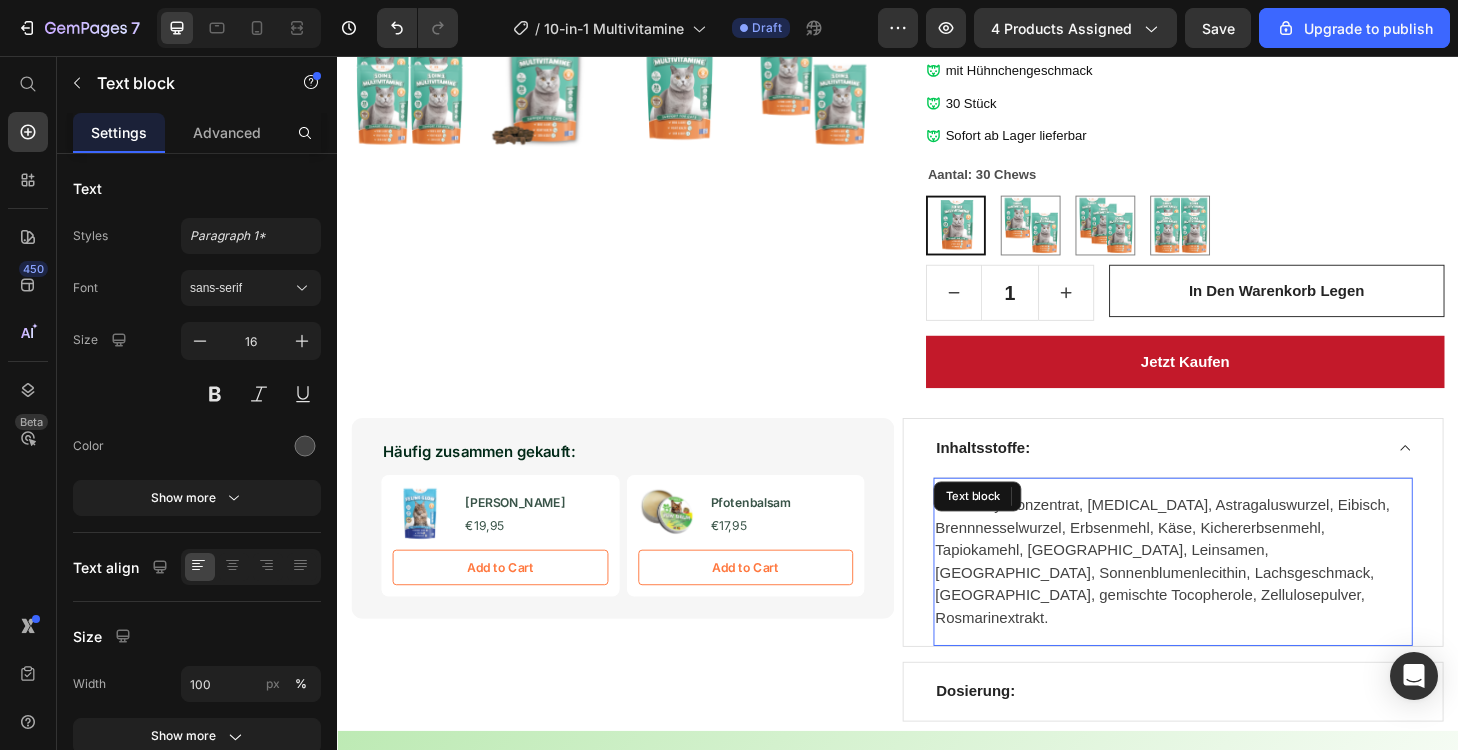 click on "Cranberry-Konzentrat, [MEDICAL_DATA], Astragaluswurzel, Eibisch, Brennnesselwurzel, Erbsenmehl, Käse, Kichererbsenmehl, Tapiokamehl, [GEOGRAPHIC_DATA], Leinsamen, [GEOGRAPHIC_DATA], Sonnenblumenlecithin, Lachsgeschmack, [GEOGRAPHIC_DATA], gemischte Tocopherole, Zellulosepulver, Rosmarinextrakt." at bounding box center (1231, 597) 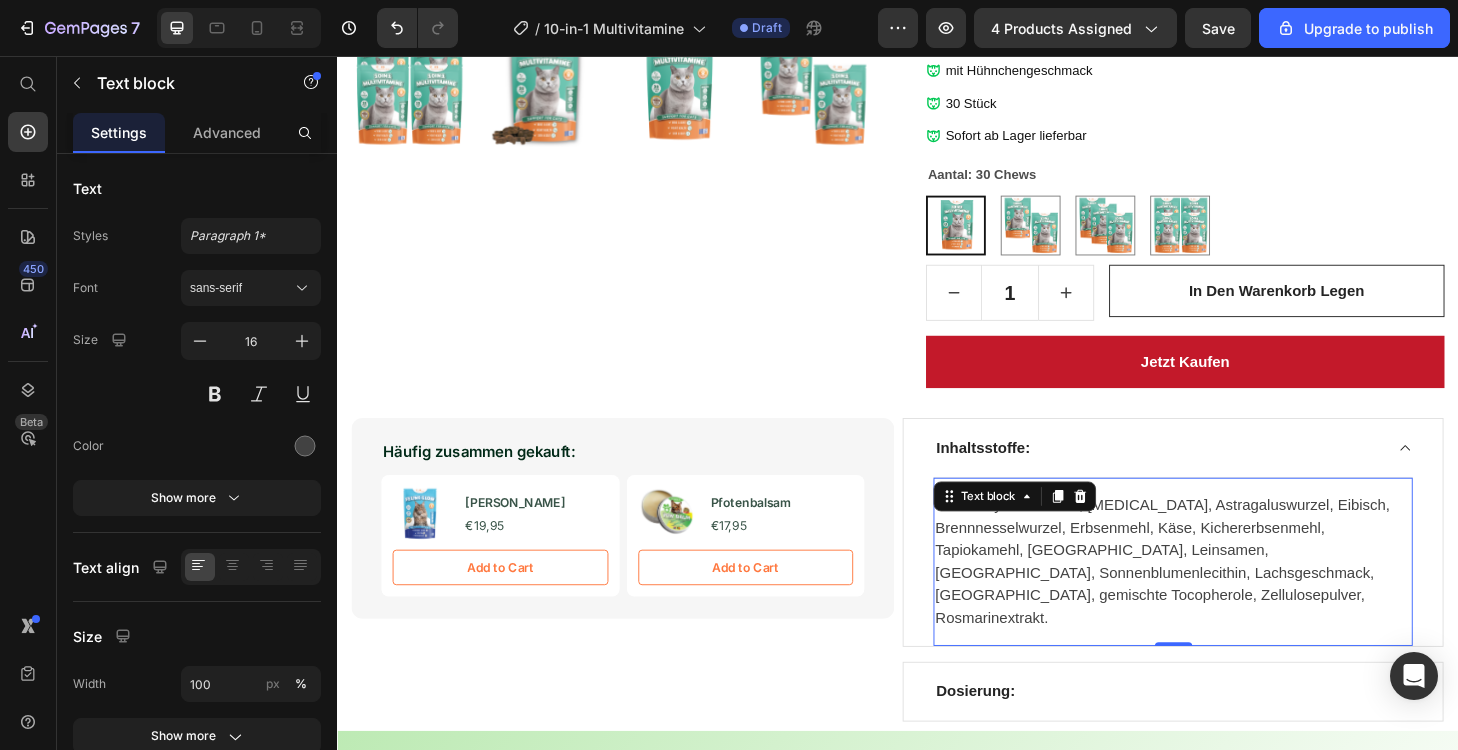 click on "Cranberry-Konzentrat, [MEDICAL_DATA], Astragaluswurzel, Eibisch, Brennnesselwurzel, Erbsenmehl, Käse, Kichererbsenmehl, Tapiokamehl, [GEOGRAPHIC_DATA], Leinsamen, [GEOGRAPHIC_DATA], Sonnenblumenlecithin, Lachsgeschmack, [GEOGRAPHIC_DATA], gemischte Tocopherole, Zellulosepulver, Rosmarinextrakt." at bounding box center [1231, 597] 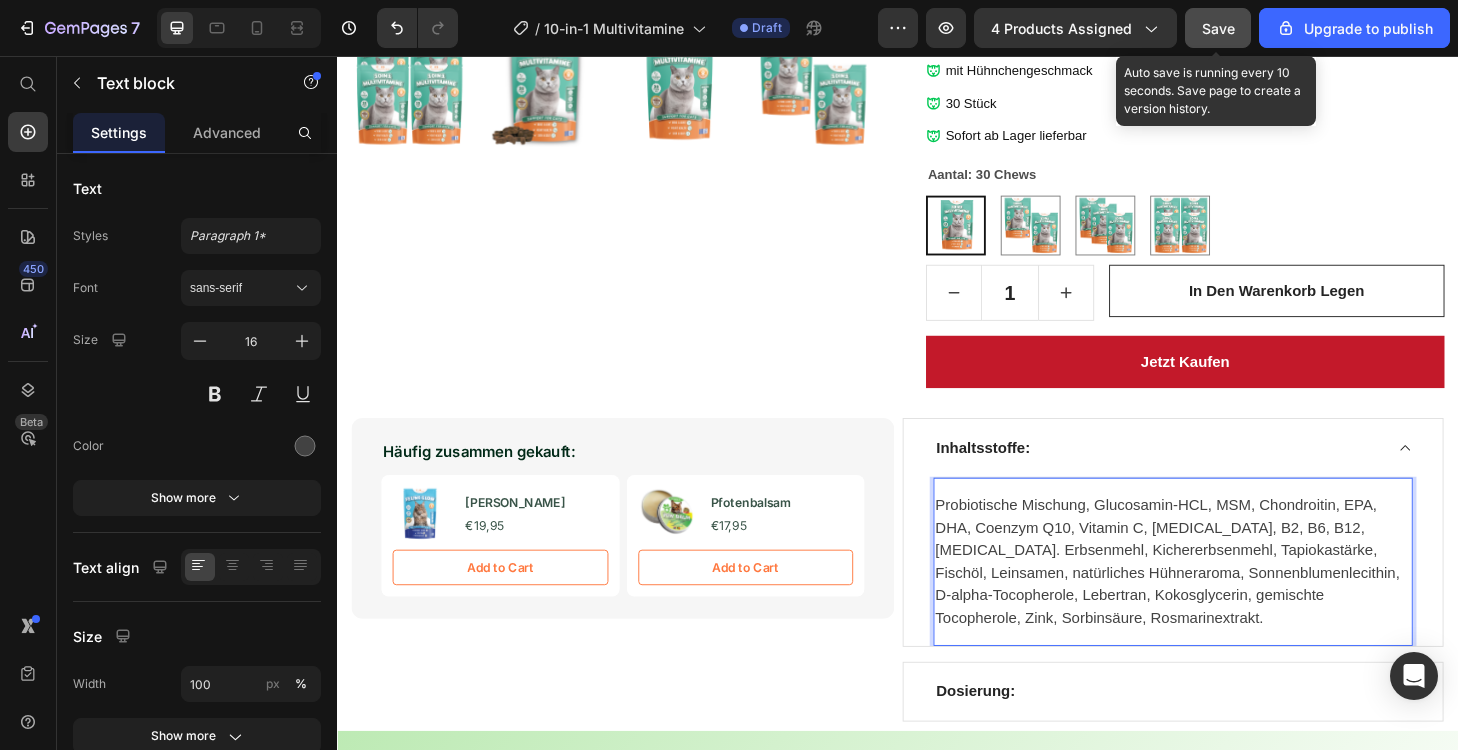 click on "Save" 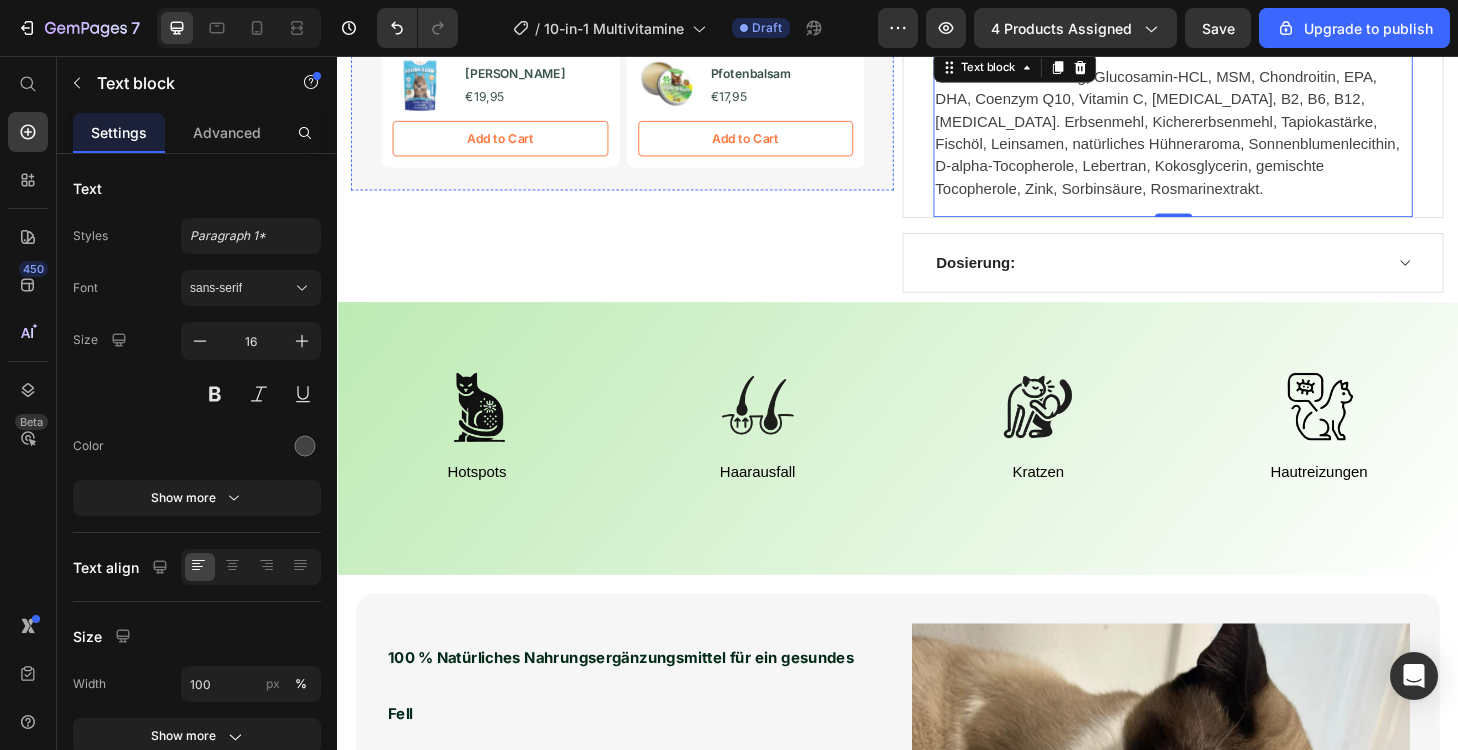 scroll, scrollTop: 1117, scrollLeft: 0, axis: vertical 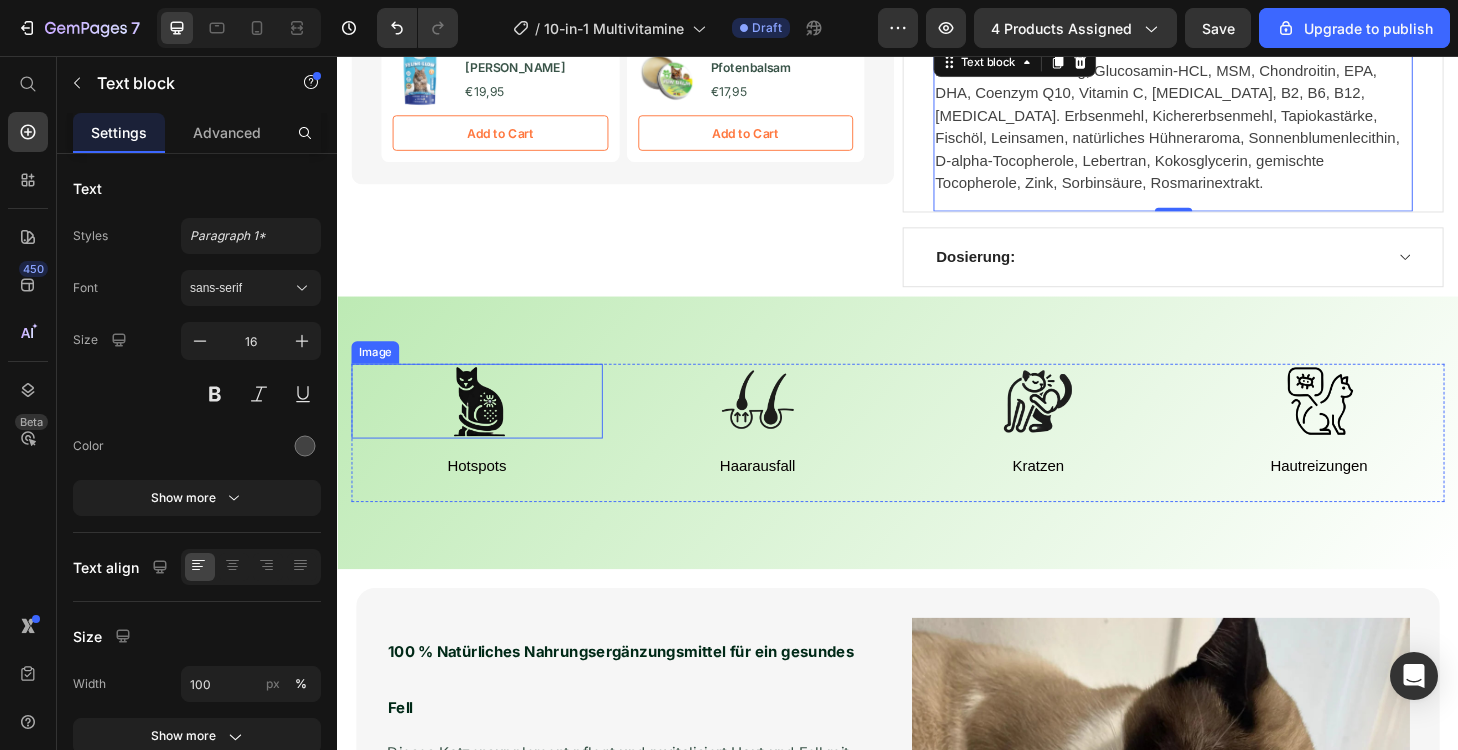 click at bounding box center (486, 425) 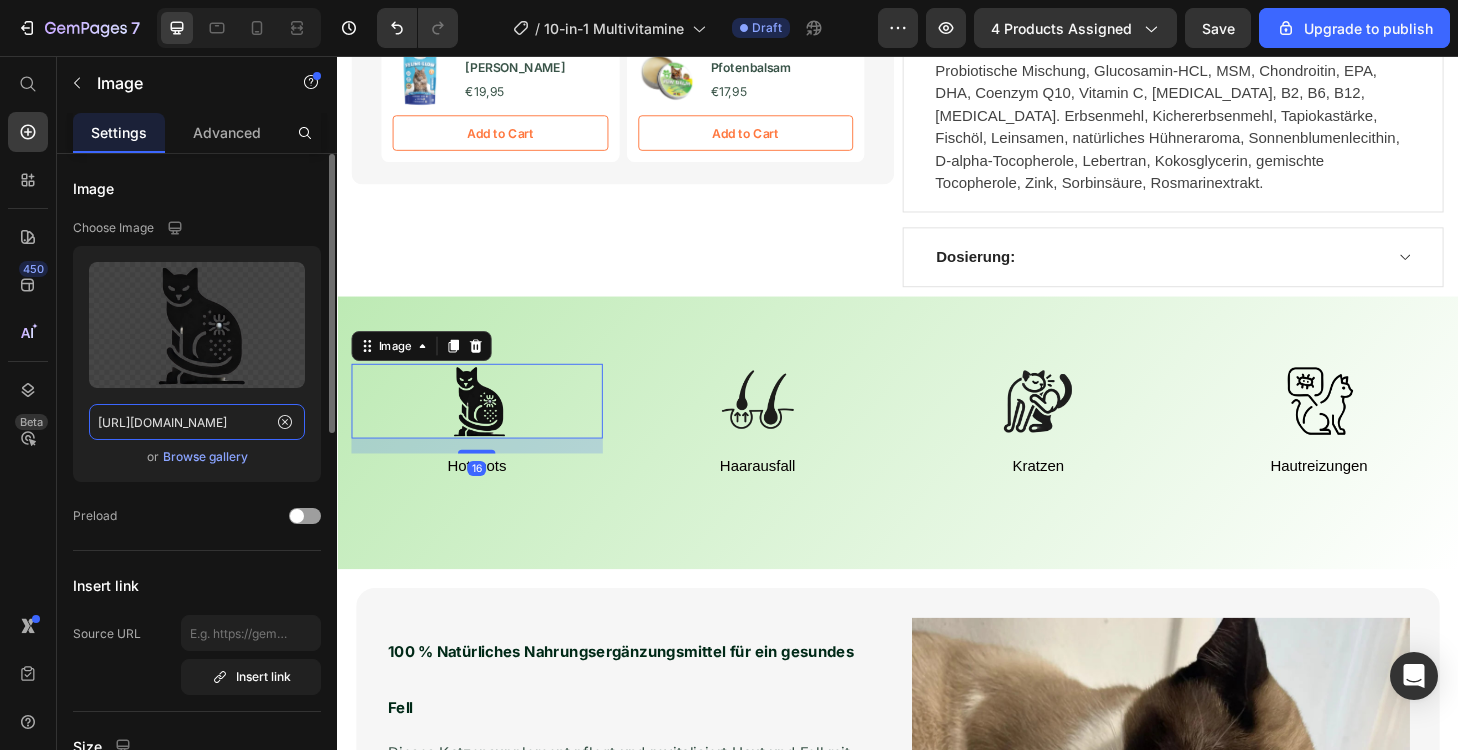 click on "[URL][DOMAIN_NAME]" 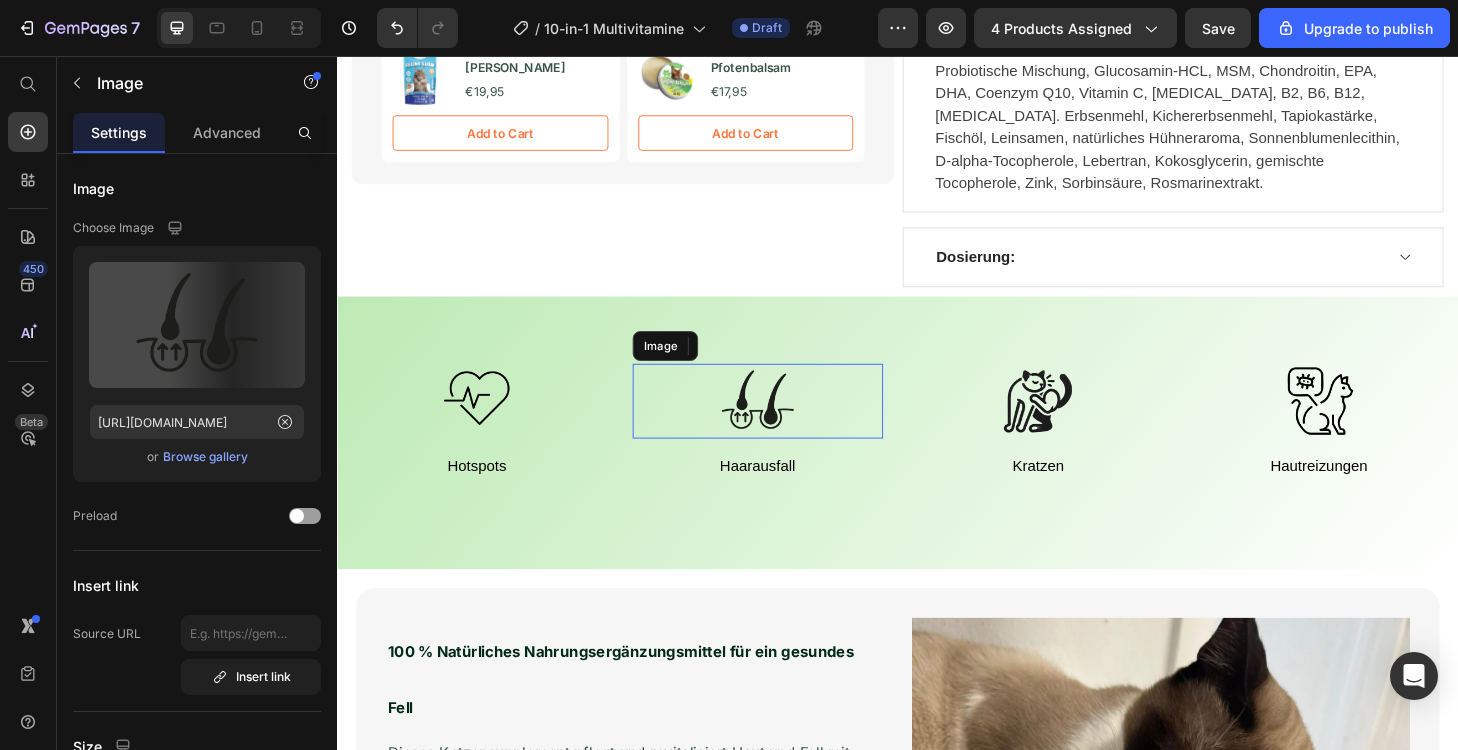click at bounding box center (787, 425) 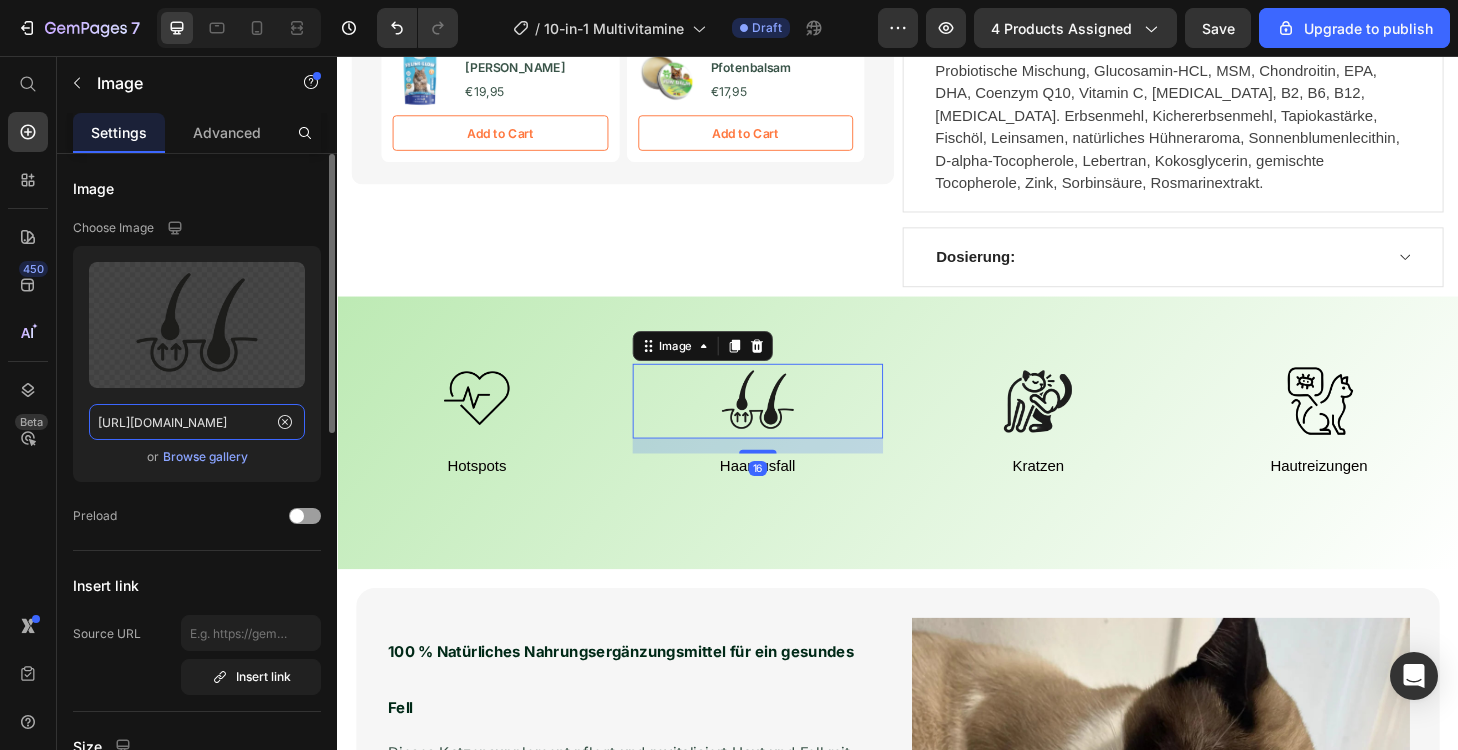click on "[URL][DOMAIN_NAME]" 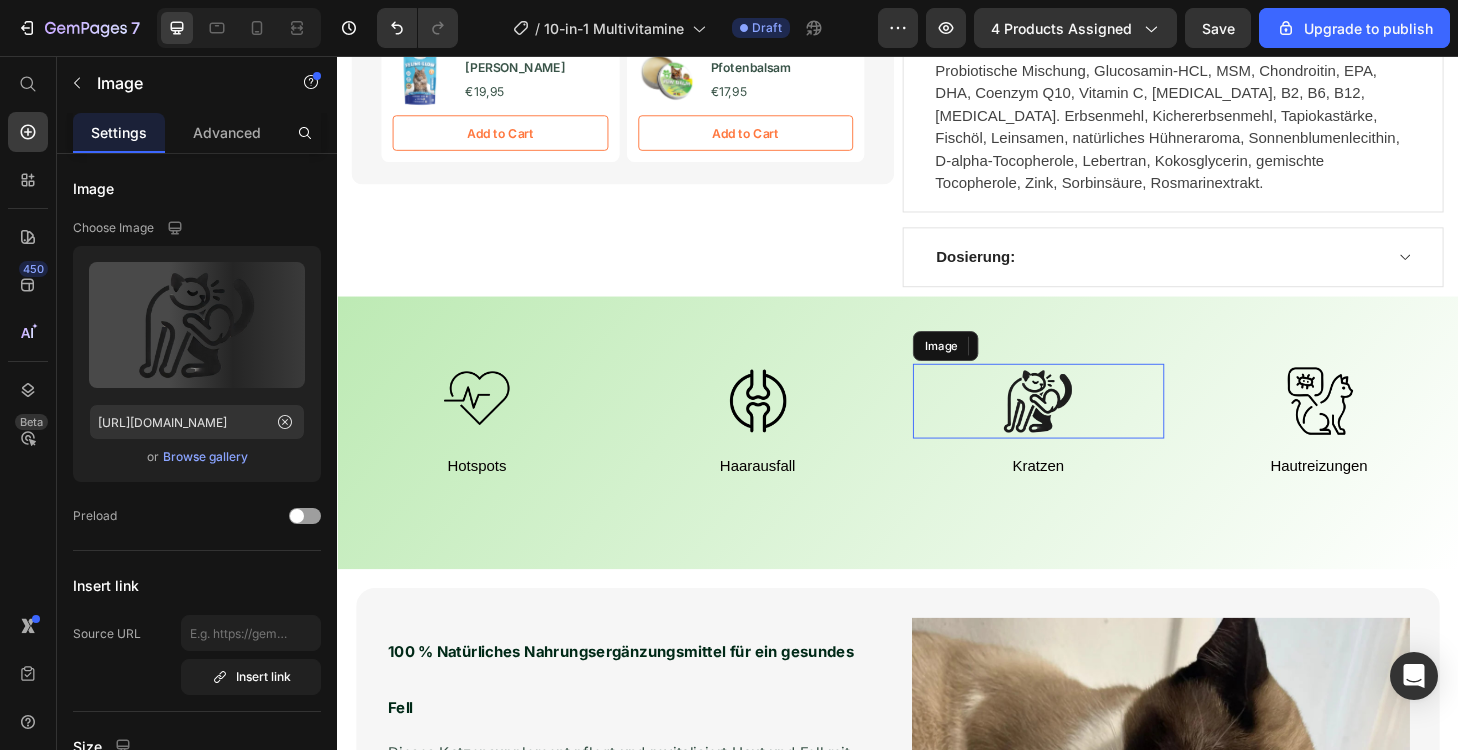 click at bounding box center [1087, 425] 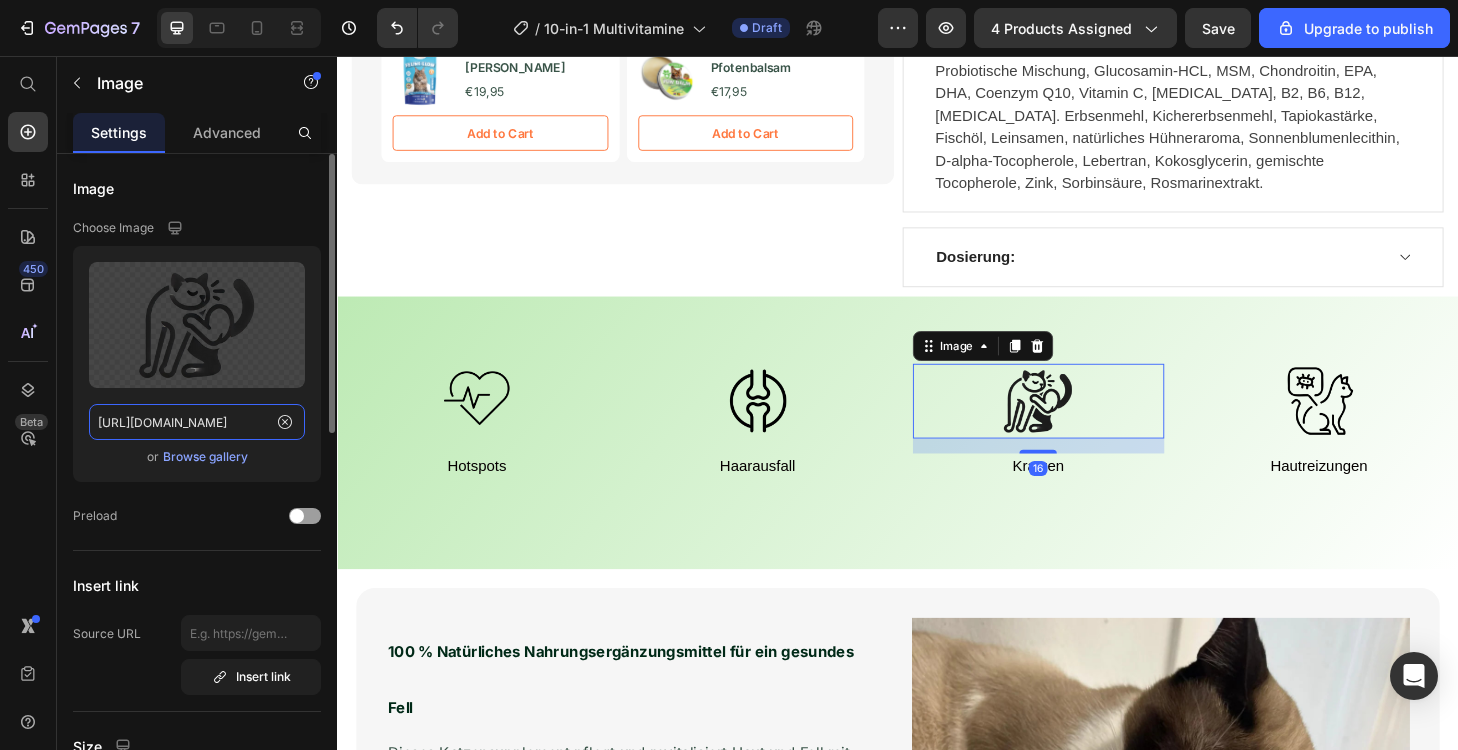 click on "[URL][DOMAIN_NAME]" 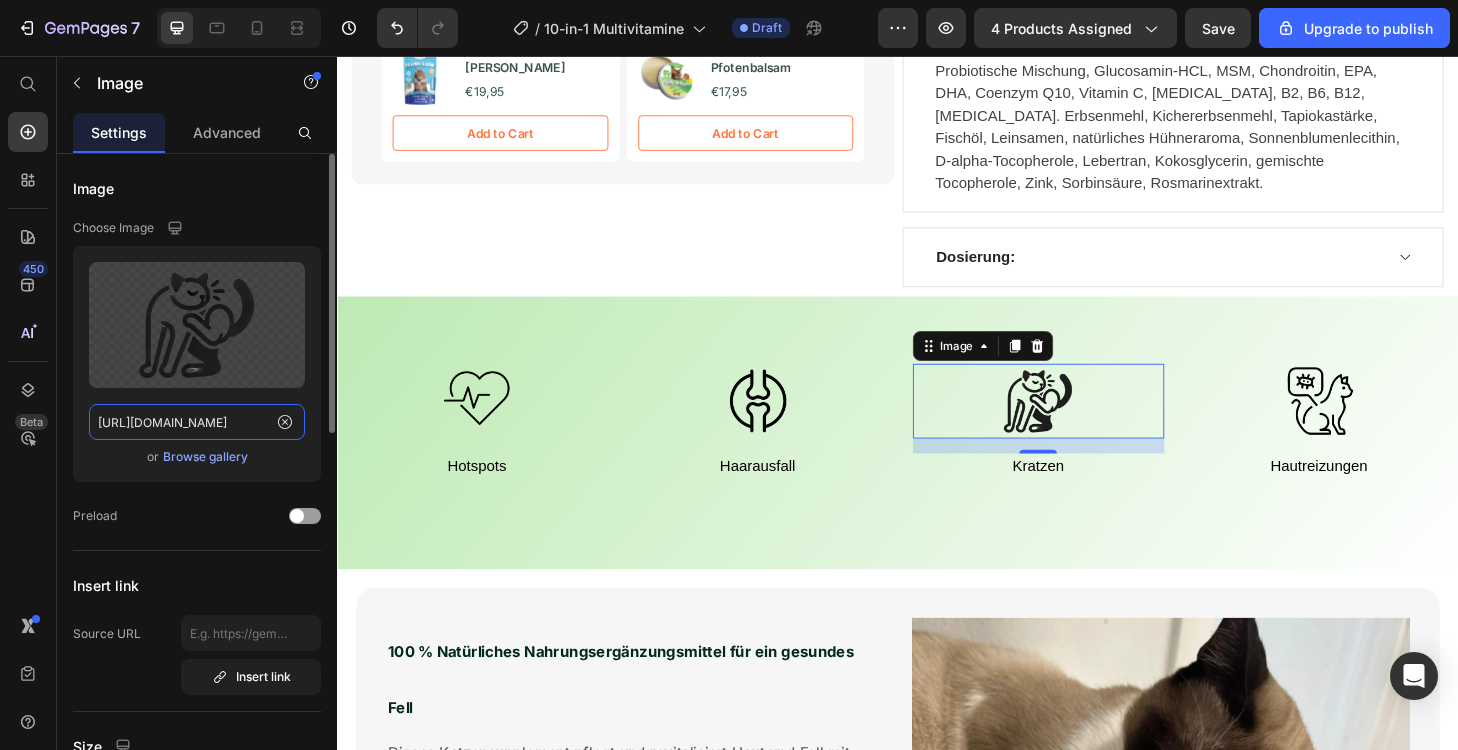 paste on "2958cf94-32e2-4e99-88a4-02783962000d" 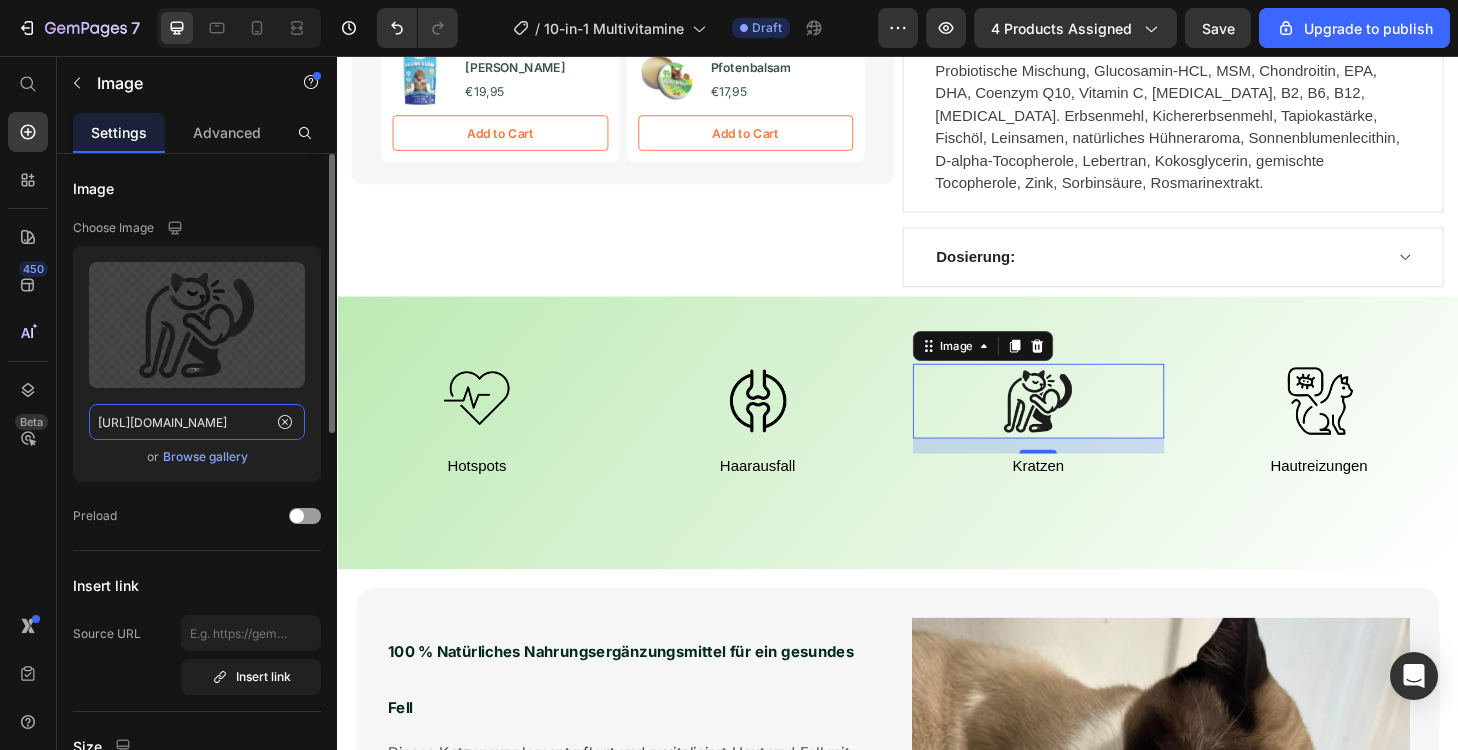 type on "[URL][DOMAIN_NAME]" 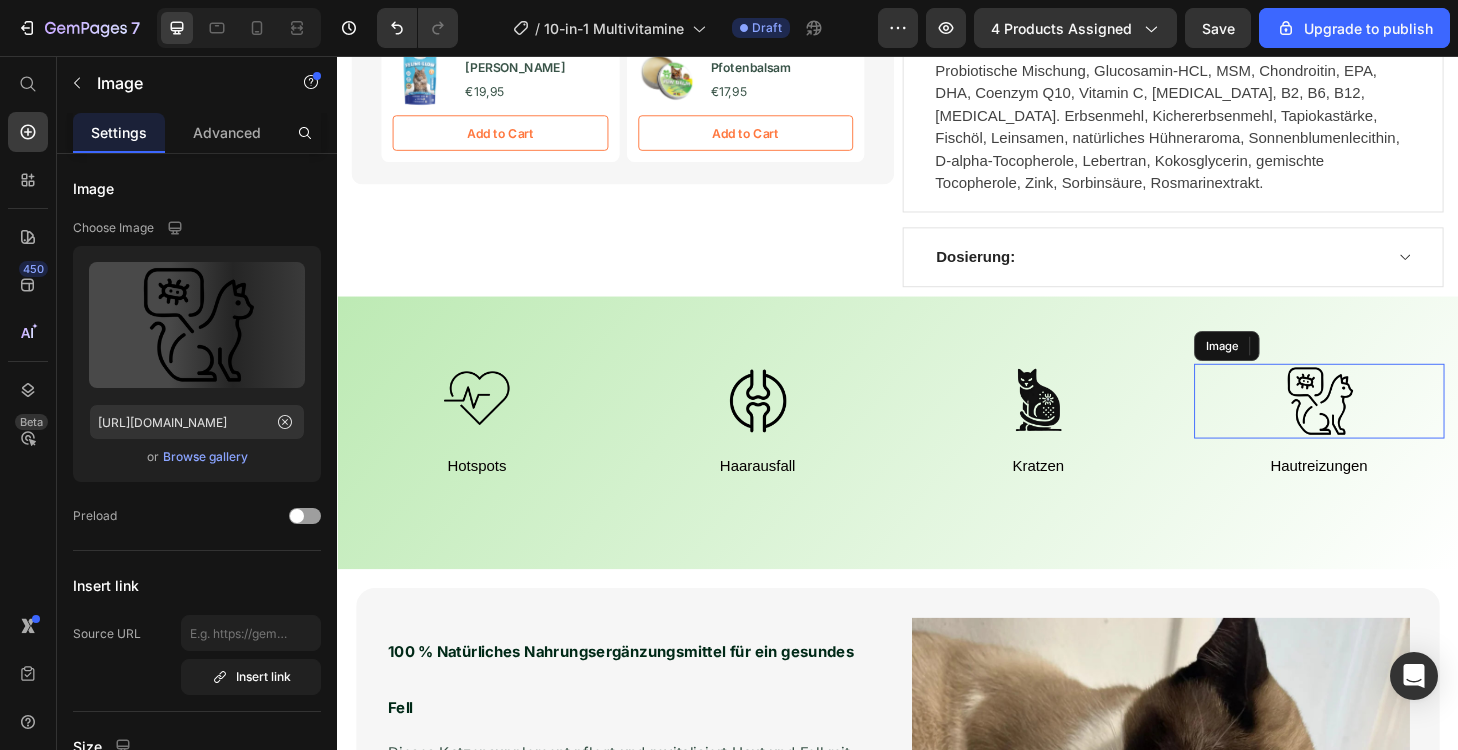 click at bounding box center (1388, 425) 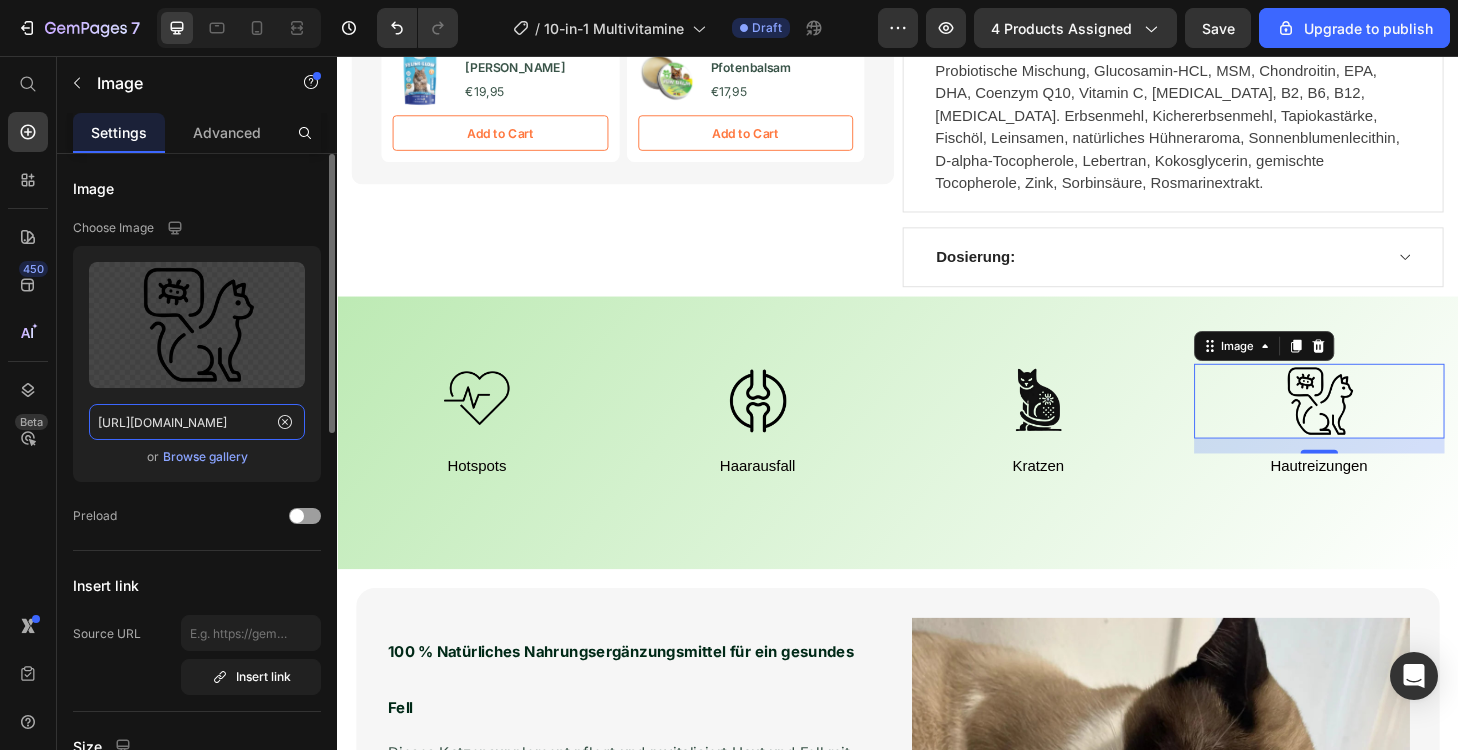 click on "[URL][DOMAIN_NAME]" 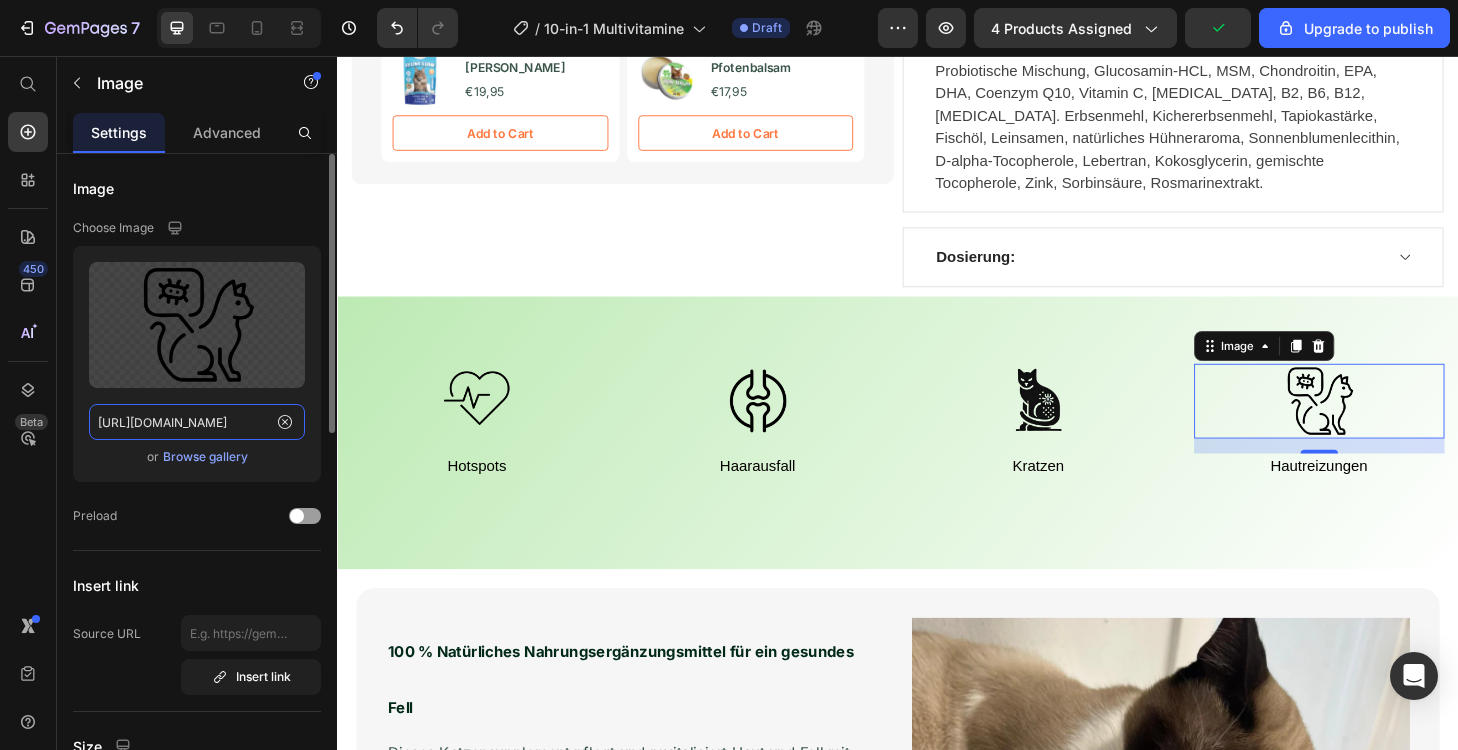 paste on "c60c3a59-3fa3-4389-bcf6-bfadc2bc8bbf" 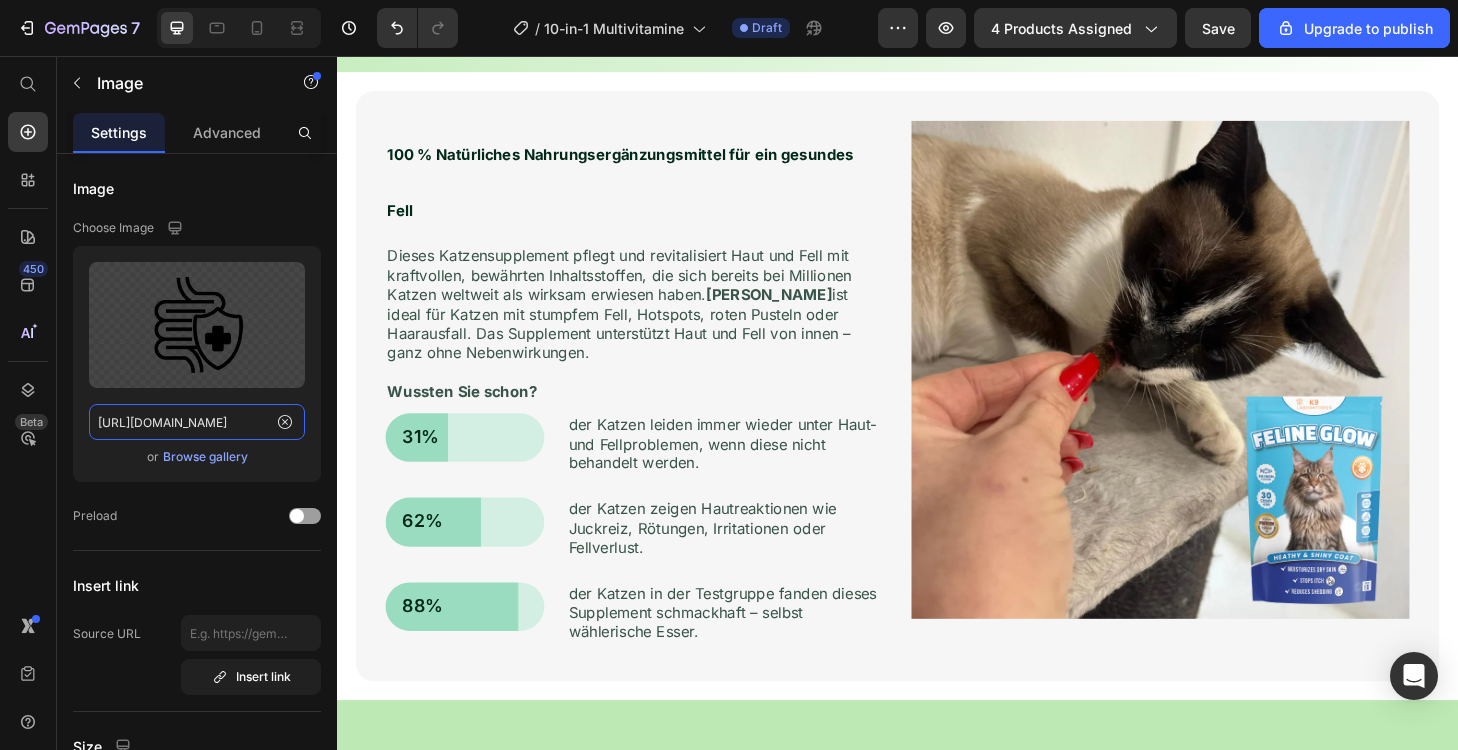 scroll, scrollTop: 1650, scrollLeft: 0, axis: vertical 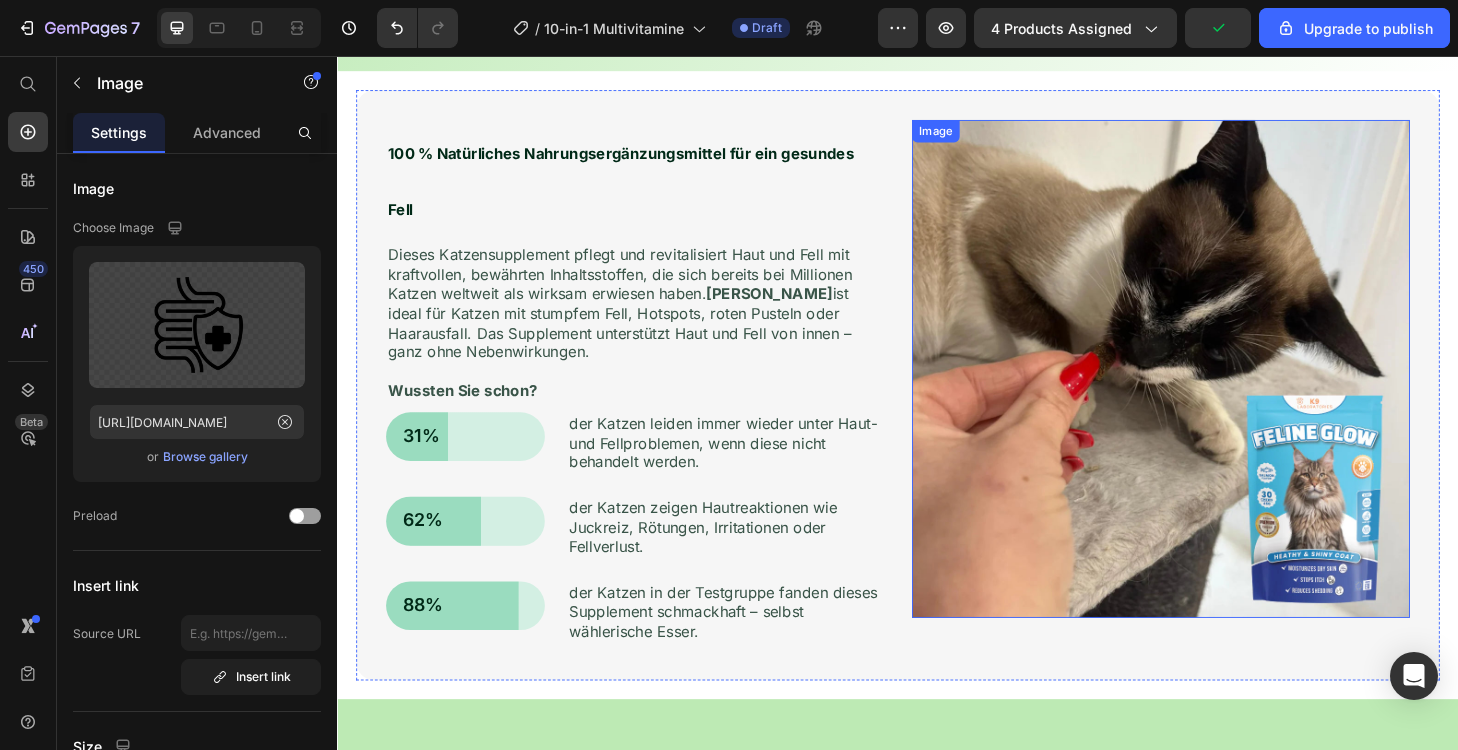 click at bounding box center (1218, 390) 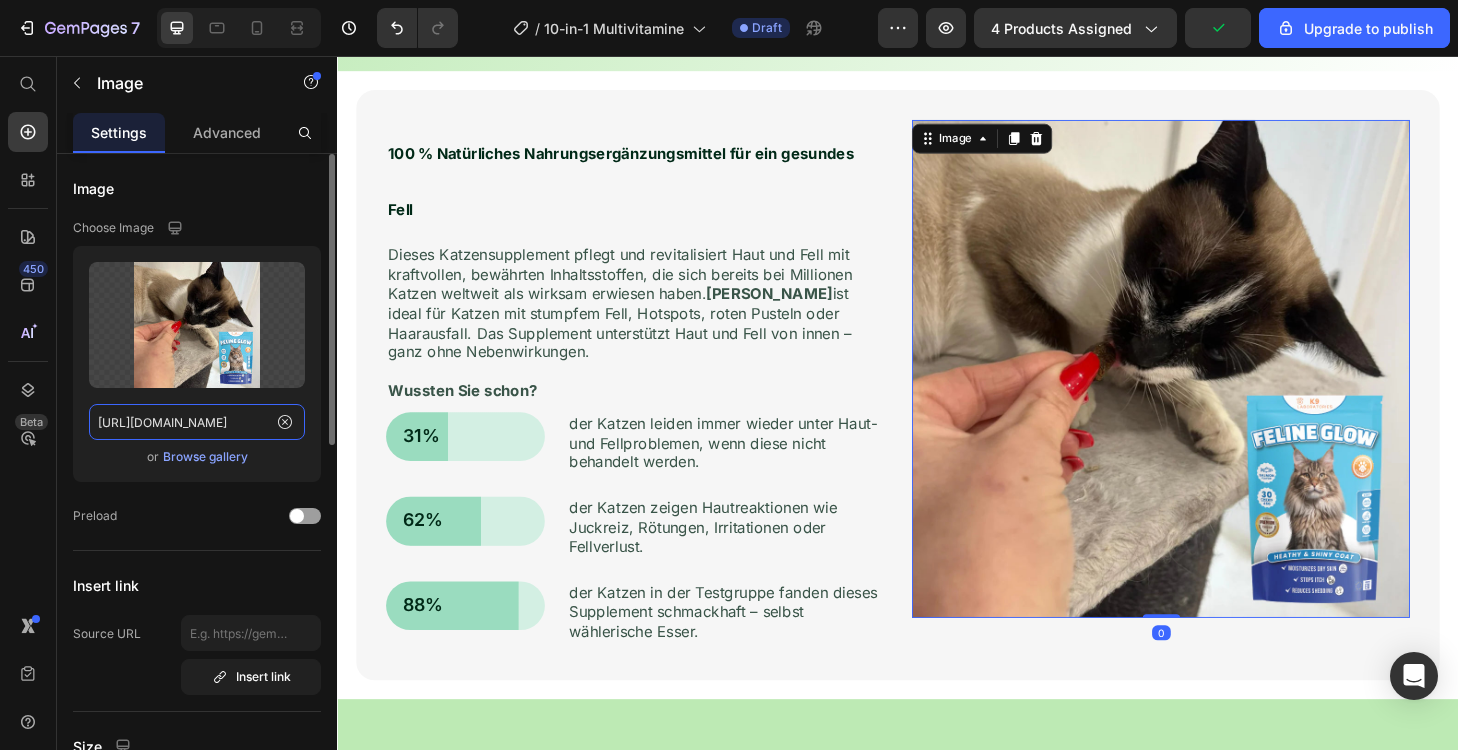 click on "[URL][DOMAIN_NAME]" 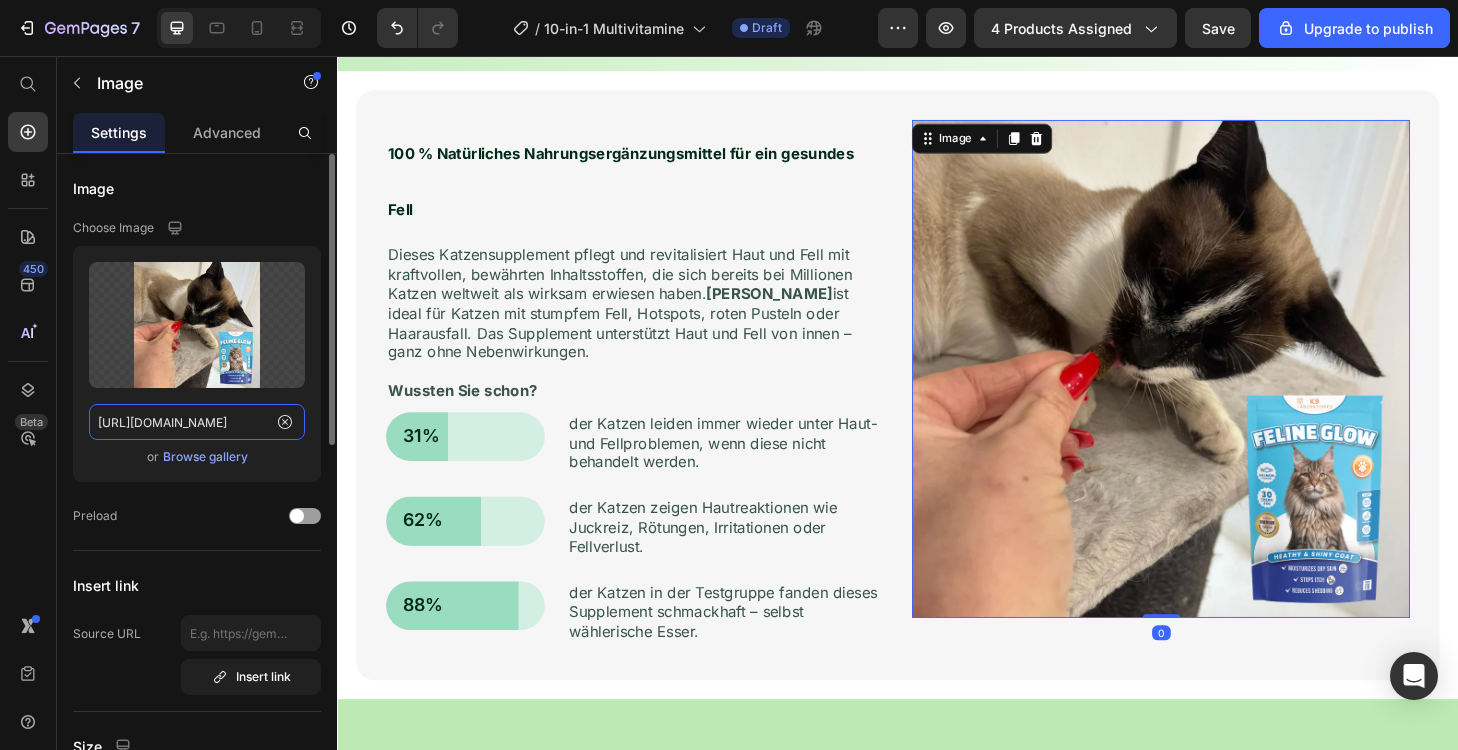 paste on "859/7546/6317/files/gempages_539851366135235488-09b1ed38-8085-4f19-adef-660da261f28b.png" 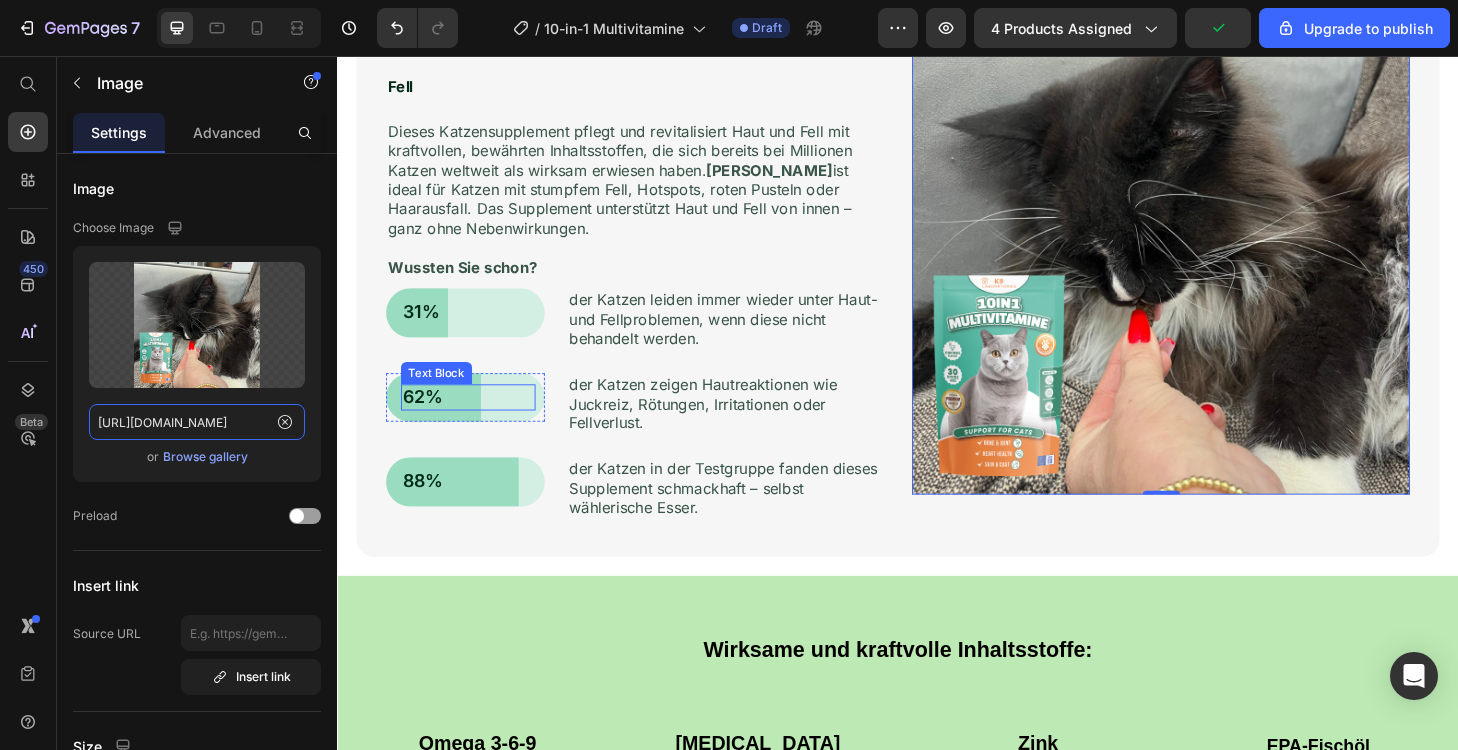 scroll, scrollTop: 2314, scrollLeft: 0, axis: vertical 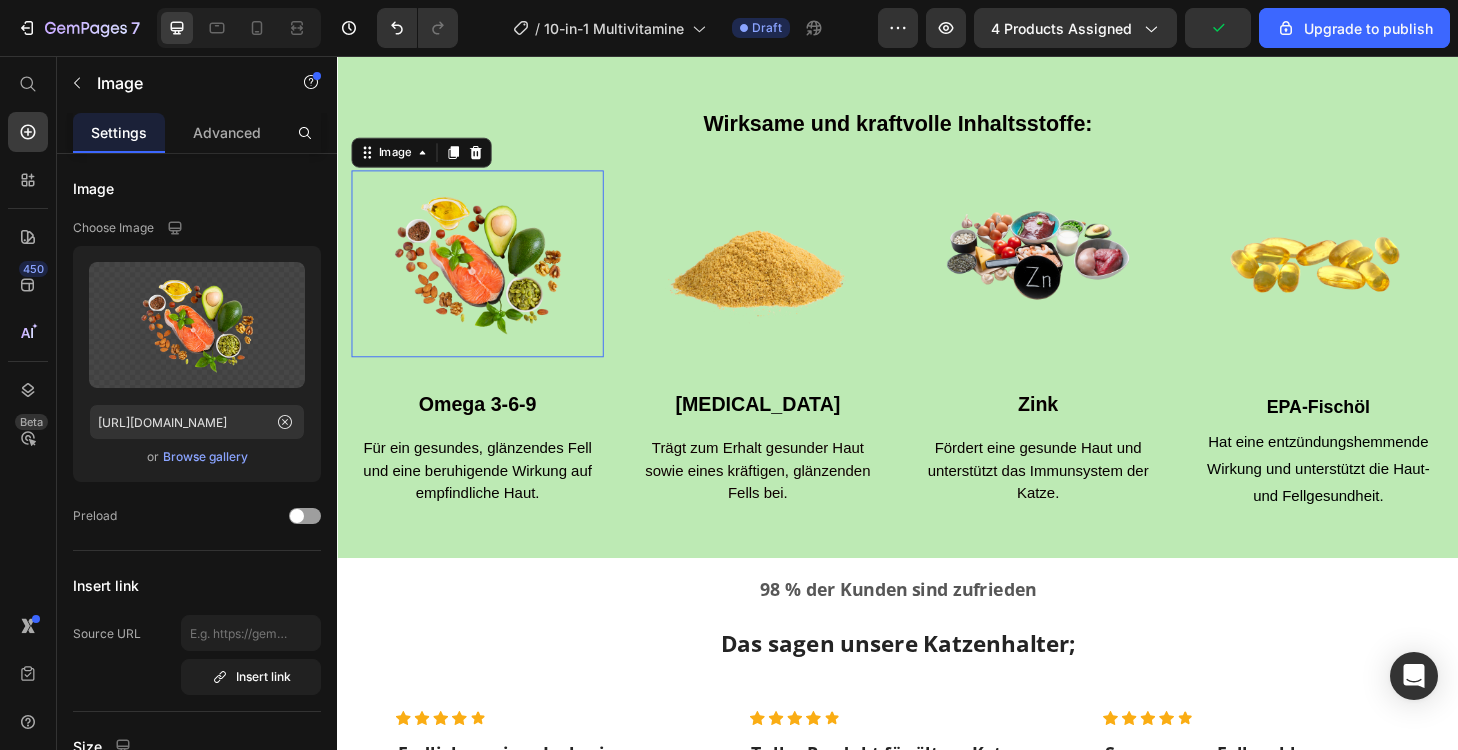 click at bounding box center [487, 278] 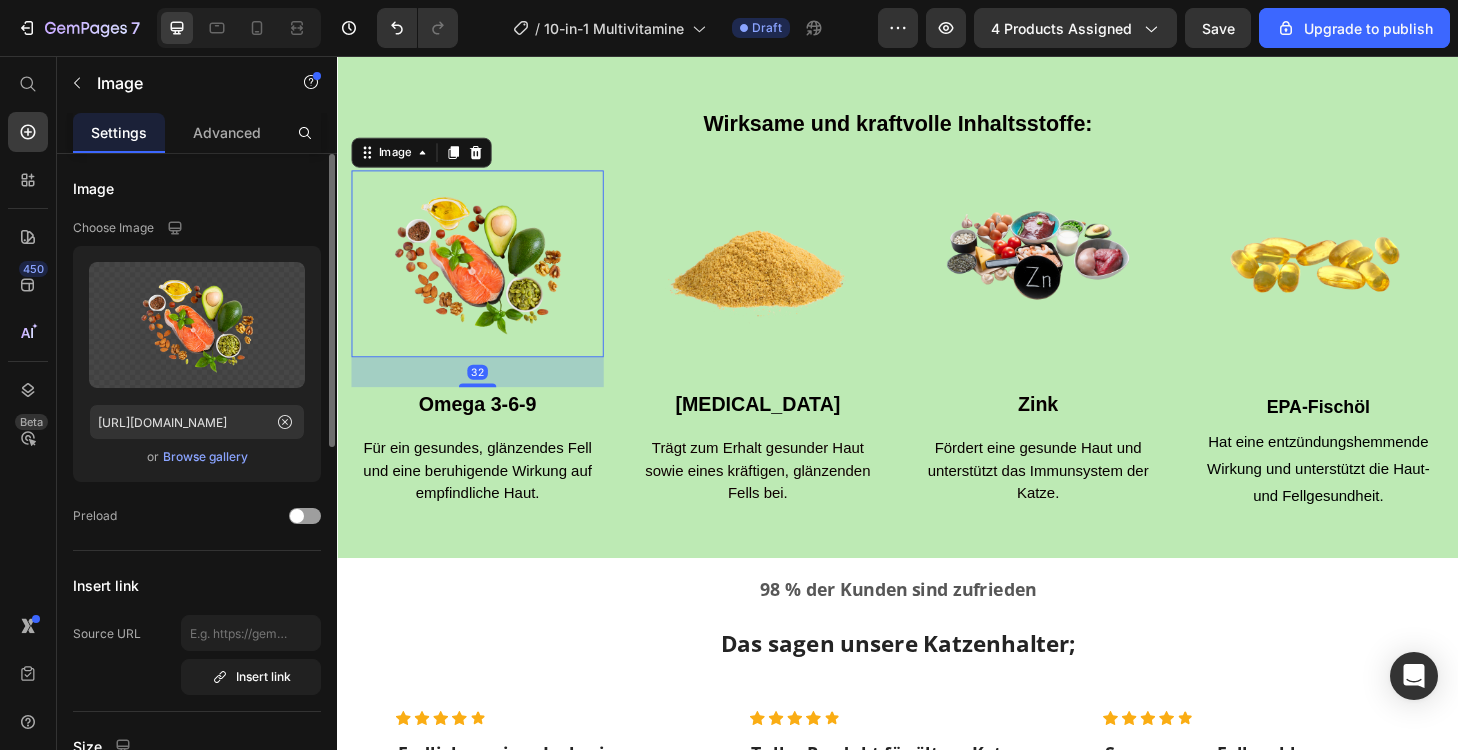 click on "Browse gallery" at bounding box center (205, 457) 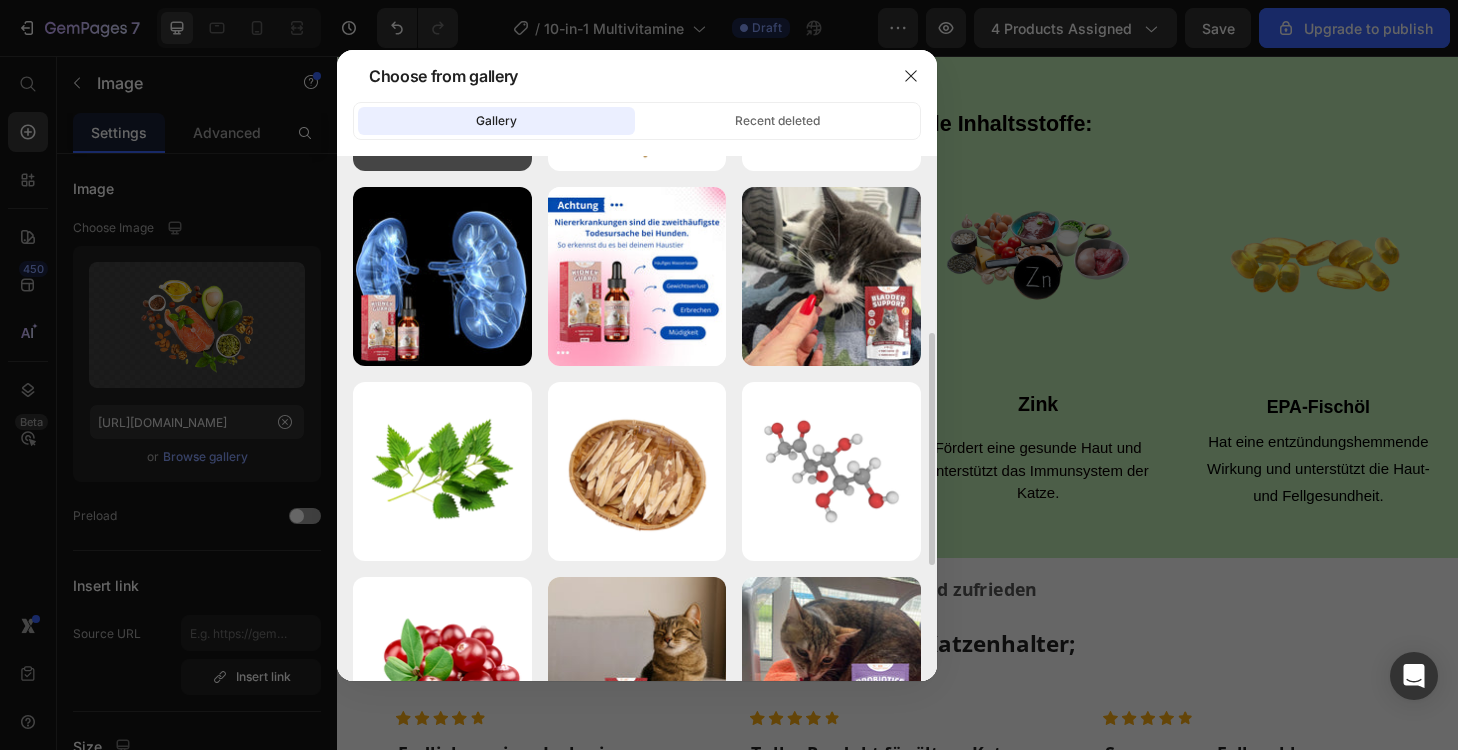 scroll, scrollTop: 384, scrollLeft: 0, axis: vertical 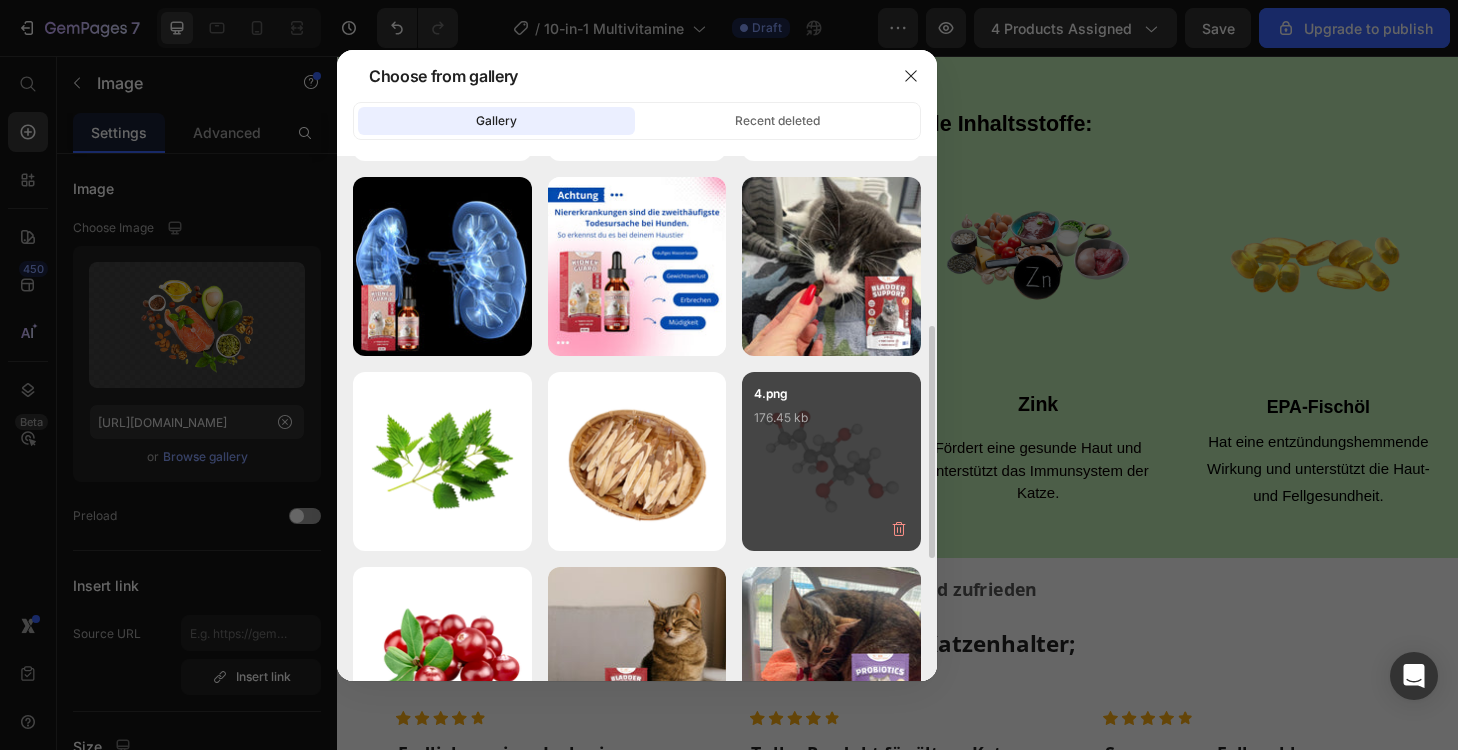 click on "176.45 kb" at bounding box center [831, 418] 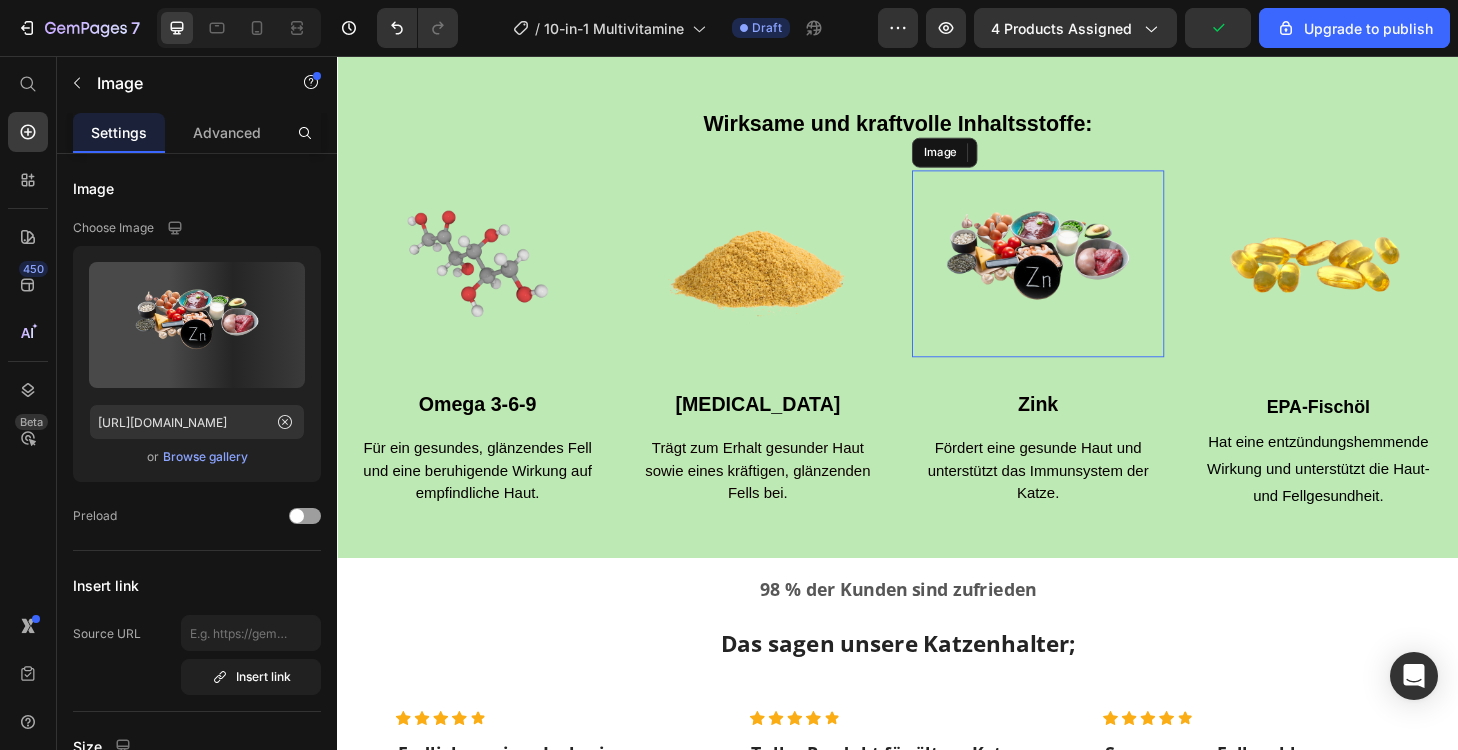 click at bounding box center (1087, 278) 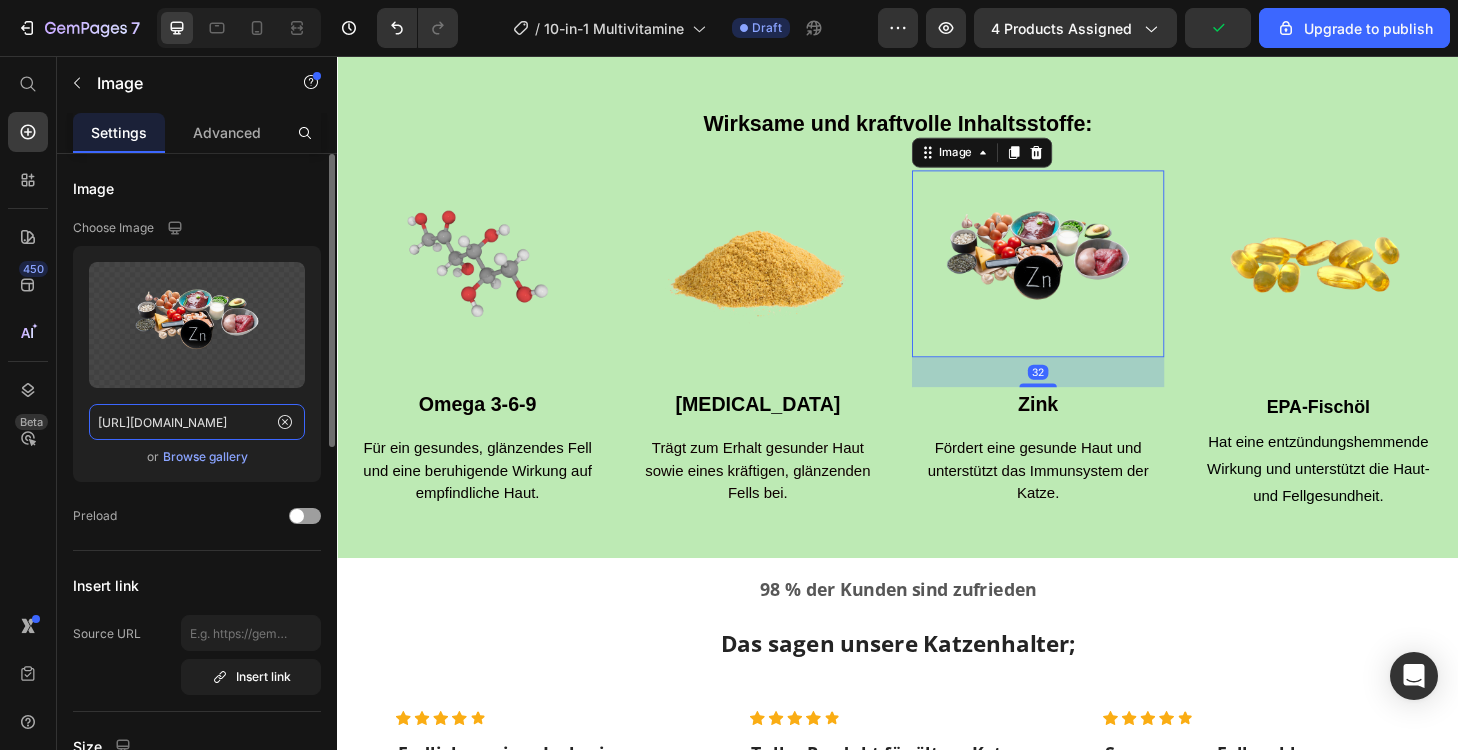 click on "[URL][DOMAIN_NAME]" 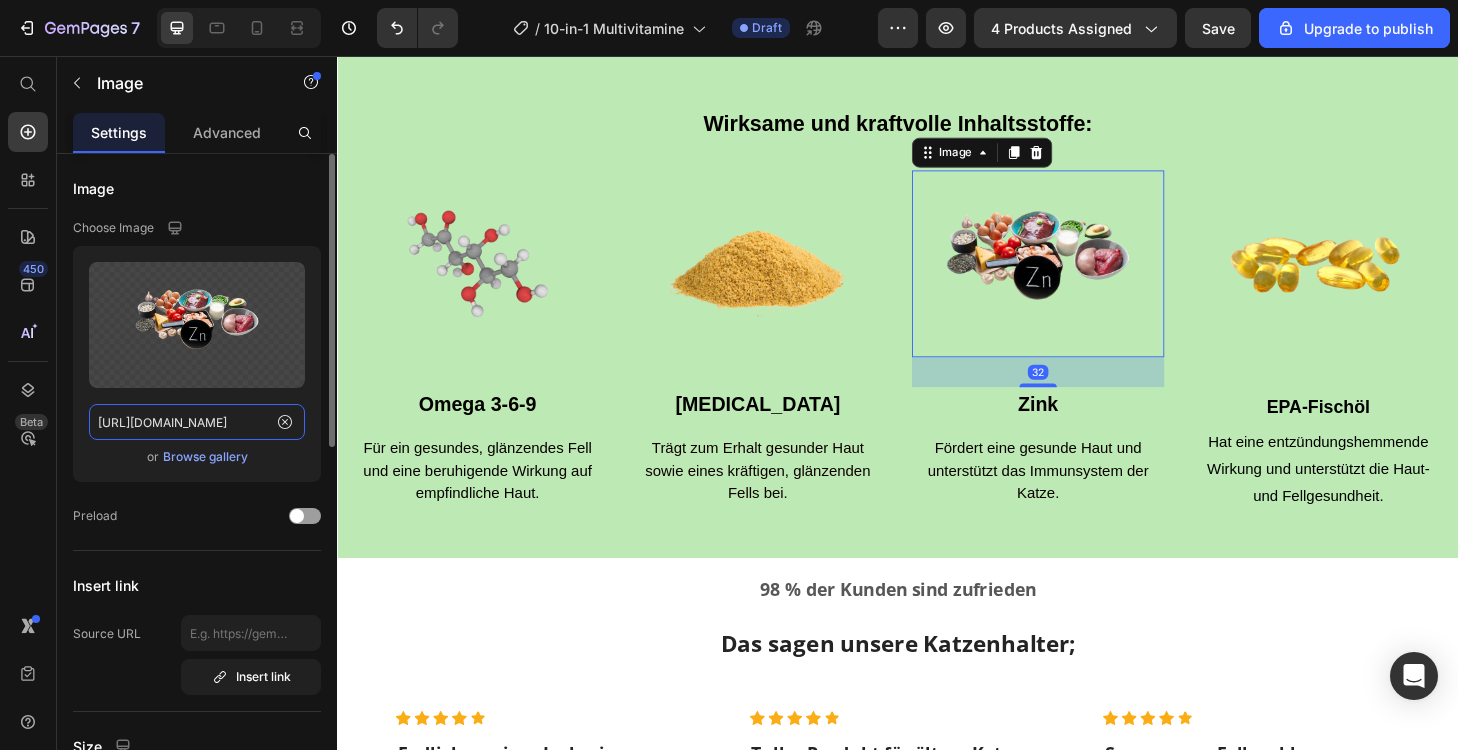 paste on "73cb21b-fc74-44cc-ba24-99fb05e93aa5" 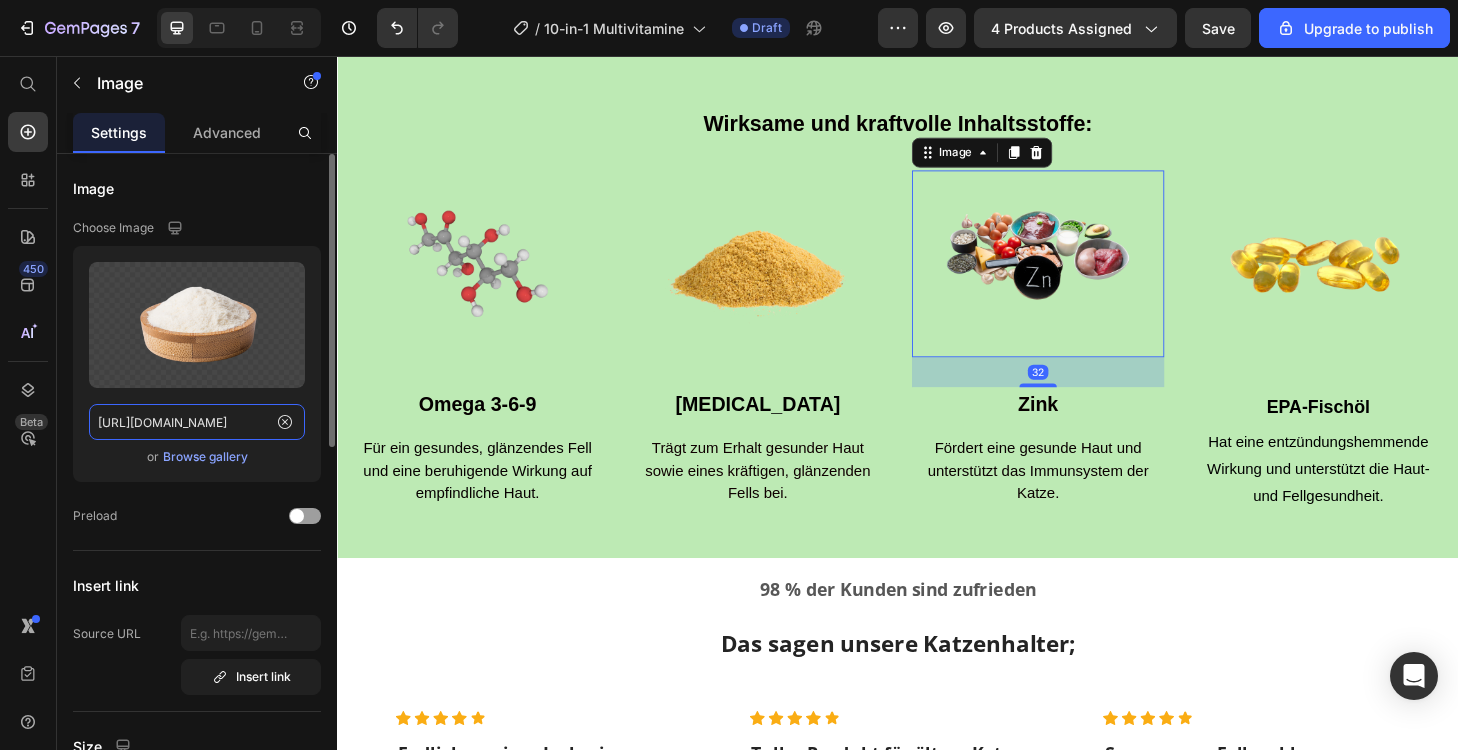 type on "[URL][DOMAIN_NAME]" 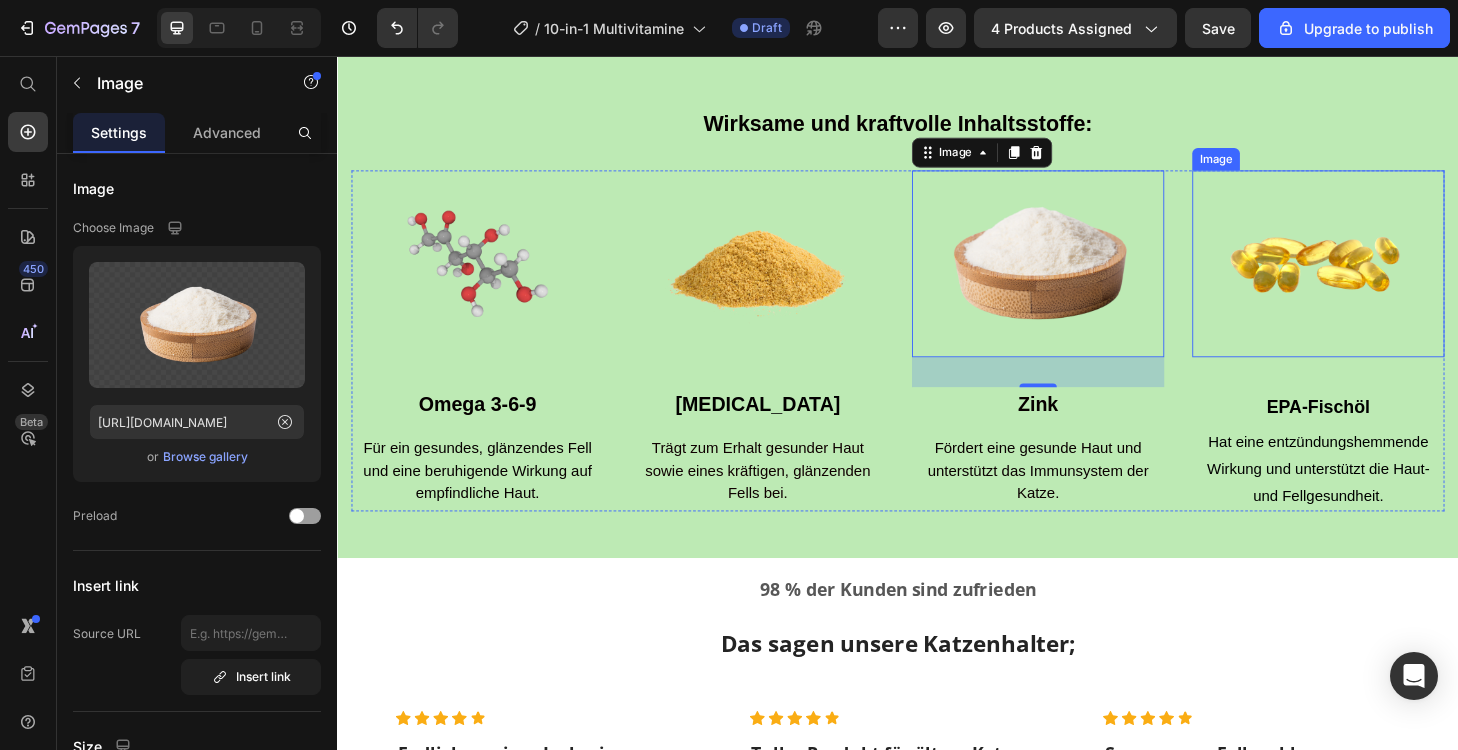 click at bounding box center (1387, 278) 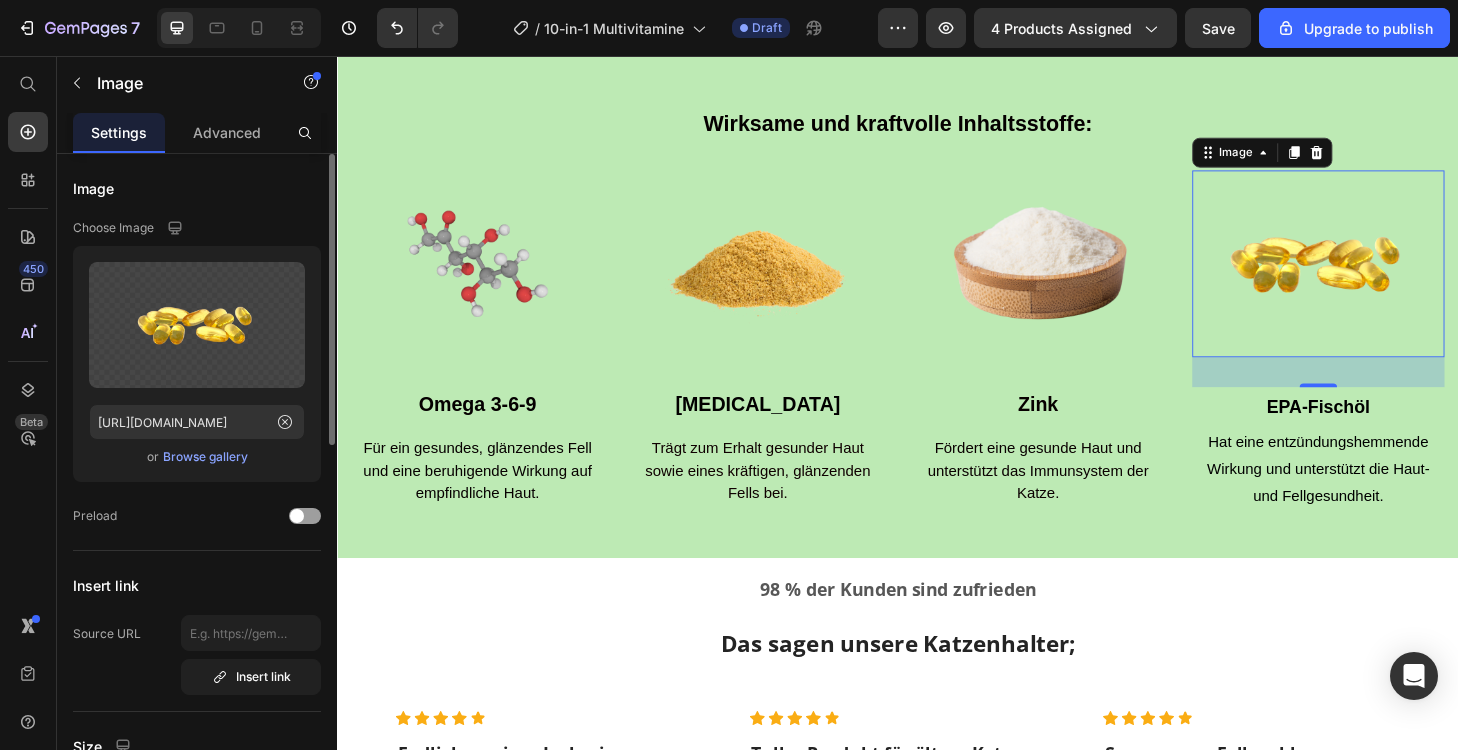click on "Browse gallery" at bounding box center (205, 457) 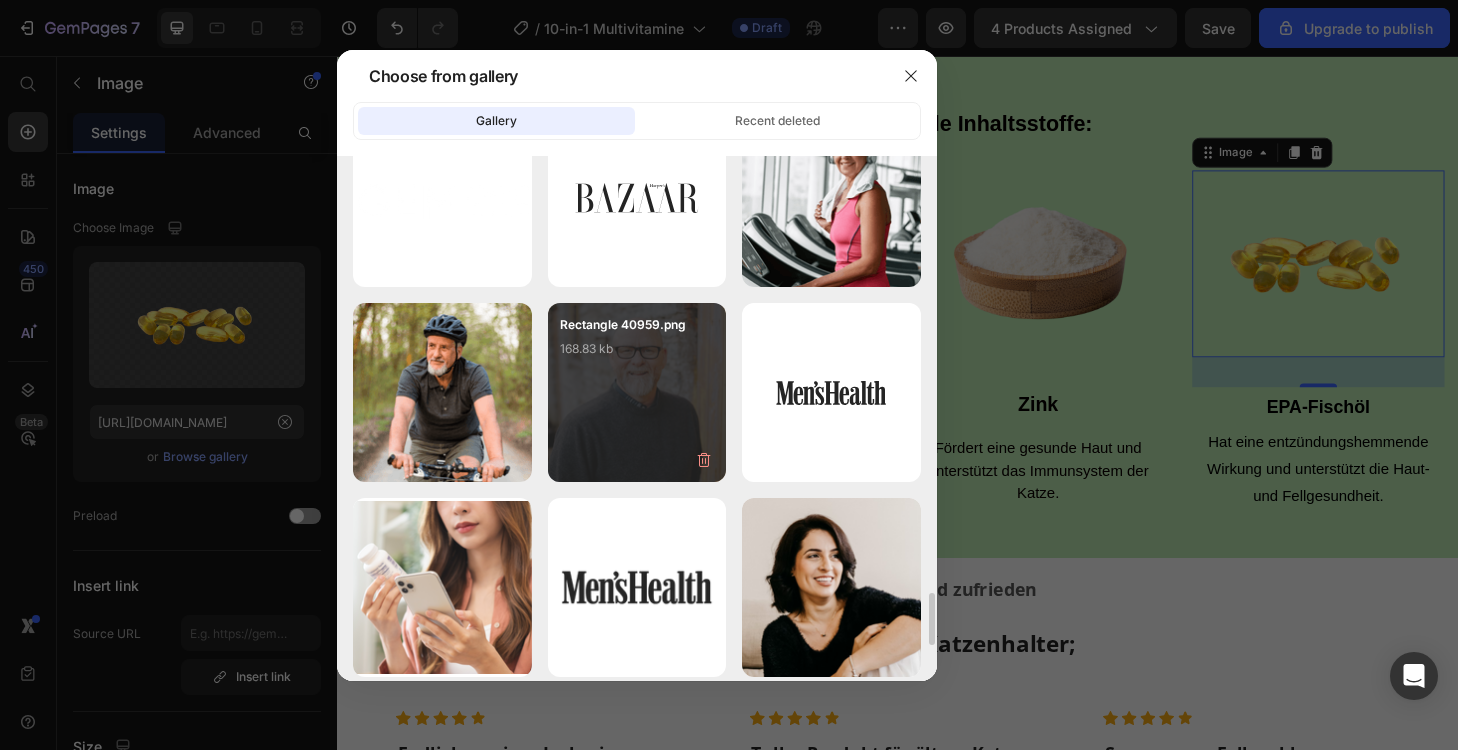 scroll, scrollTop: 4350, scrollLeft: 0, axis: vertical 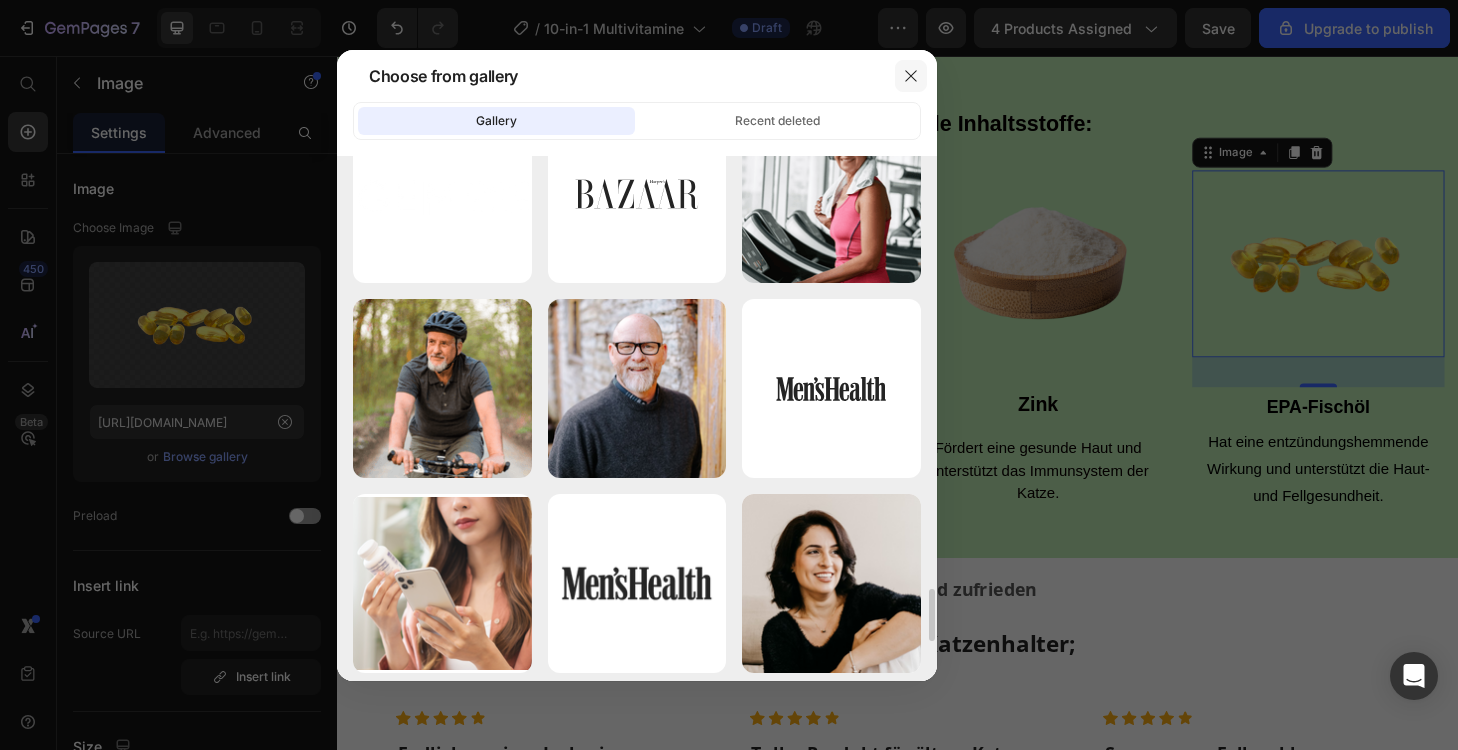 click 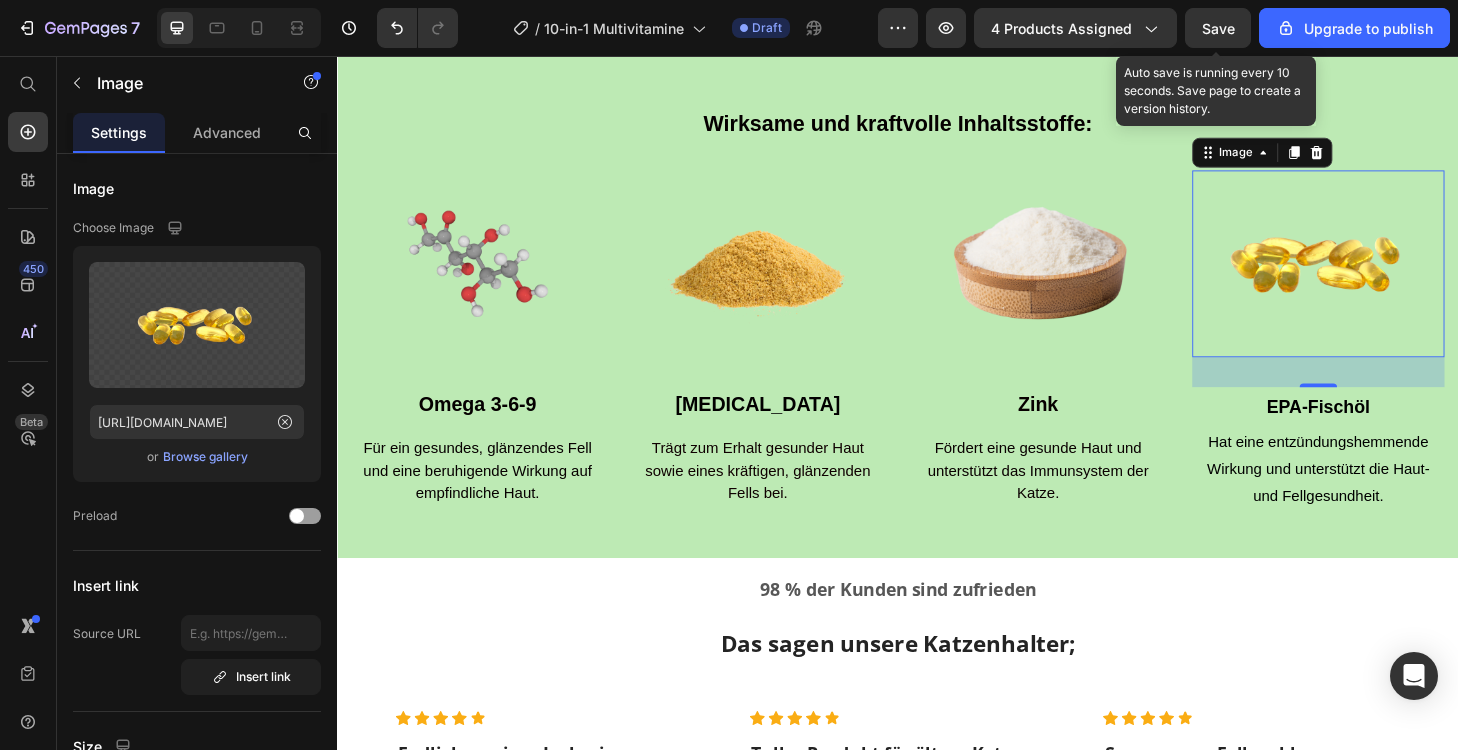 click on "Save" at bounding box center (1218, 28) 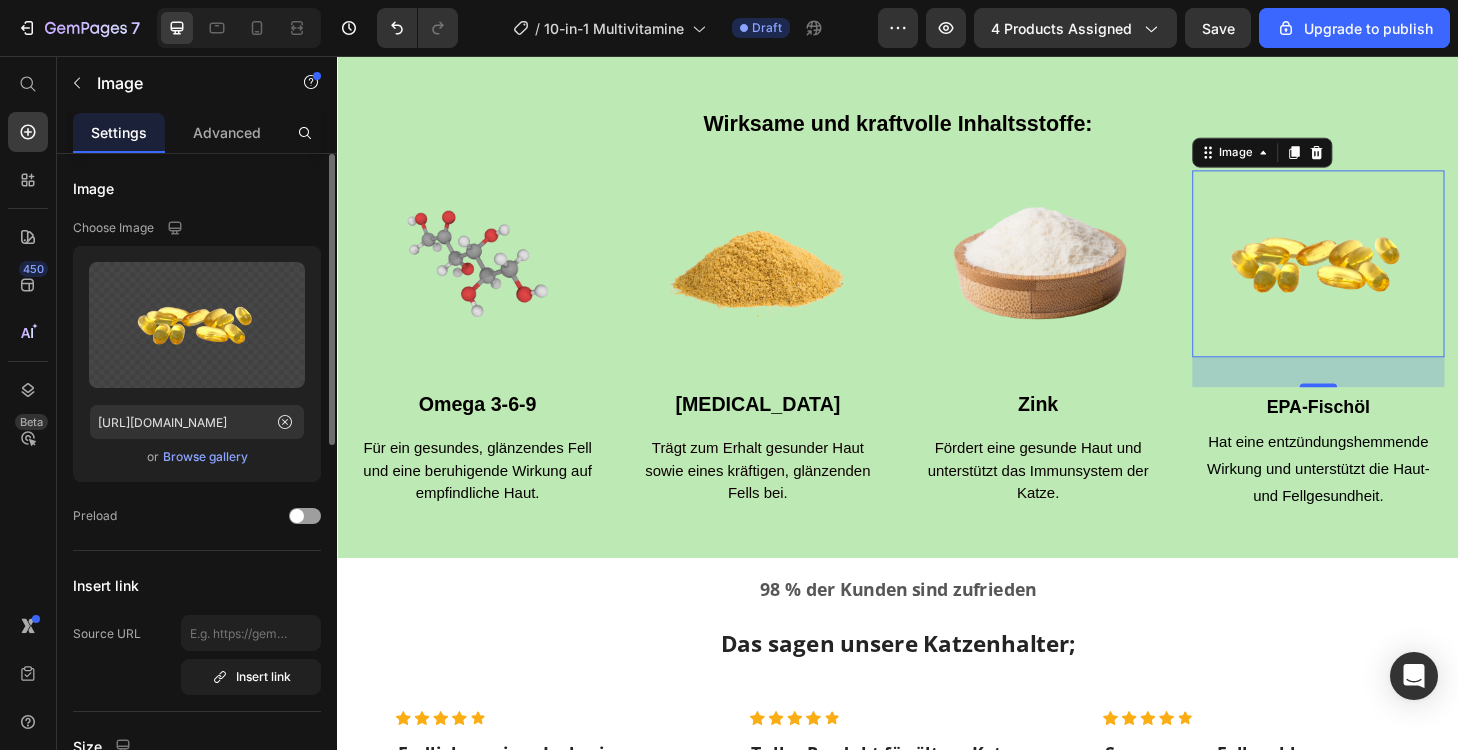 click on "Browse gallery" at bounding box center (205, 457) 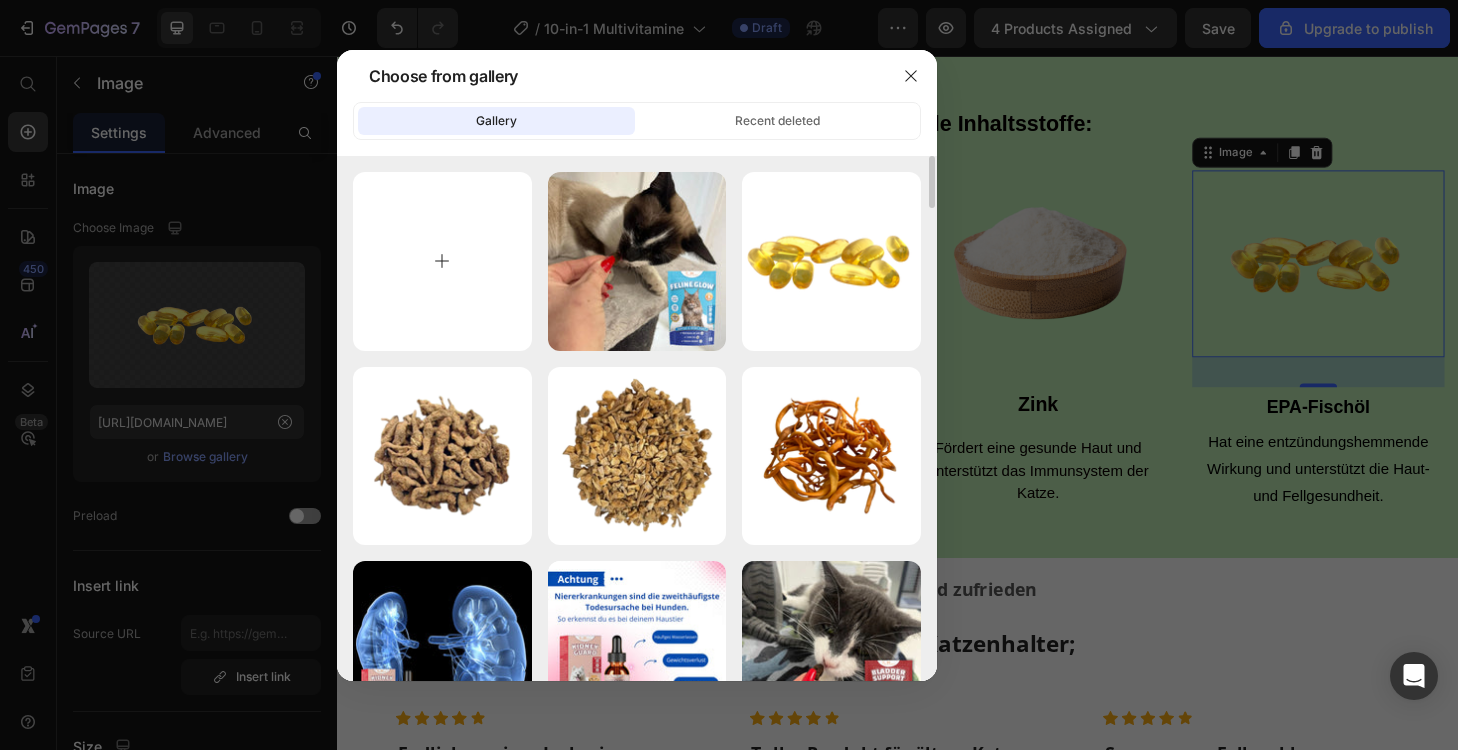 click at bounding box center [442, 261] 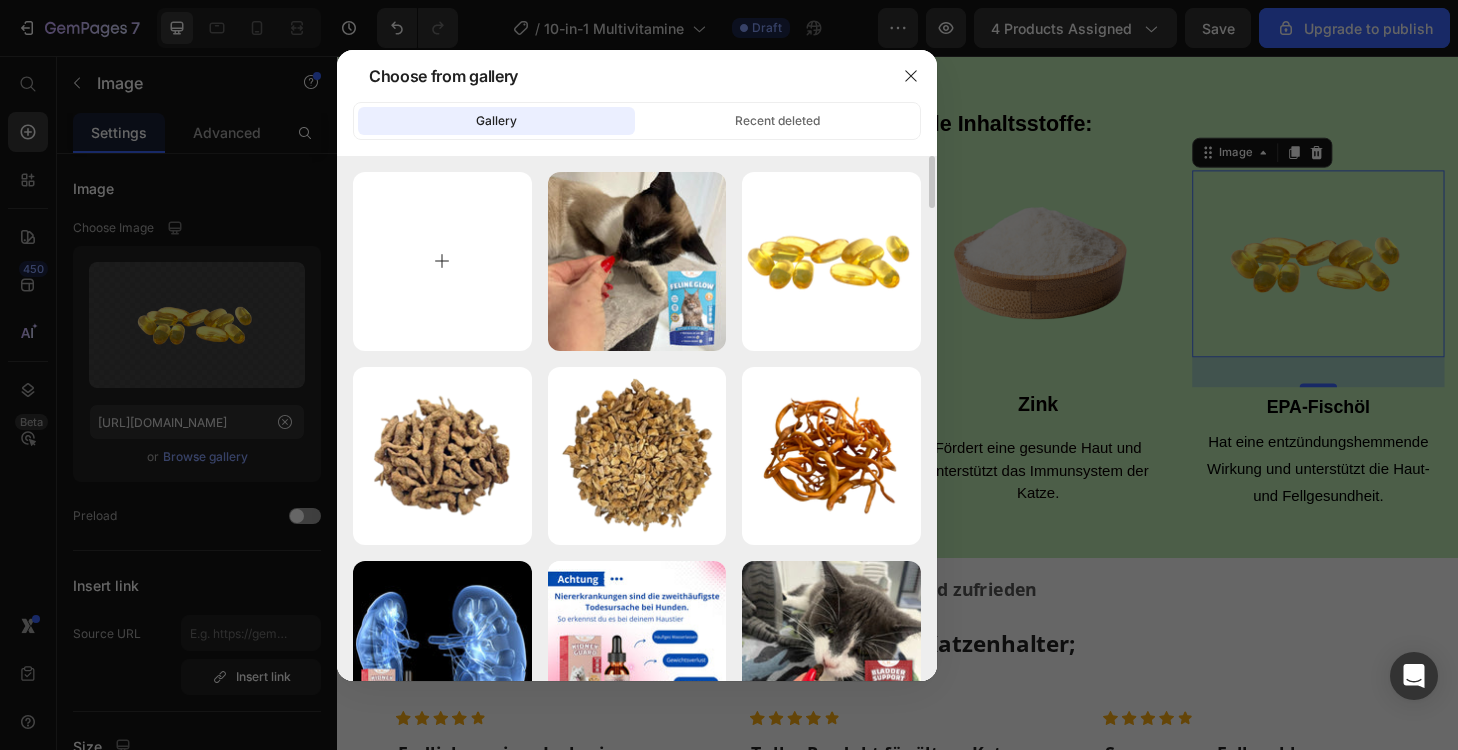 type on "C:\fakepath\darm.png" 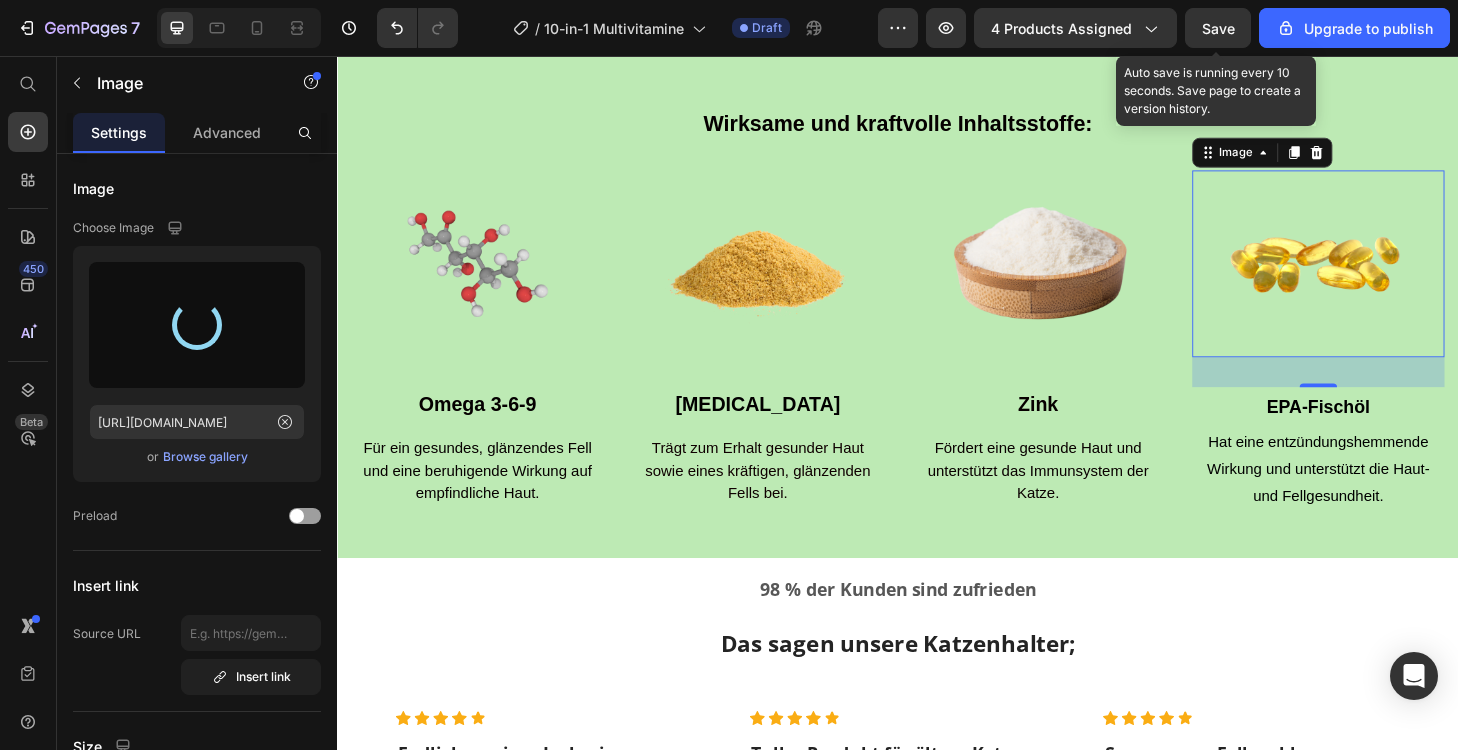 type on "[URL][DOMAIN_NAME]" 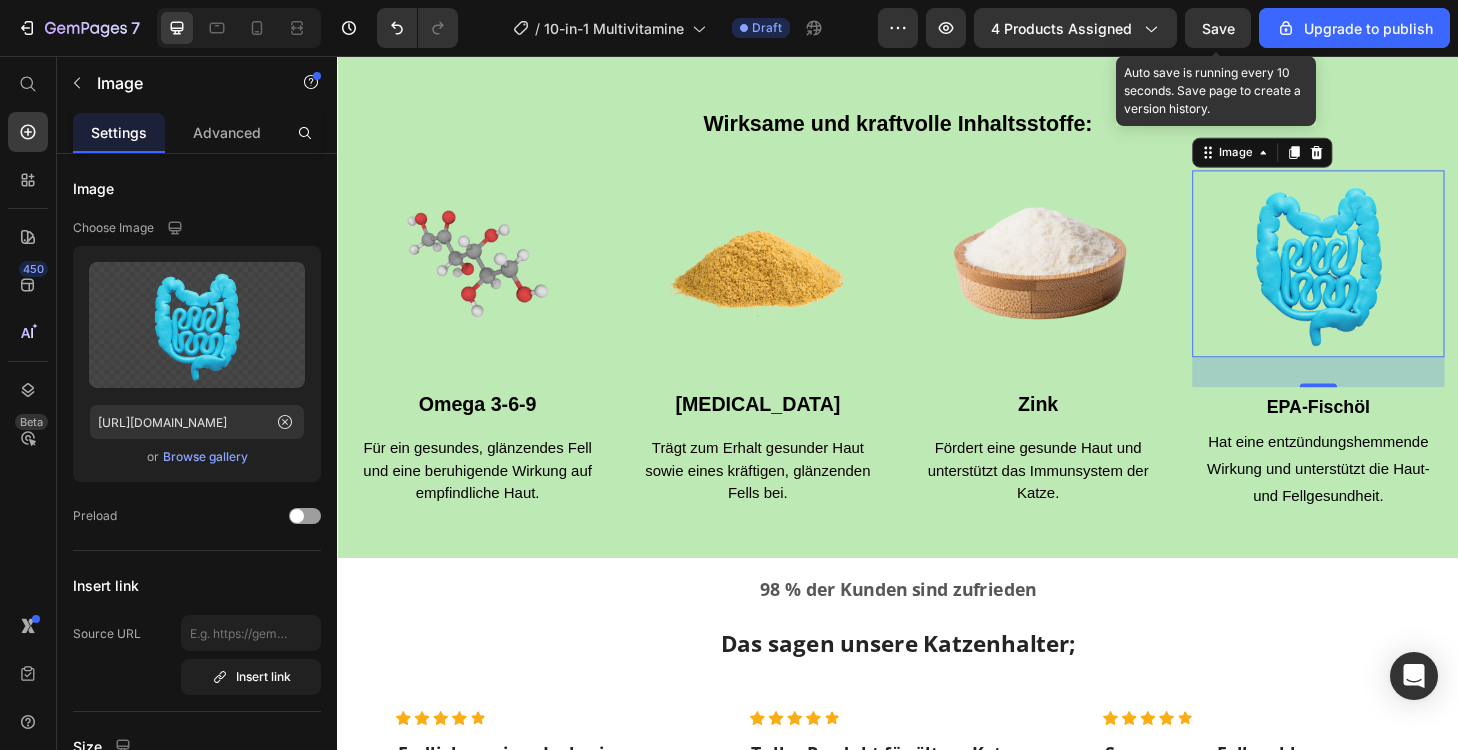 click on "Save" at bounding box center (1218, 28) 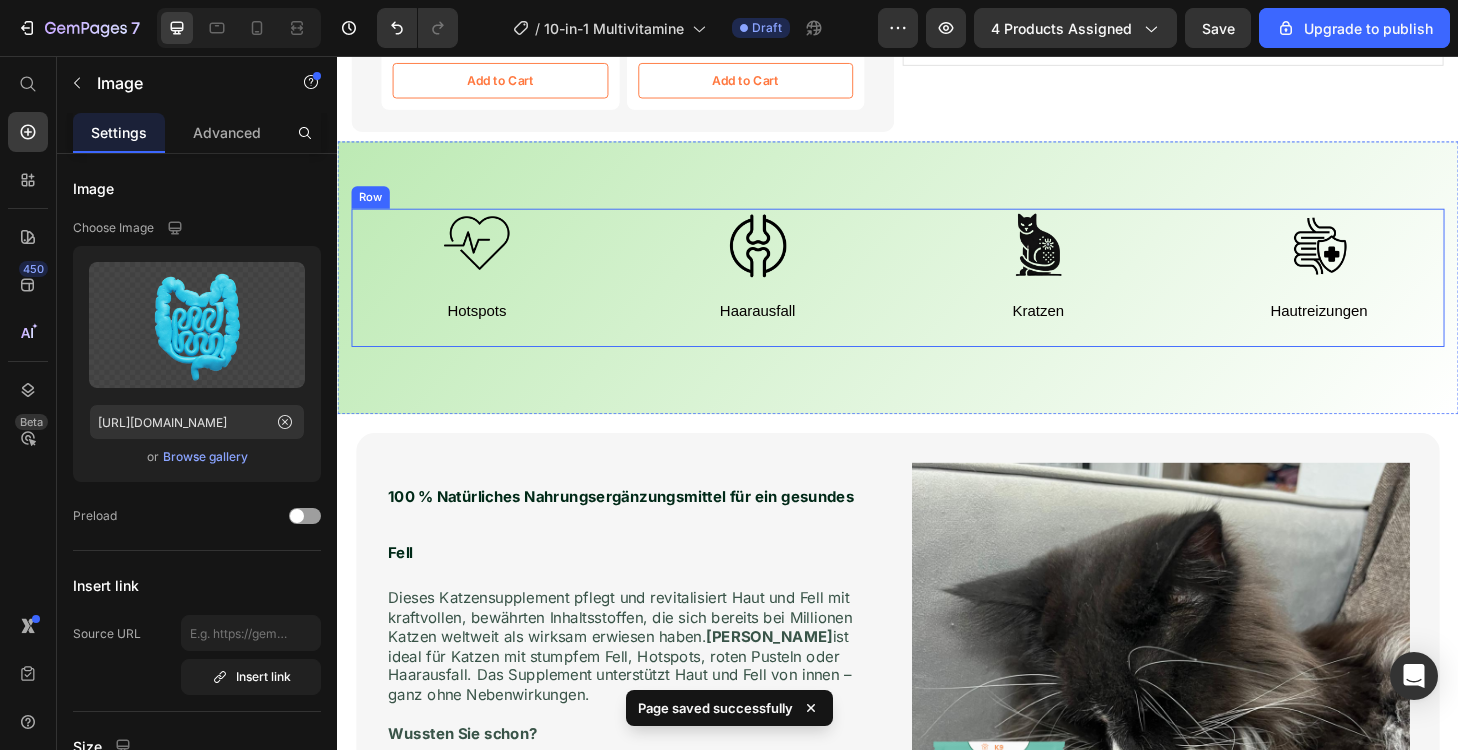 scroll, scrollTop: 1168, scrollLeft: 0, axis: vertical 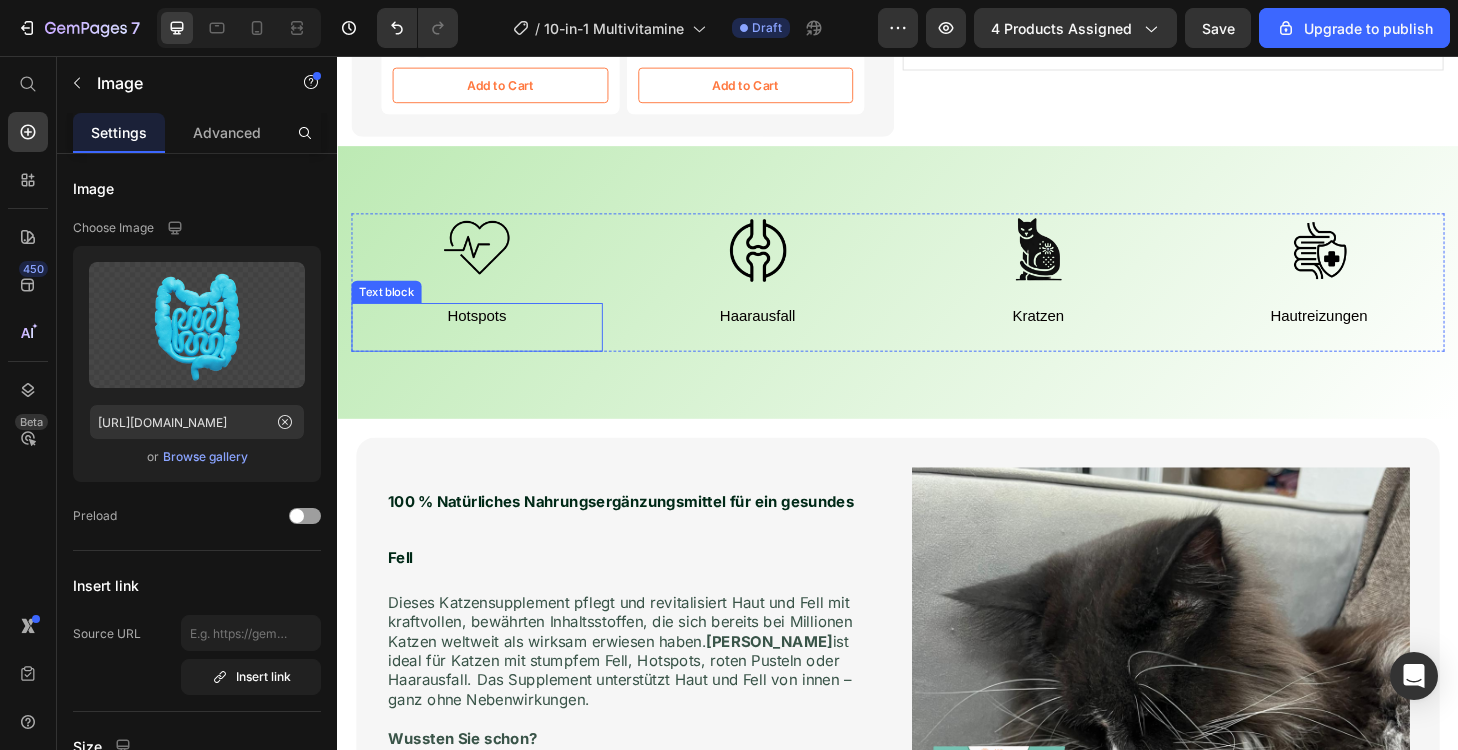 click on "Hotspots" at bounding box center (486, 333) 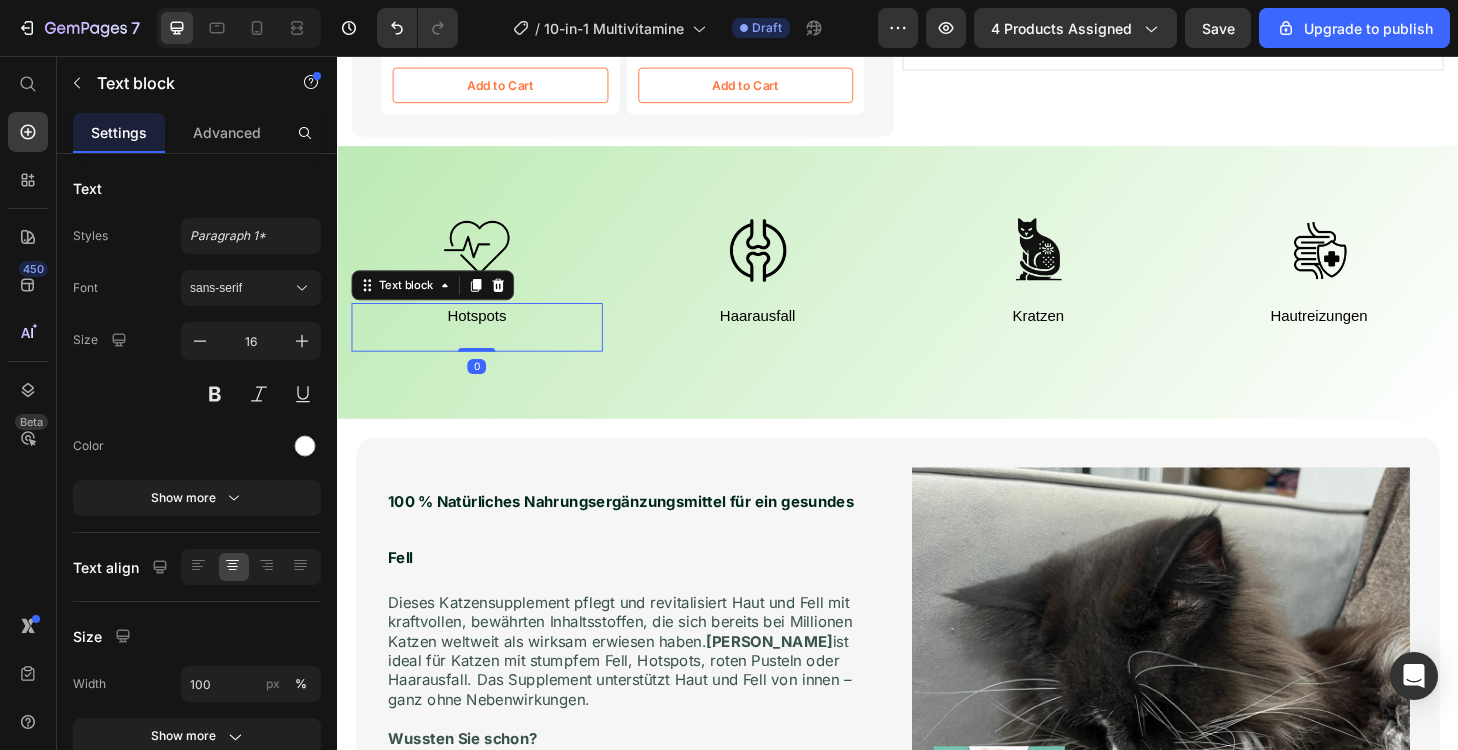 click on "Hotspots" at bounding box center (486, 334) 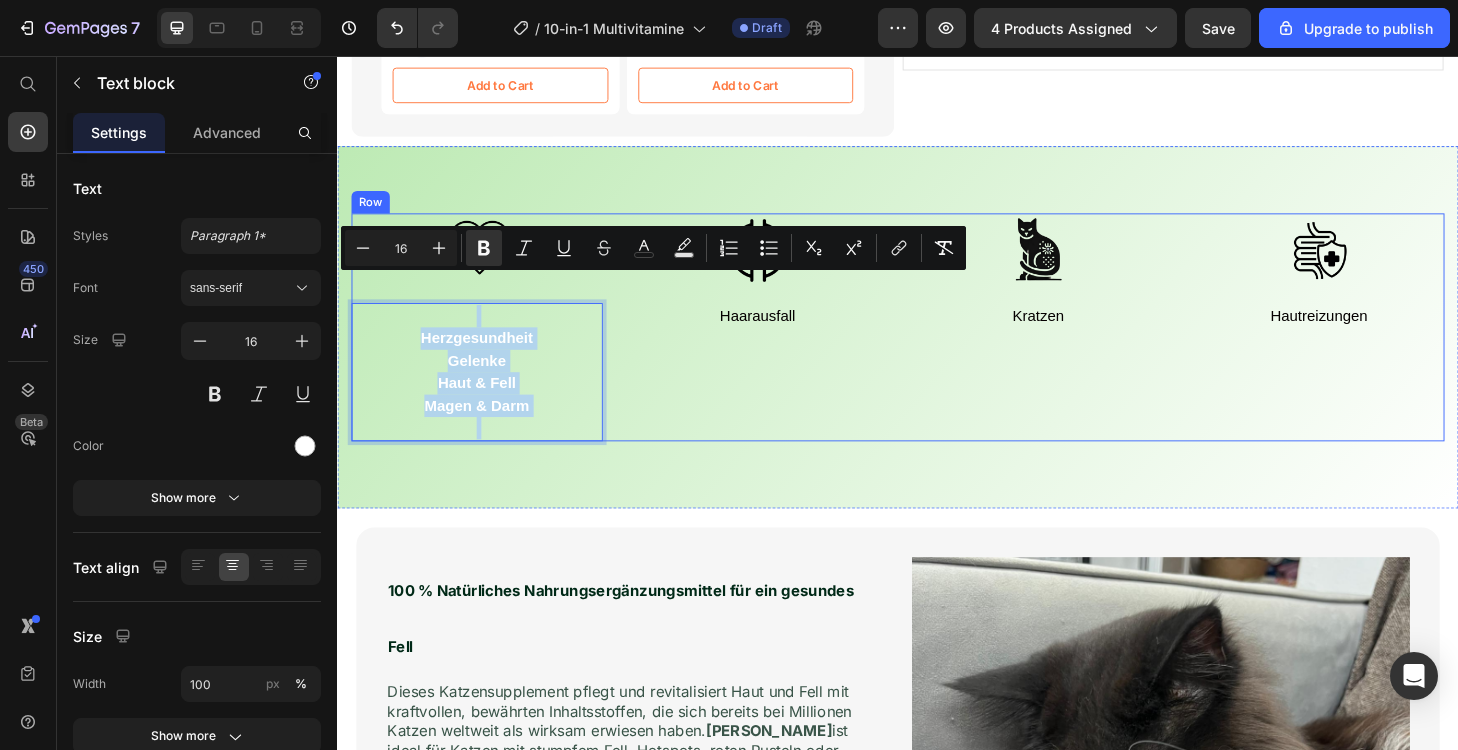 drag, startPoint x: 521, startPoint y: 415, endPoint x: 392, endPoint y: 277, distance: 188.90474 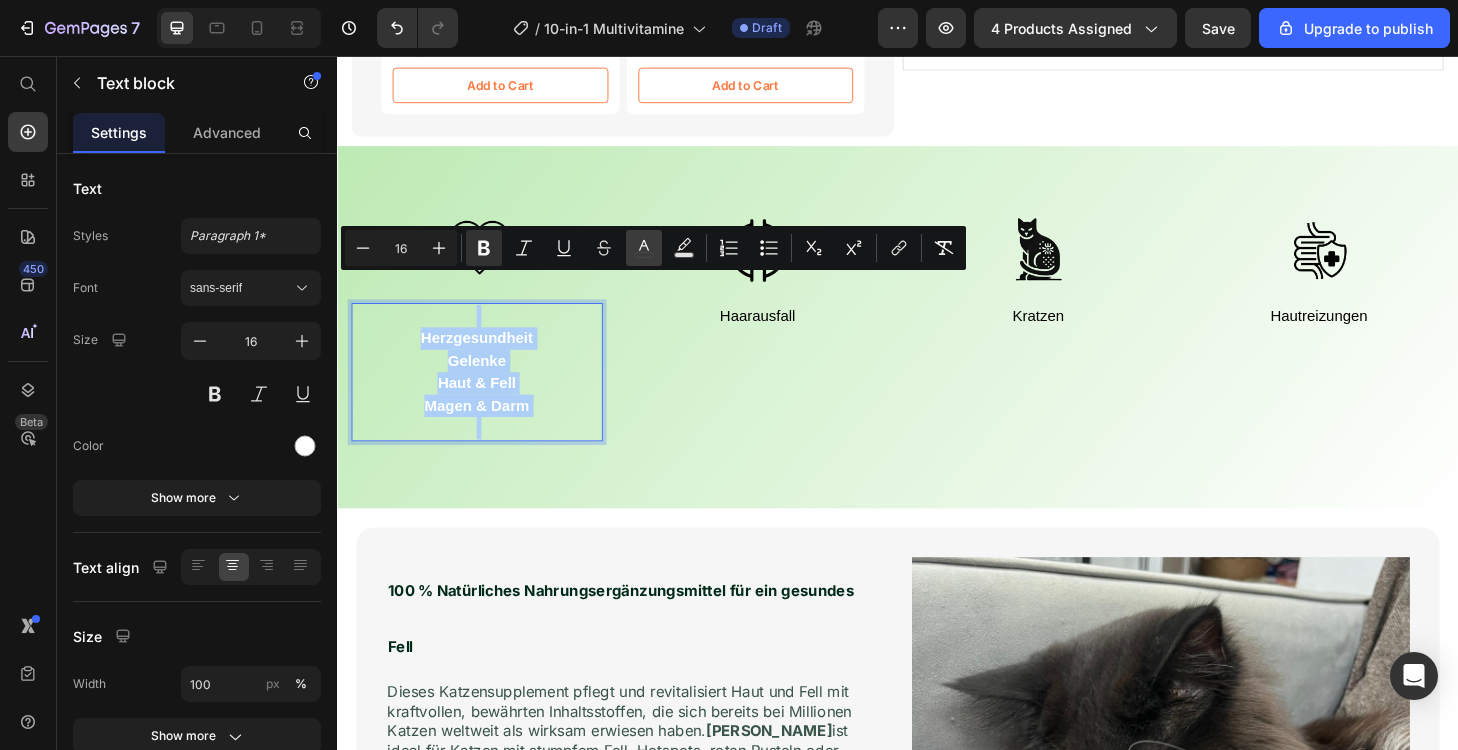click 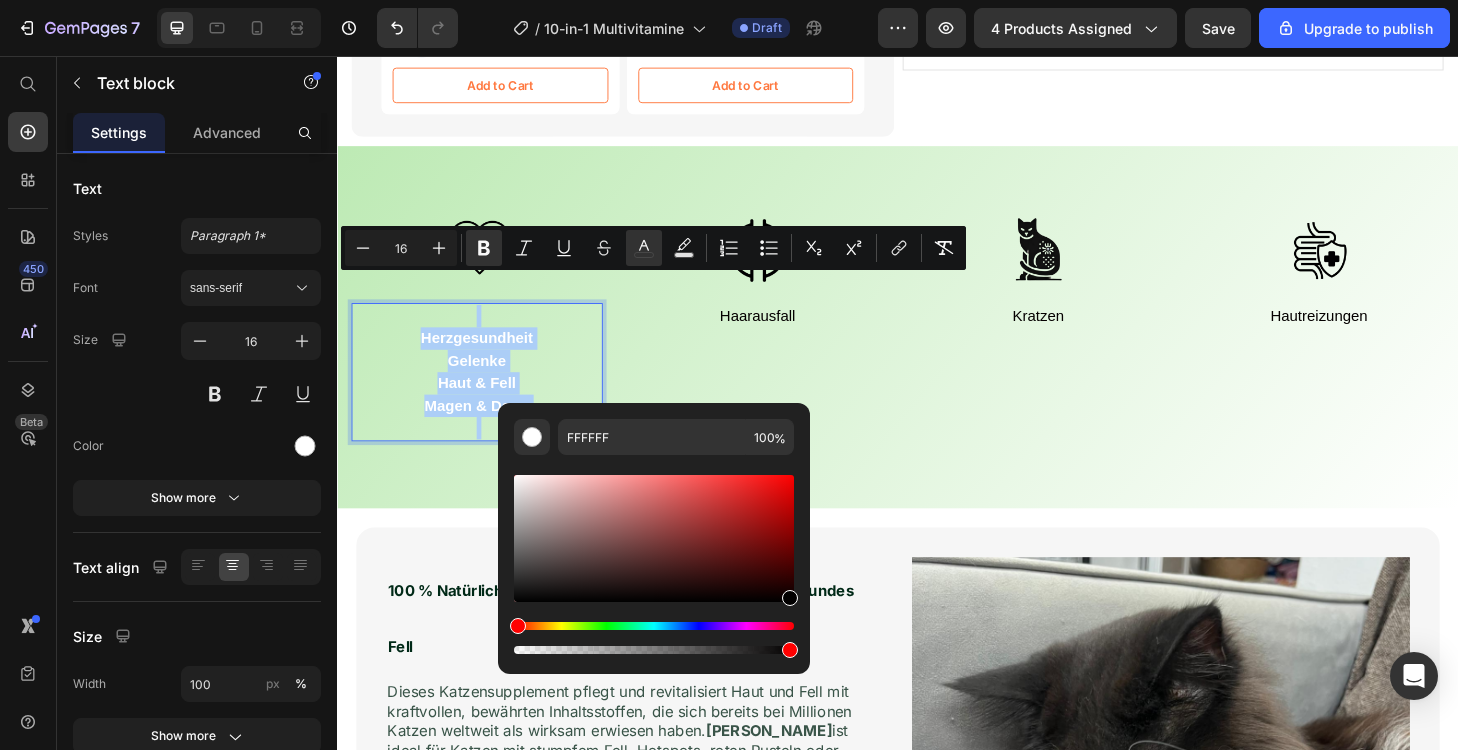 click at bounding box center [654, 538] 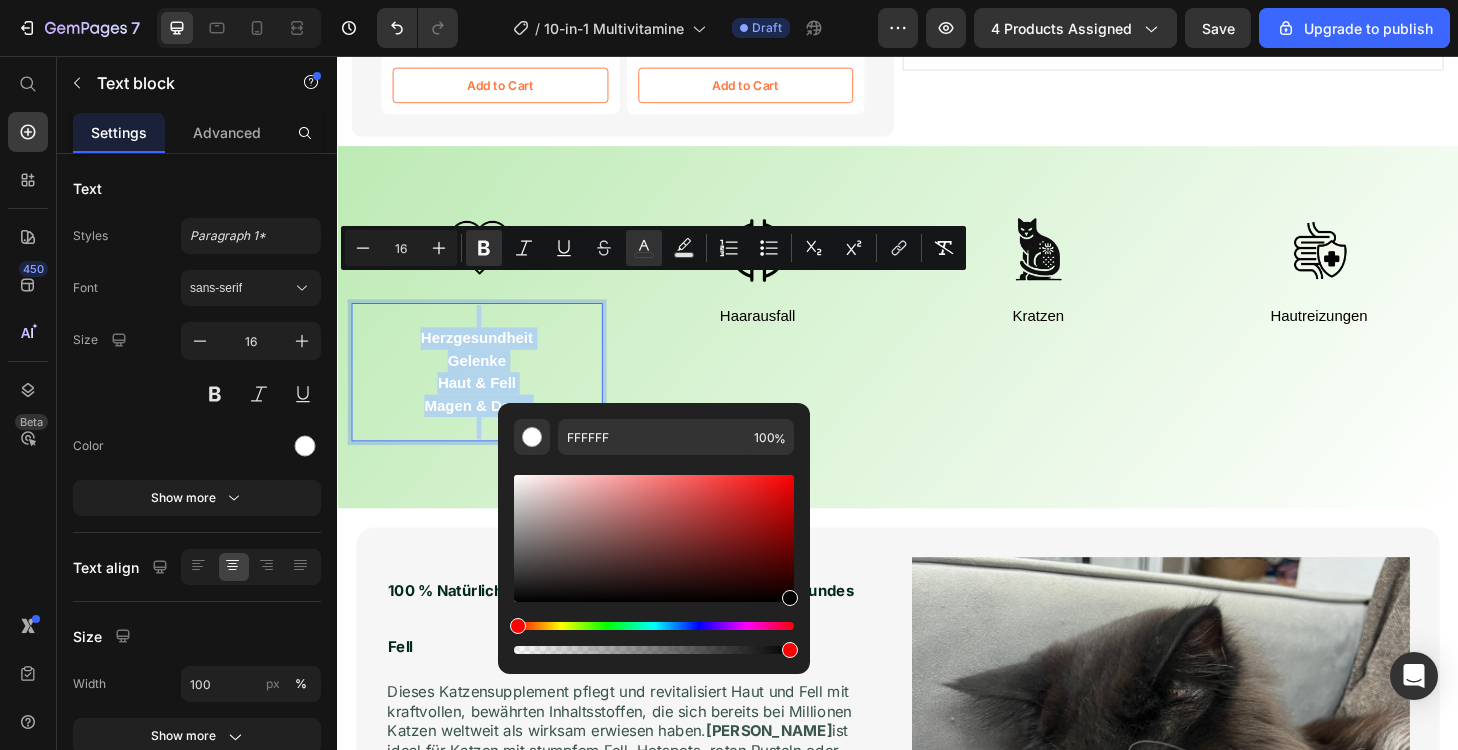 type on "020000" 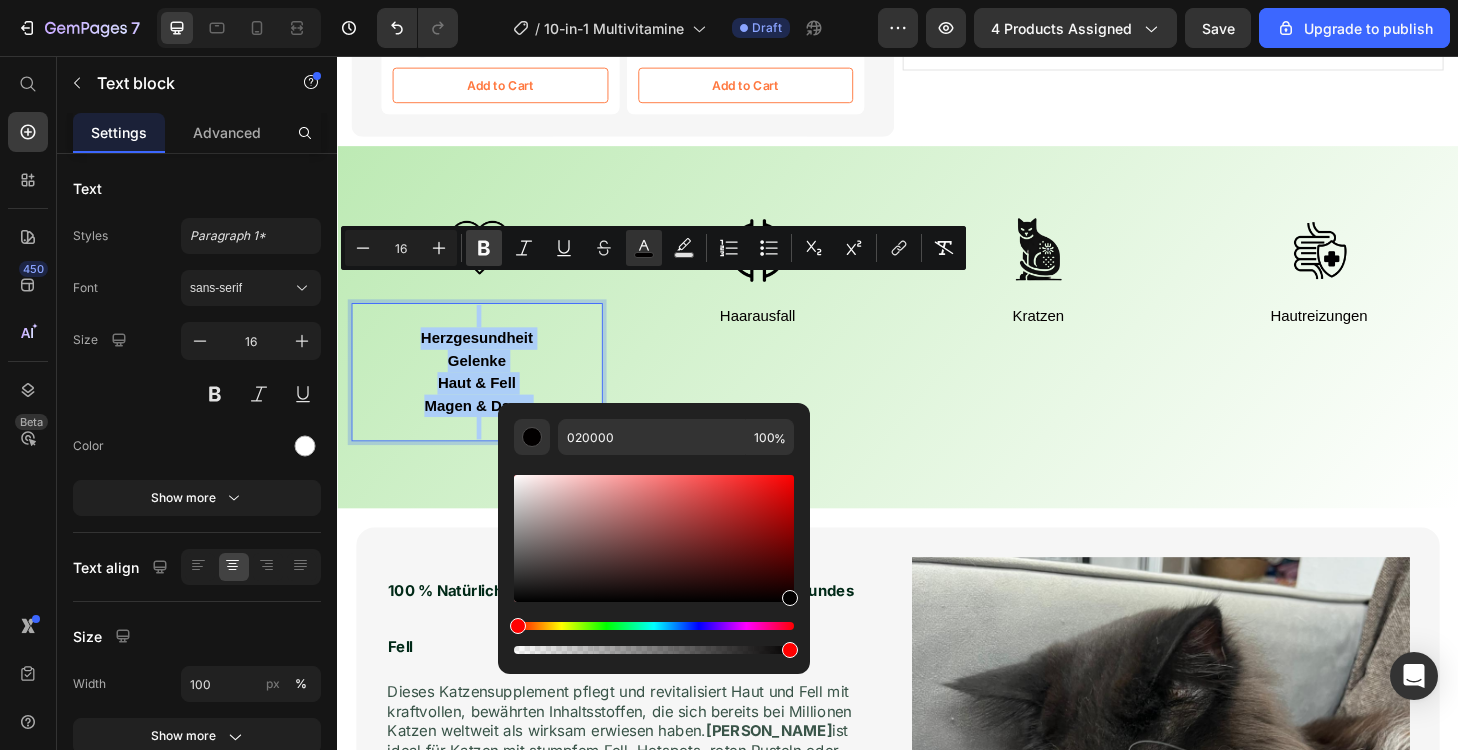 click 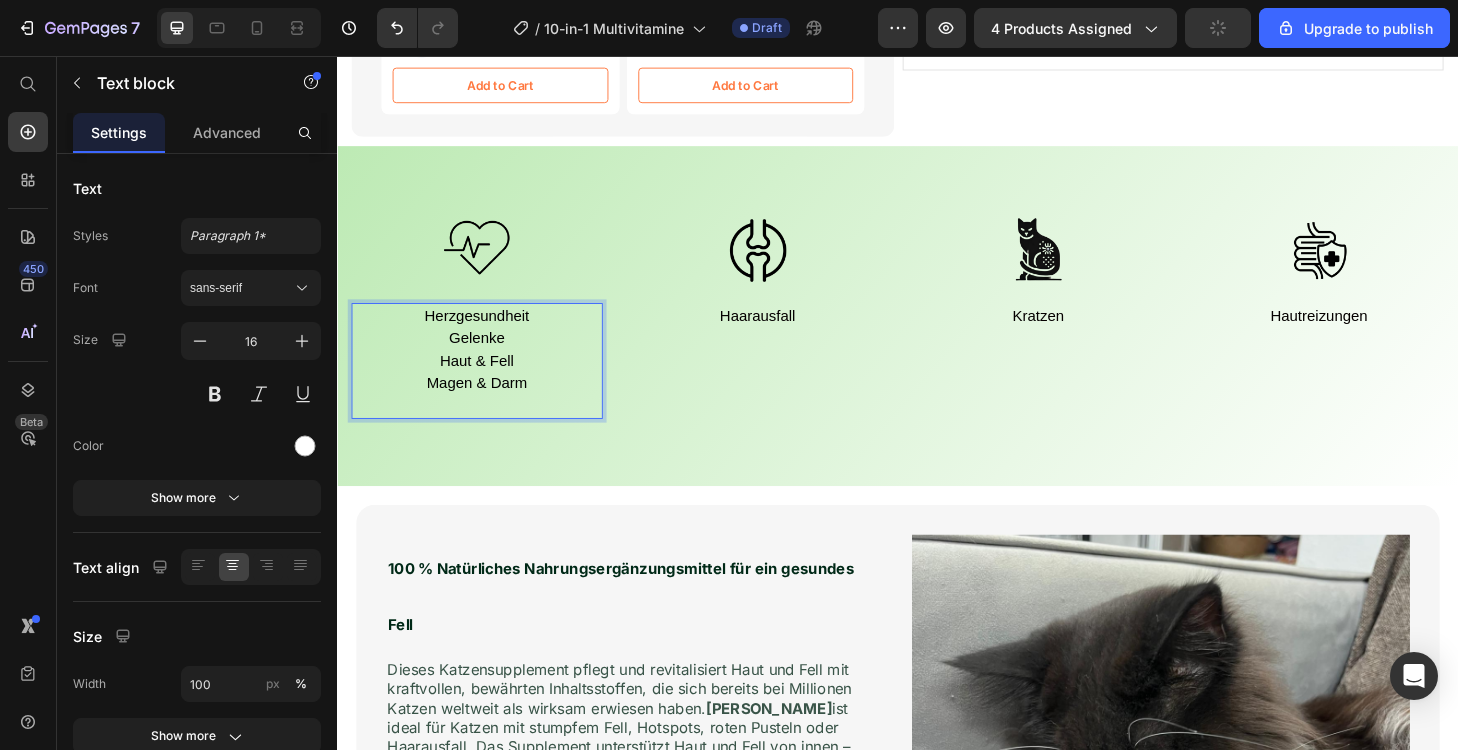 click at bounding box center (486, 430) 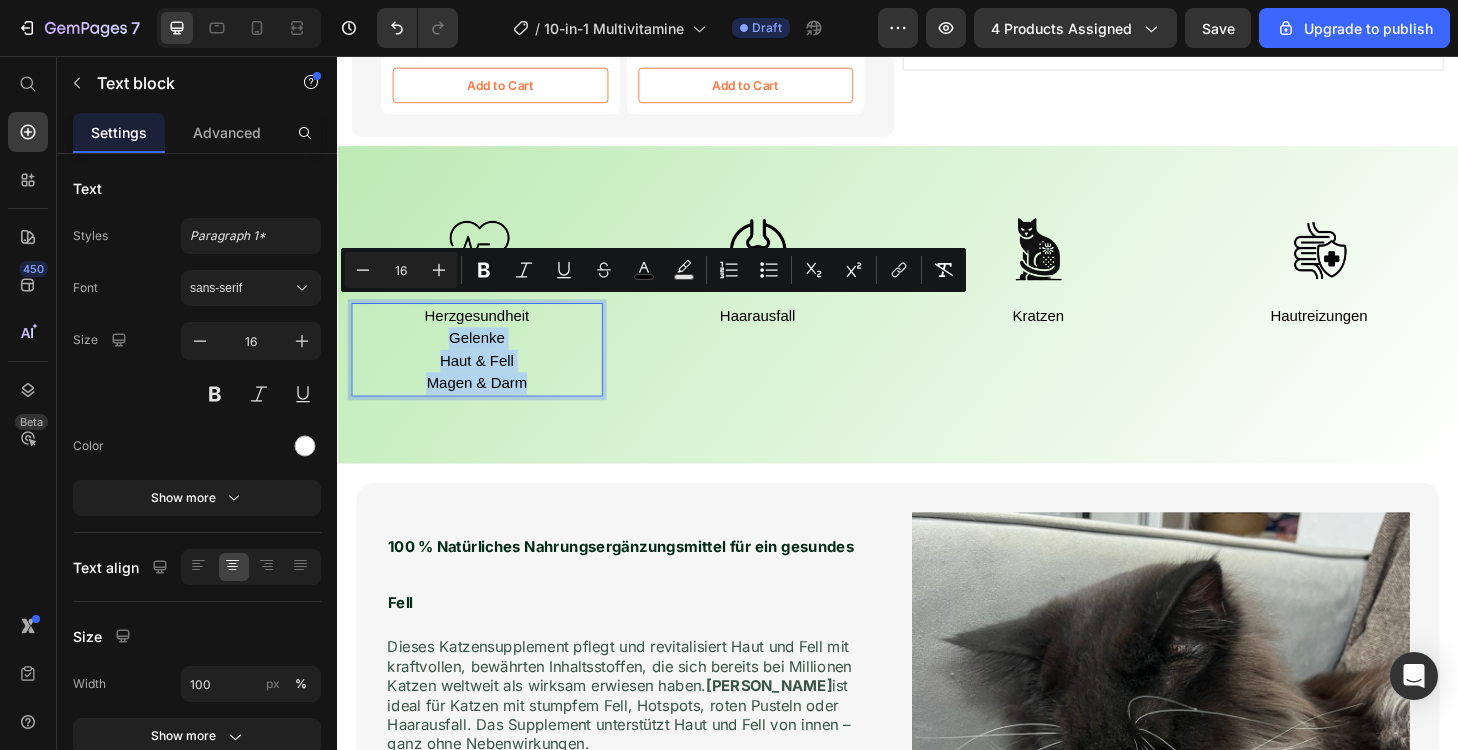 drag, startPoint x: 555, startPoint y: 373, endPoint x: 417, endPoint y: 324, distance: 146.44112 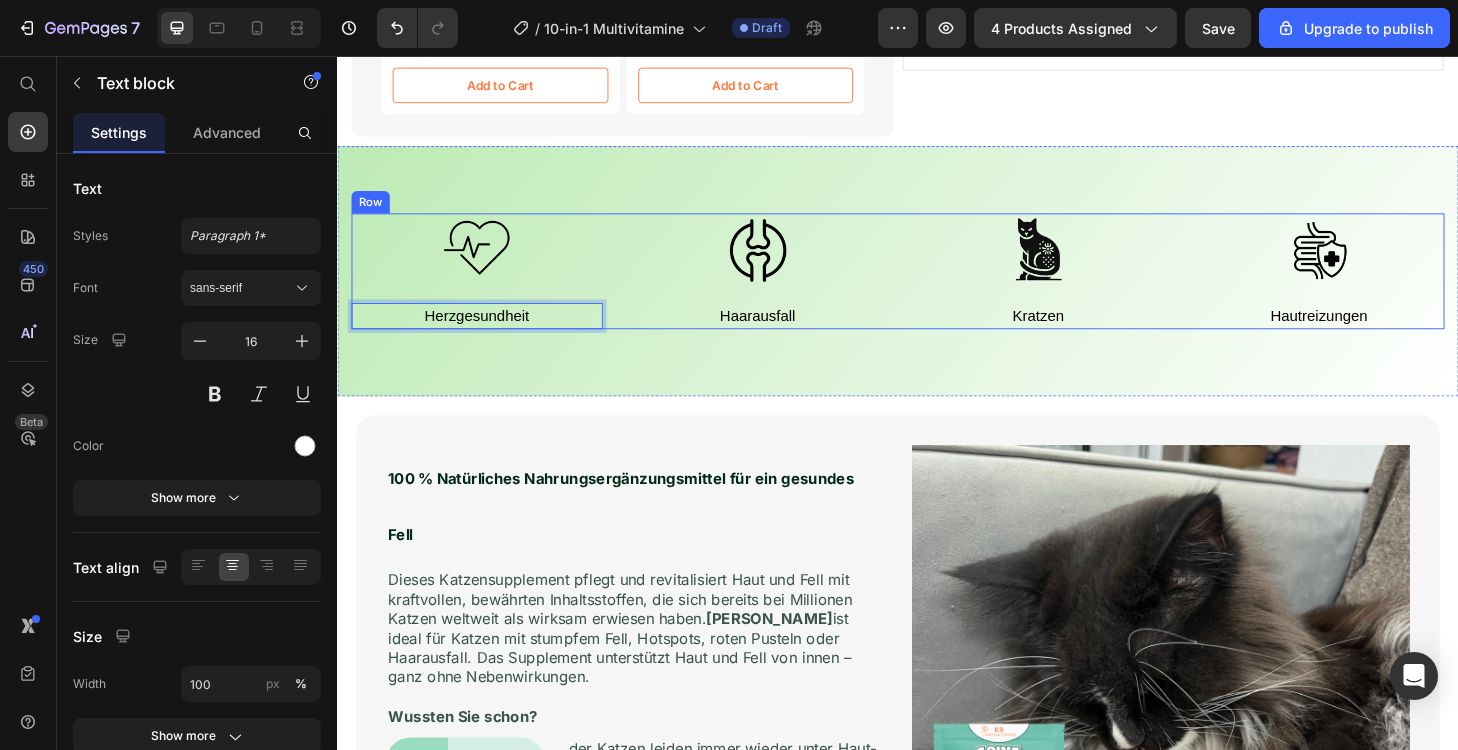 click on "Image Haarausfall Text block" at bounding box center (787, 286) 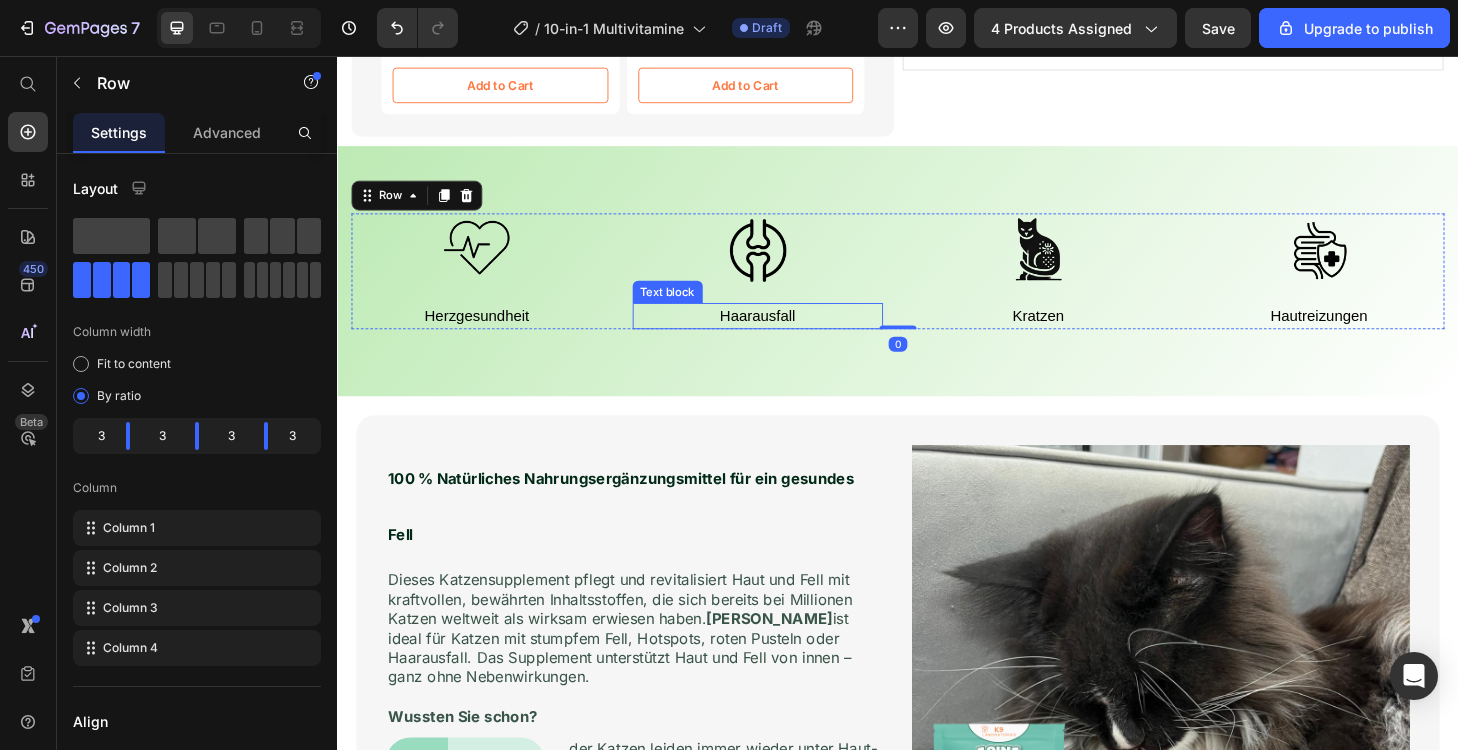 click on "Haarausfall" at bounding box center [786, 333] 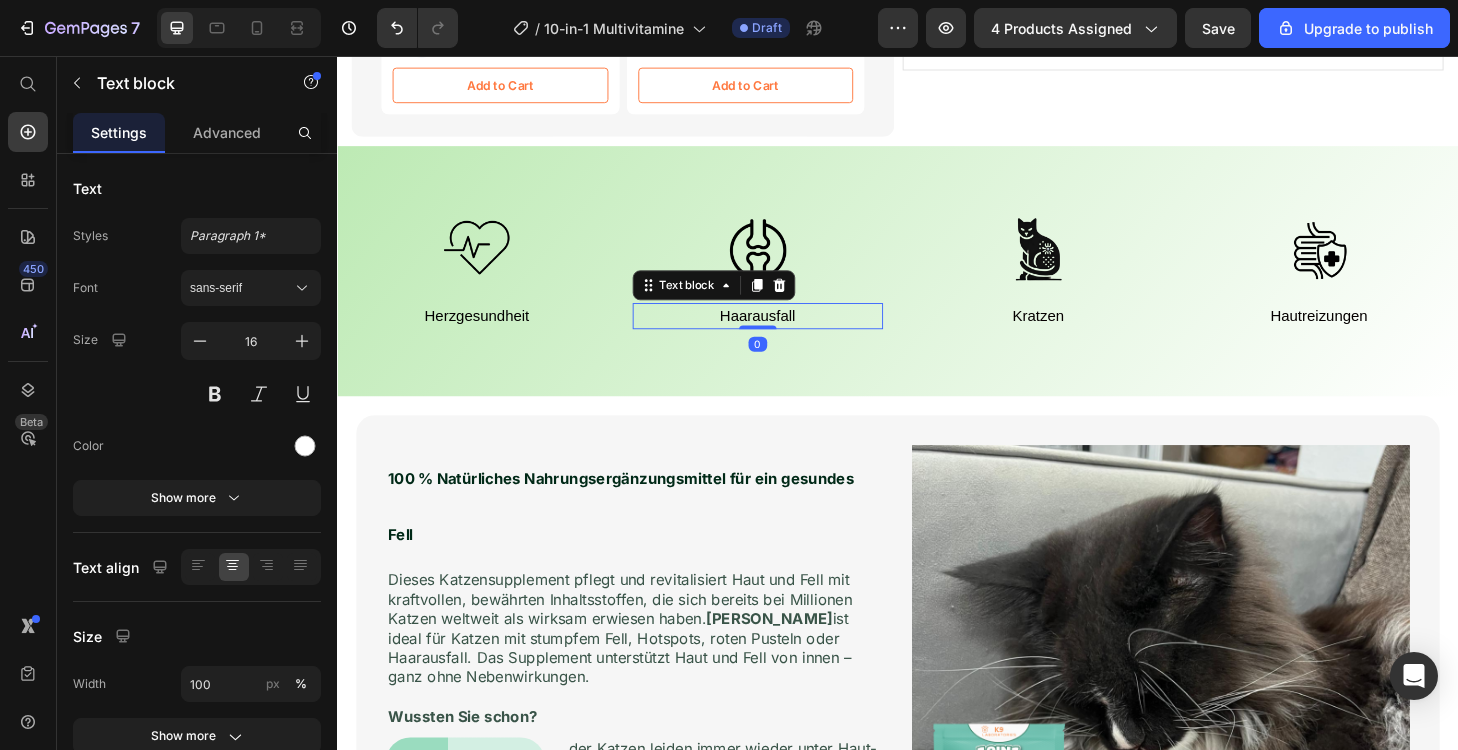 click on "Haarausfall" at bounding box center [786, 333] 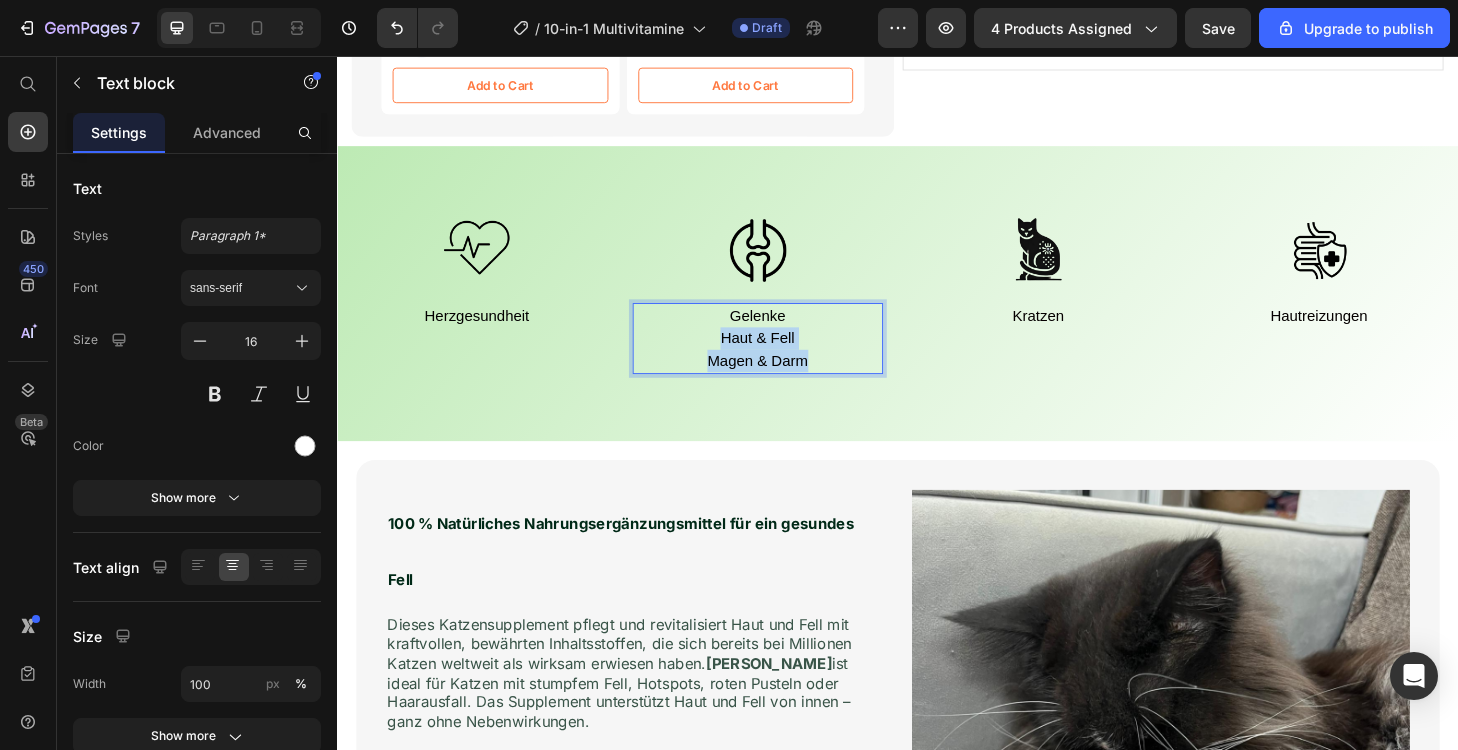drag, startPoint x: 850, startPoint y: 351, endPoint x: 689, endPoint y: 327, distance: 162.77899 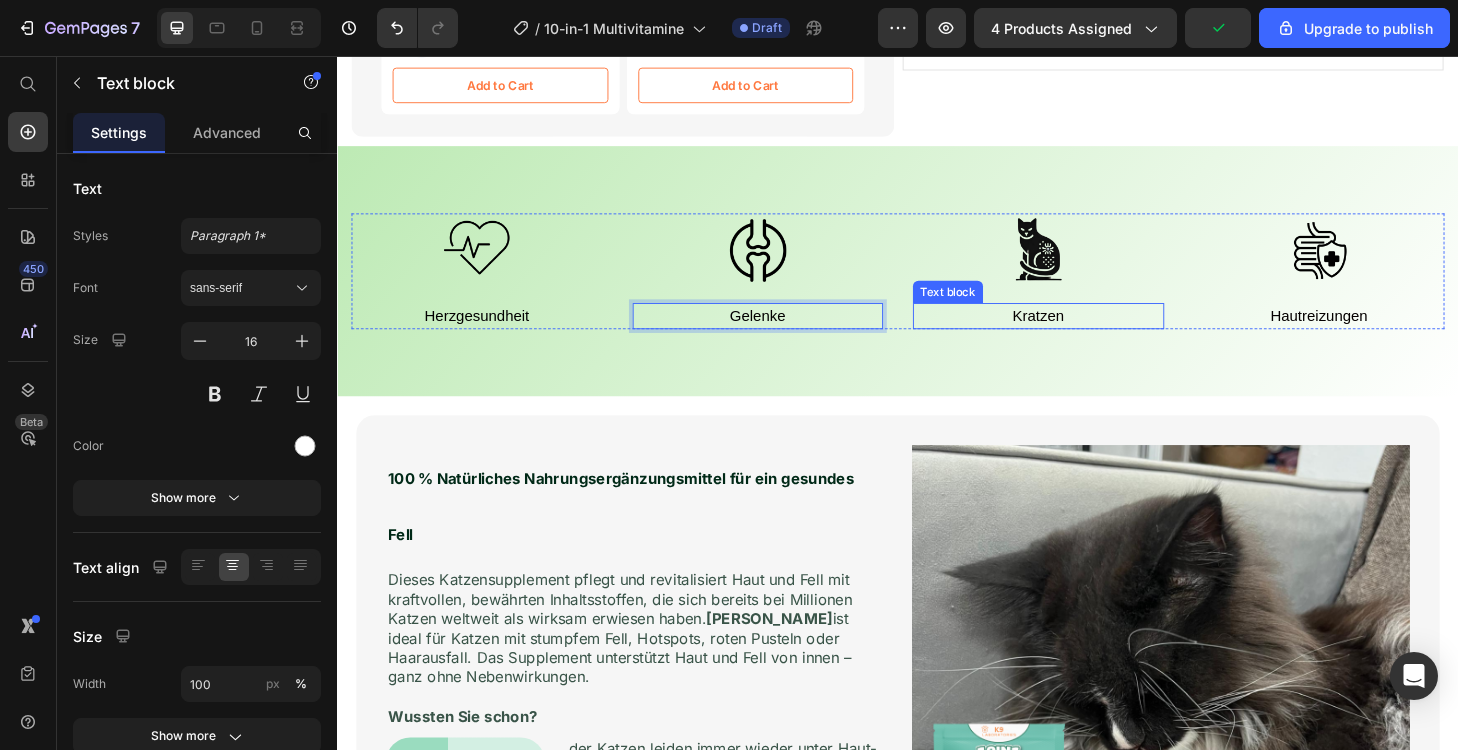 click on "Kratzen" at bounding box center (1087, 333) 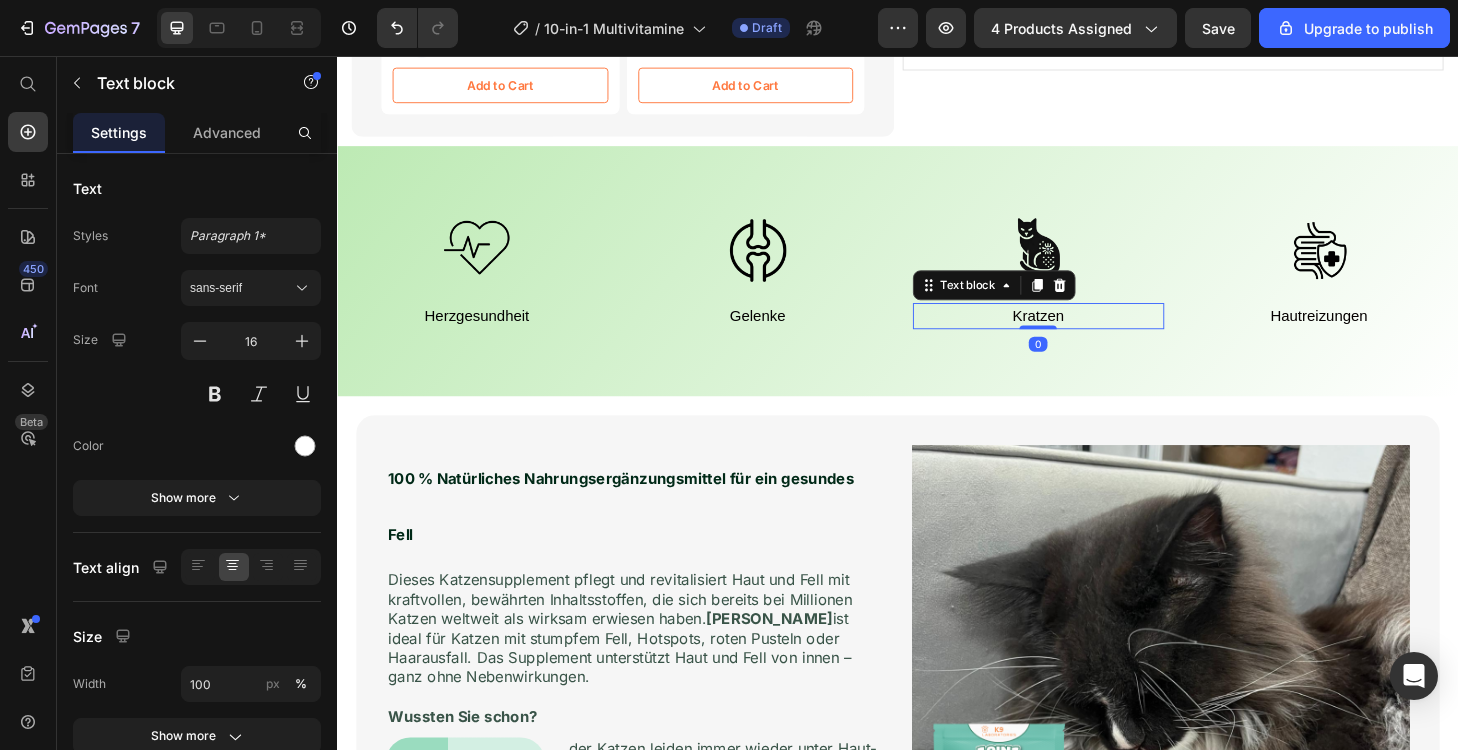 click on "Kratzen" at bounding box center [1087, 333] 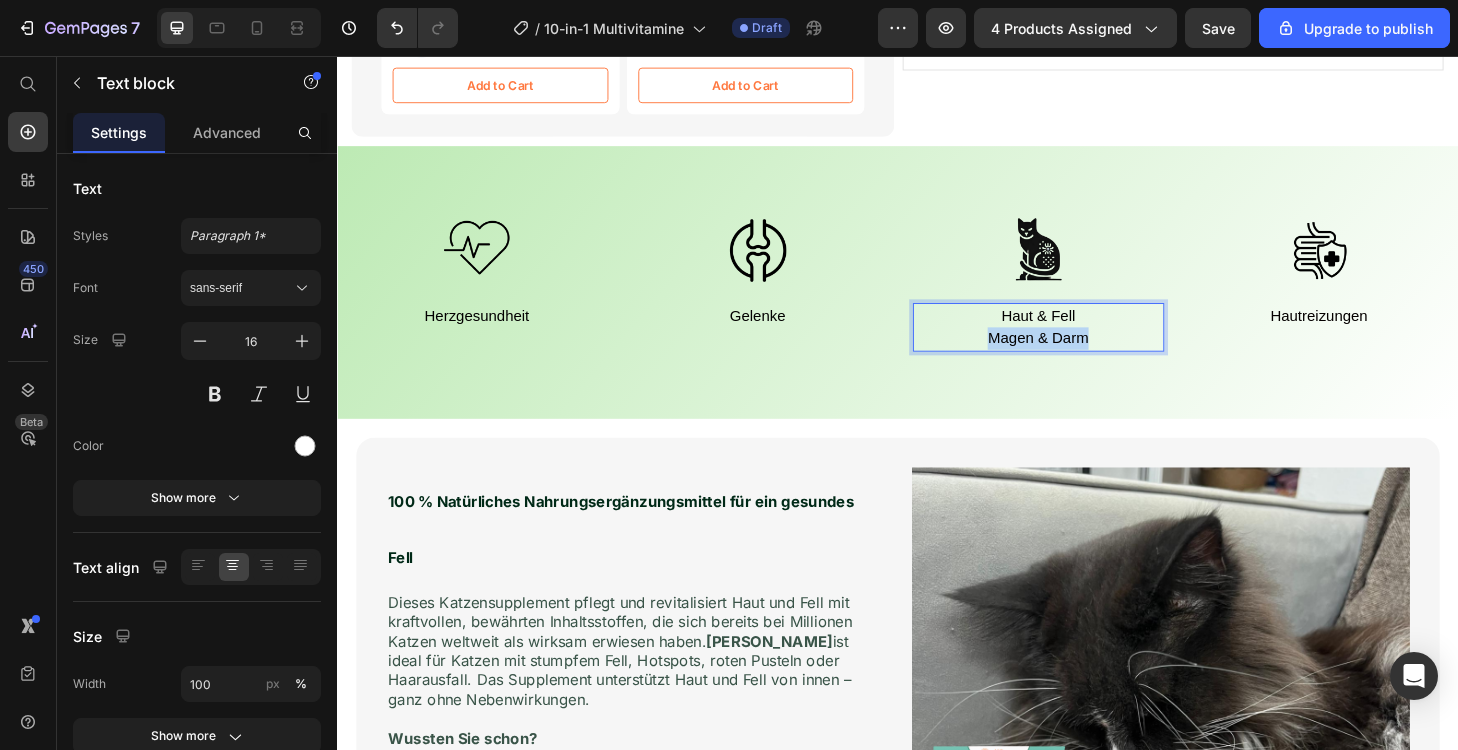 drag, startPoint x: 1155, startPoint y: 325, endPoint x: 1010, endPoint y: 318, distance: 145.16887 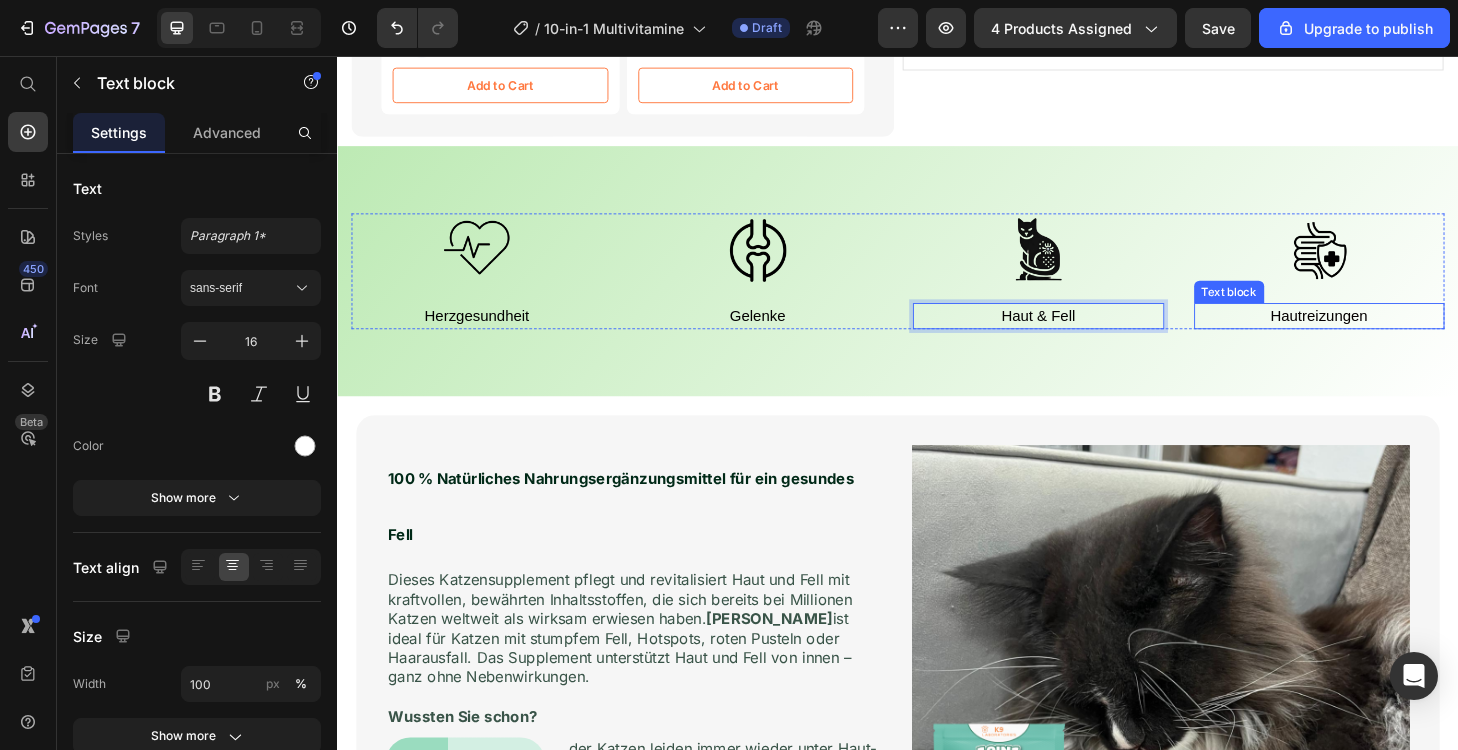 click on "Hautreizungen" at bounding box center (1388, 333) 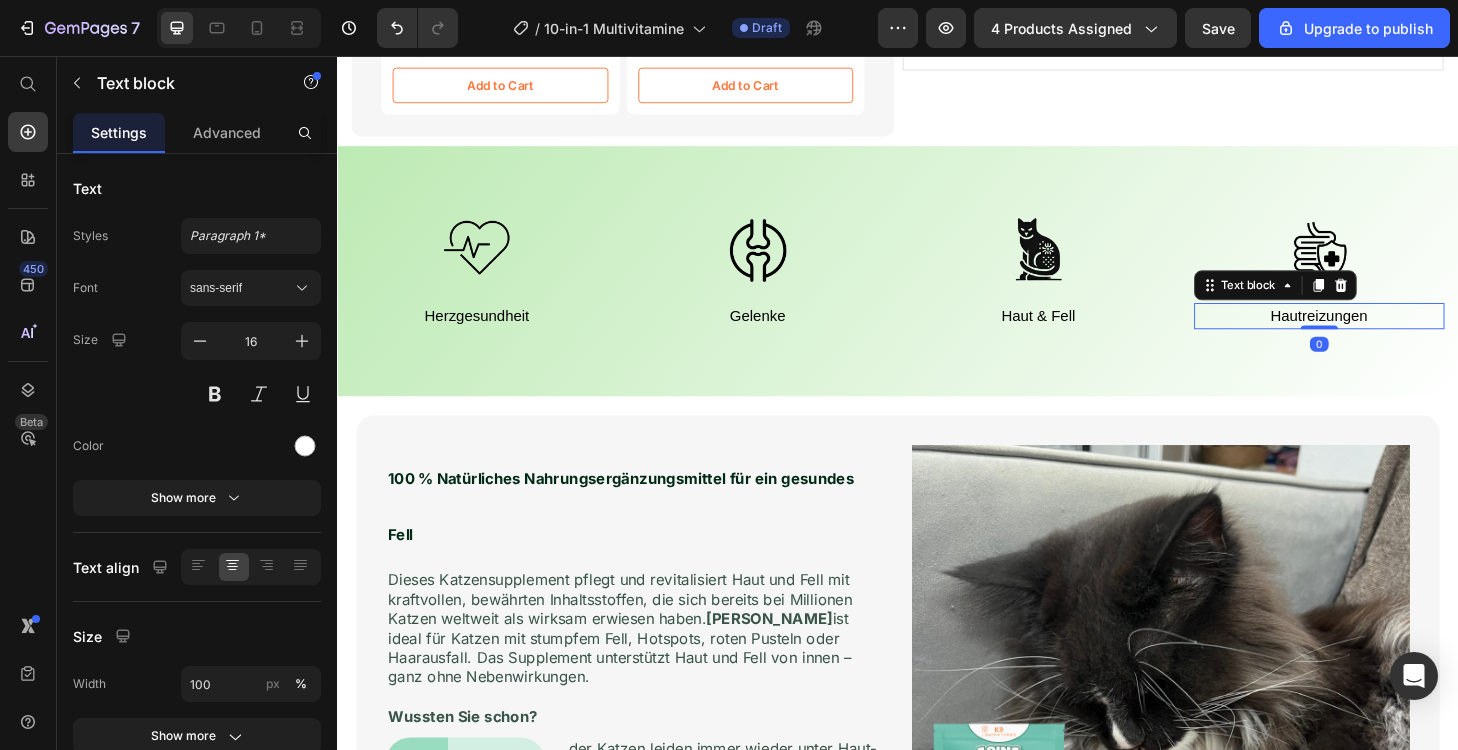 click on "Hautreizungen" at bounding box center [1388, 333] 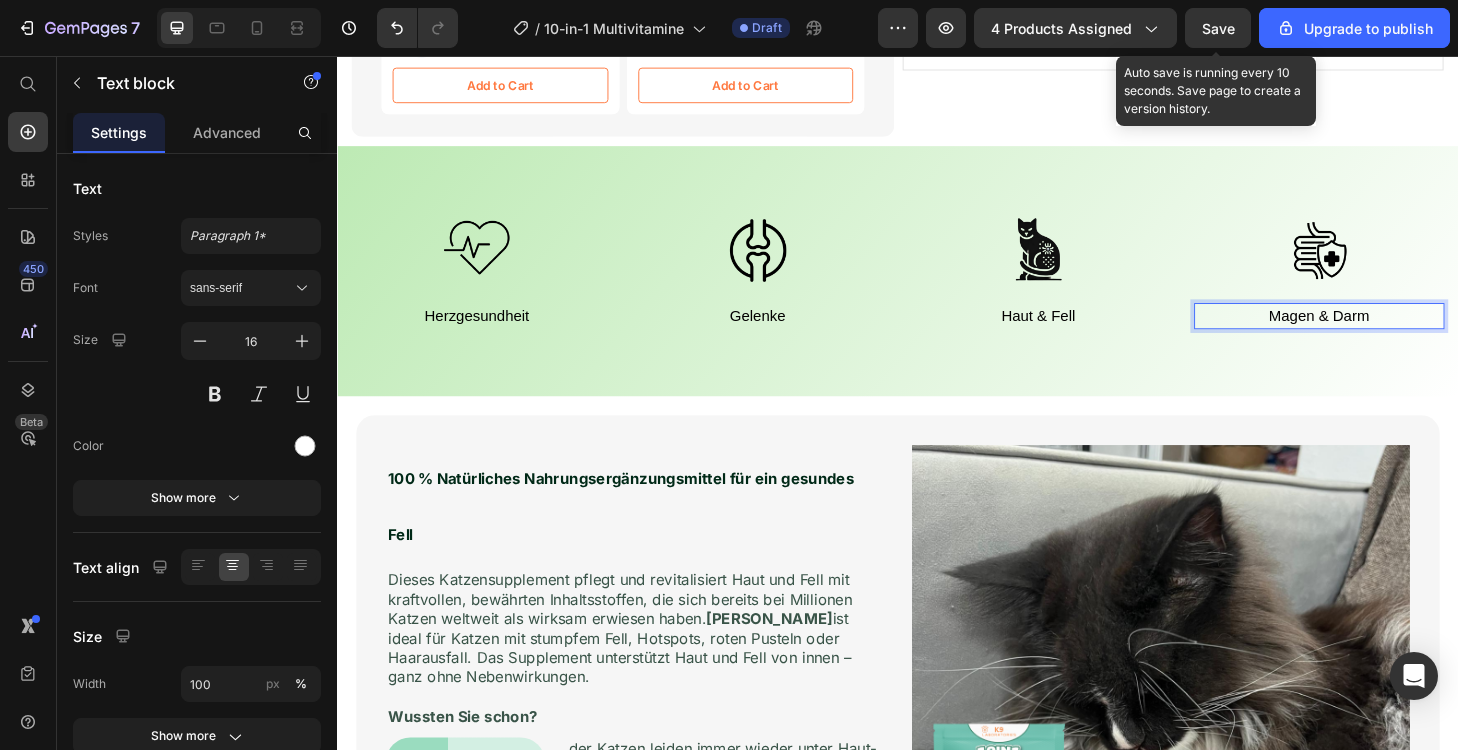 click on "Save" at bounding box center (1218, 28) 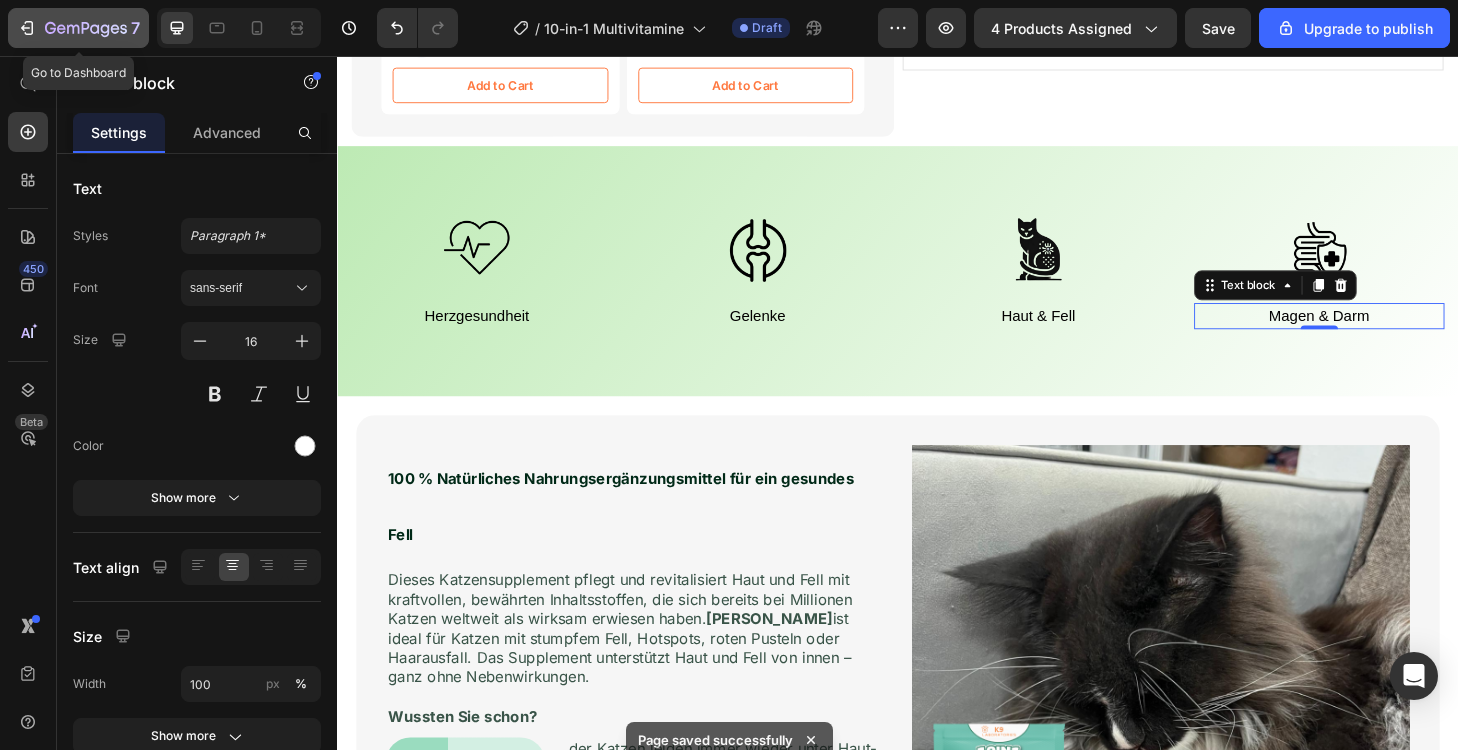click 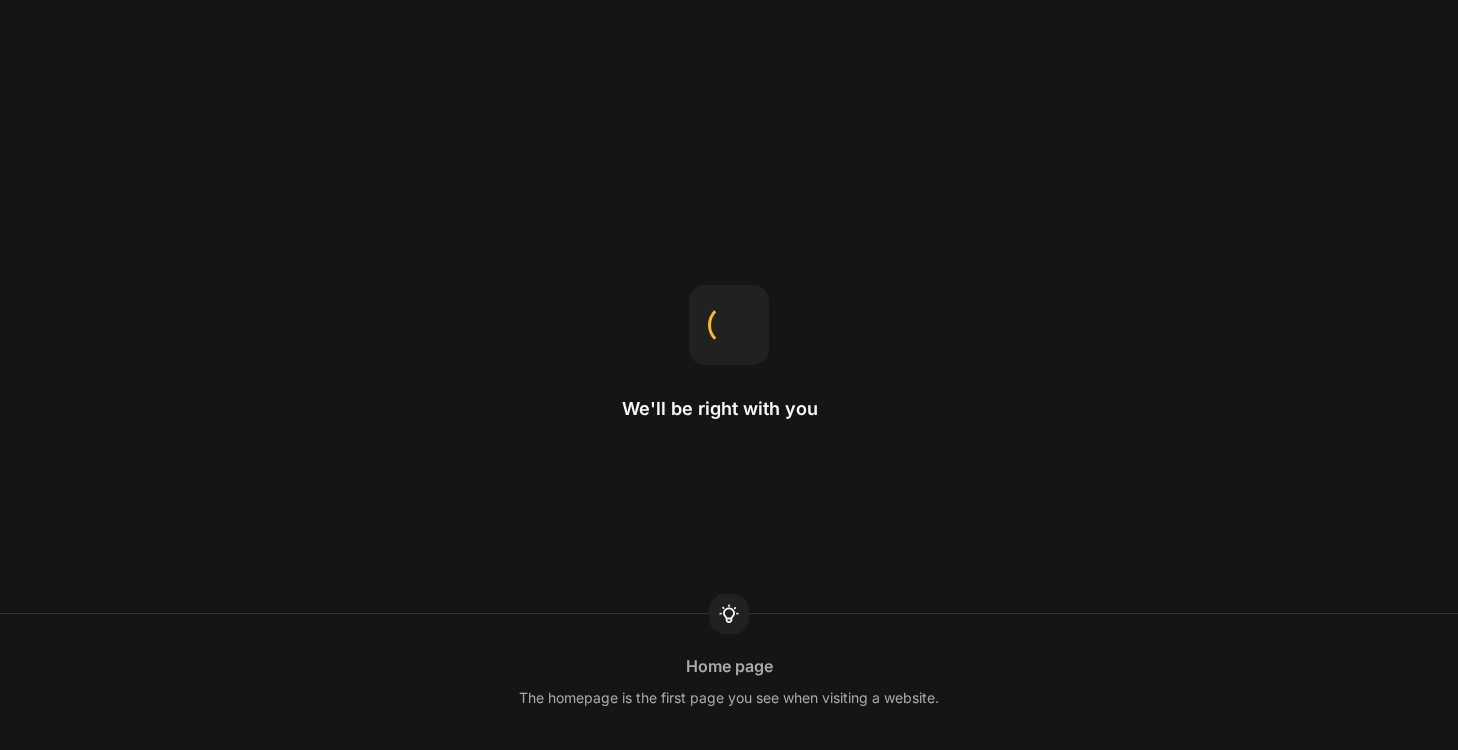 scroll, scrollTop: 0, scrollLeft: 0, axis: both 